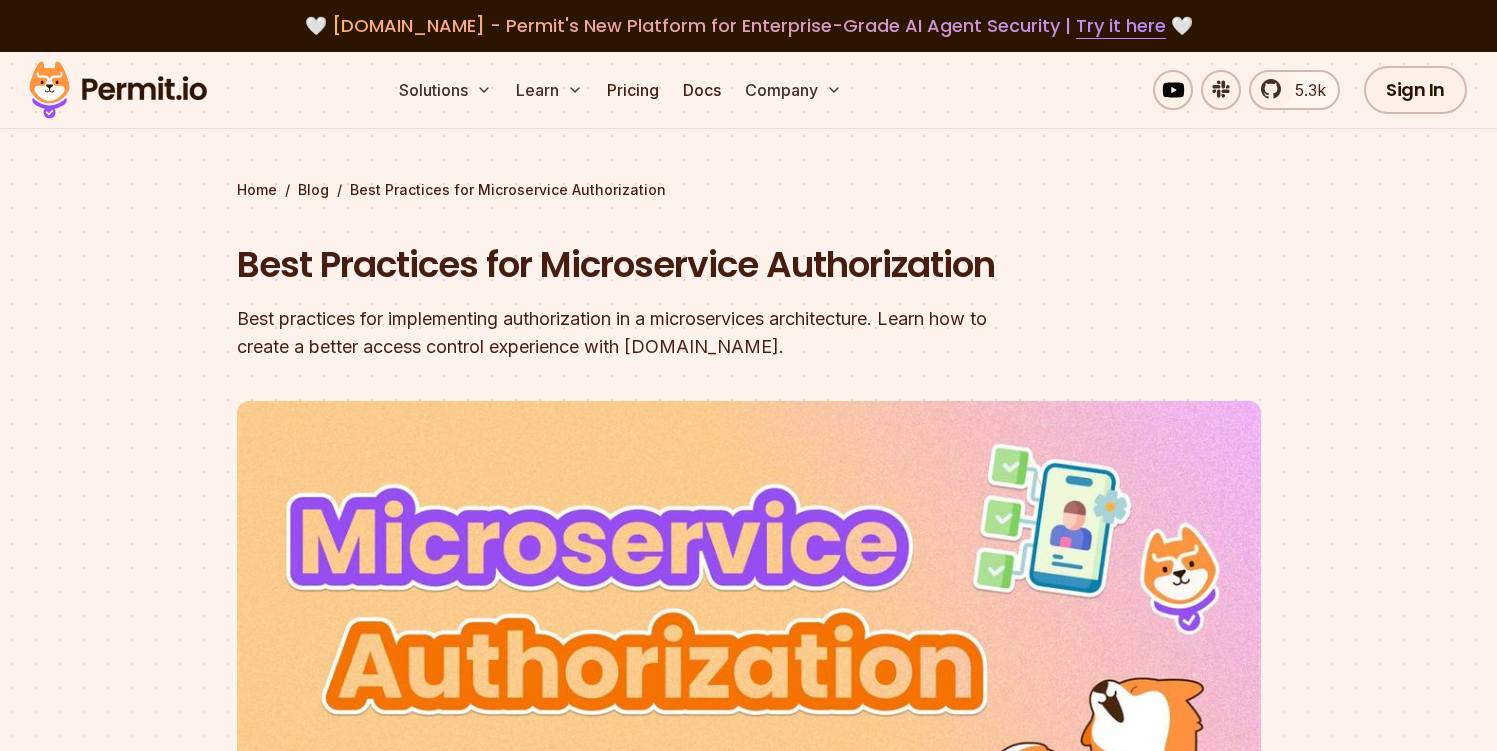 scroll, scrollTop: 32, scrollLeft: 0, axis: vertical 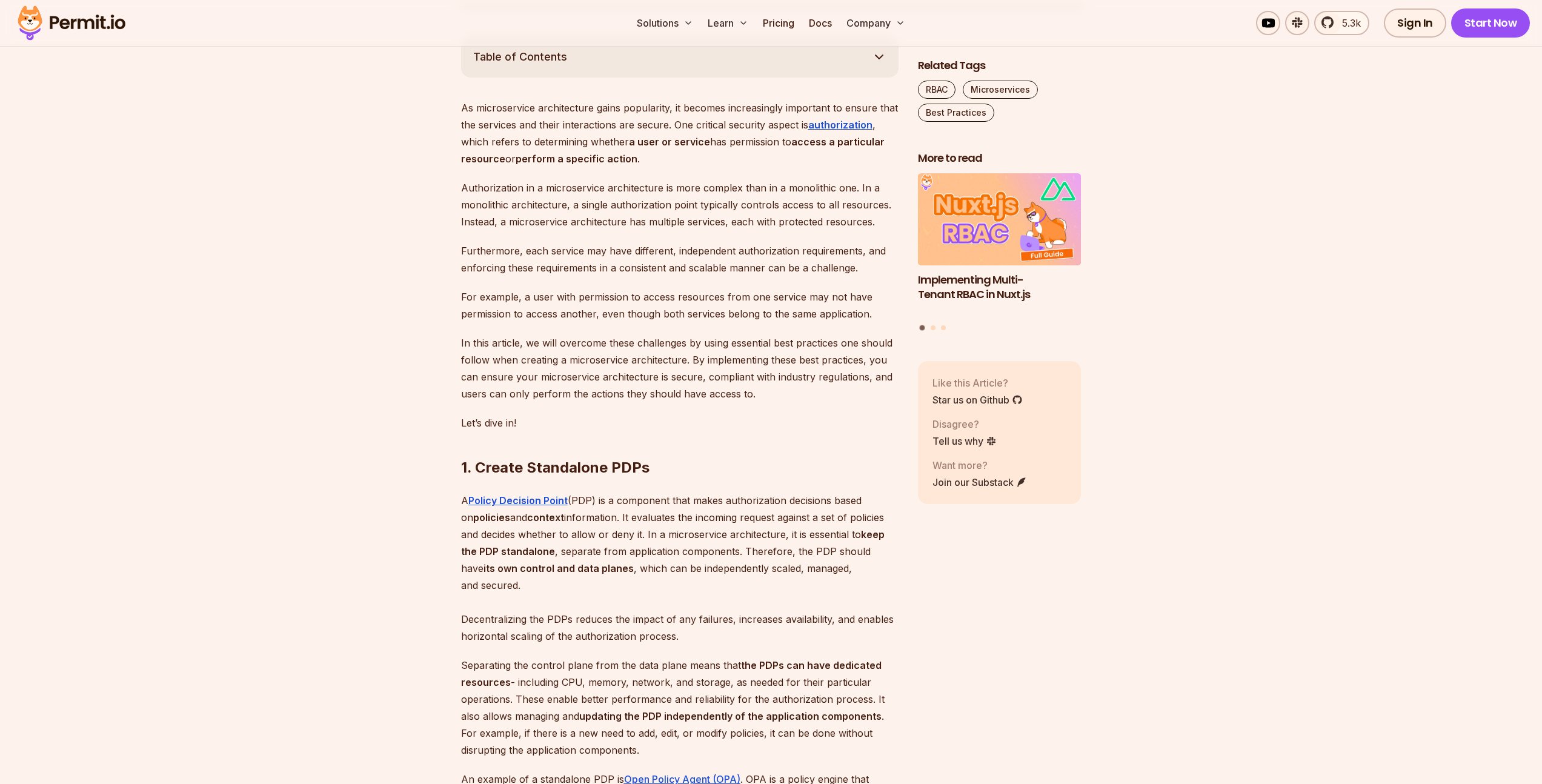 drag, startPoint x: 463, startPoint y: 328, endPoint x: 501, endPoint y: 329, distance: 38.01316 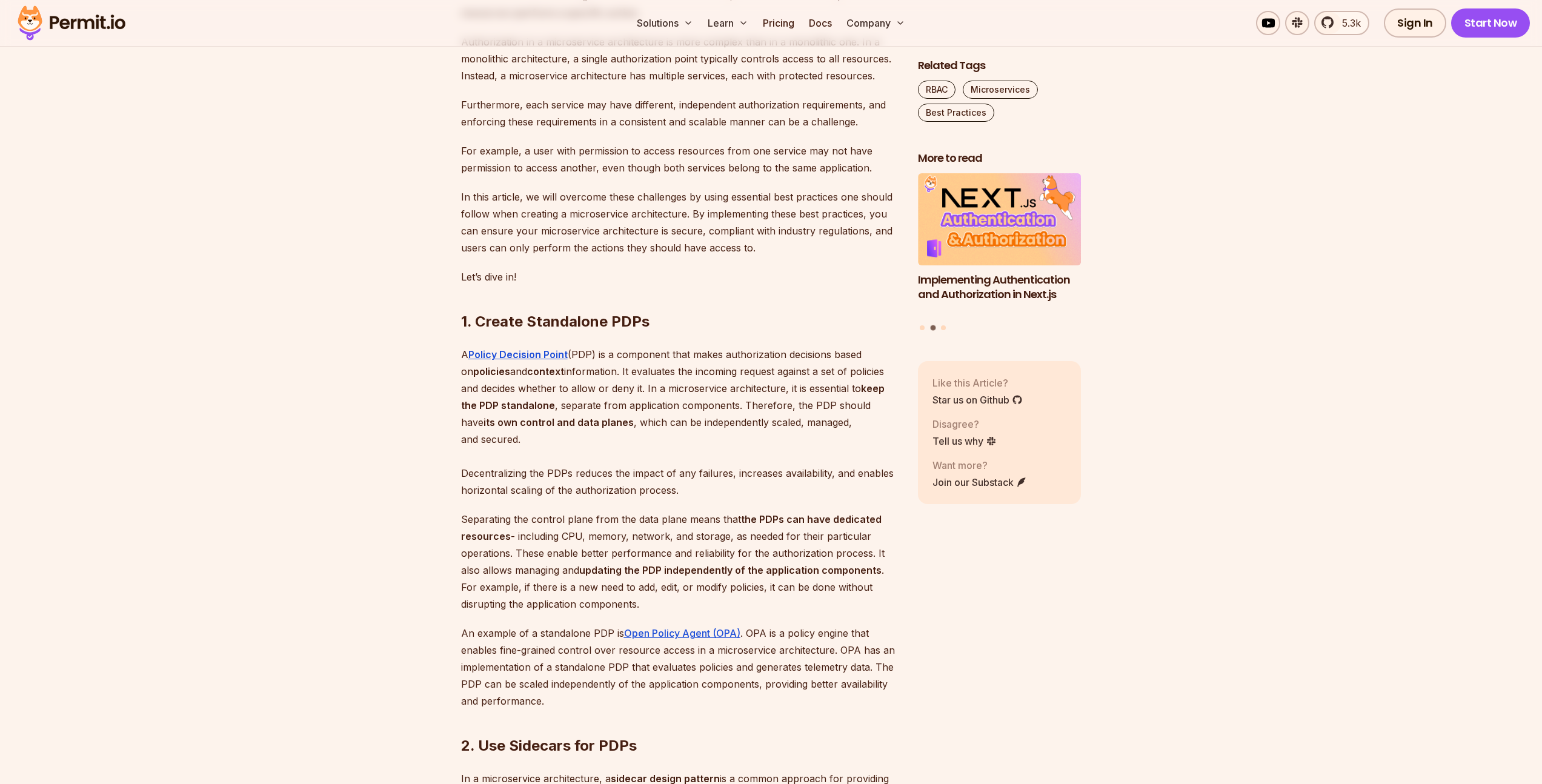 scroll, scrollTop: 798, scrollLeft: 0, axis: vertical 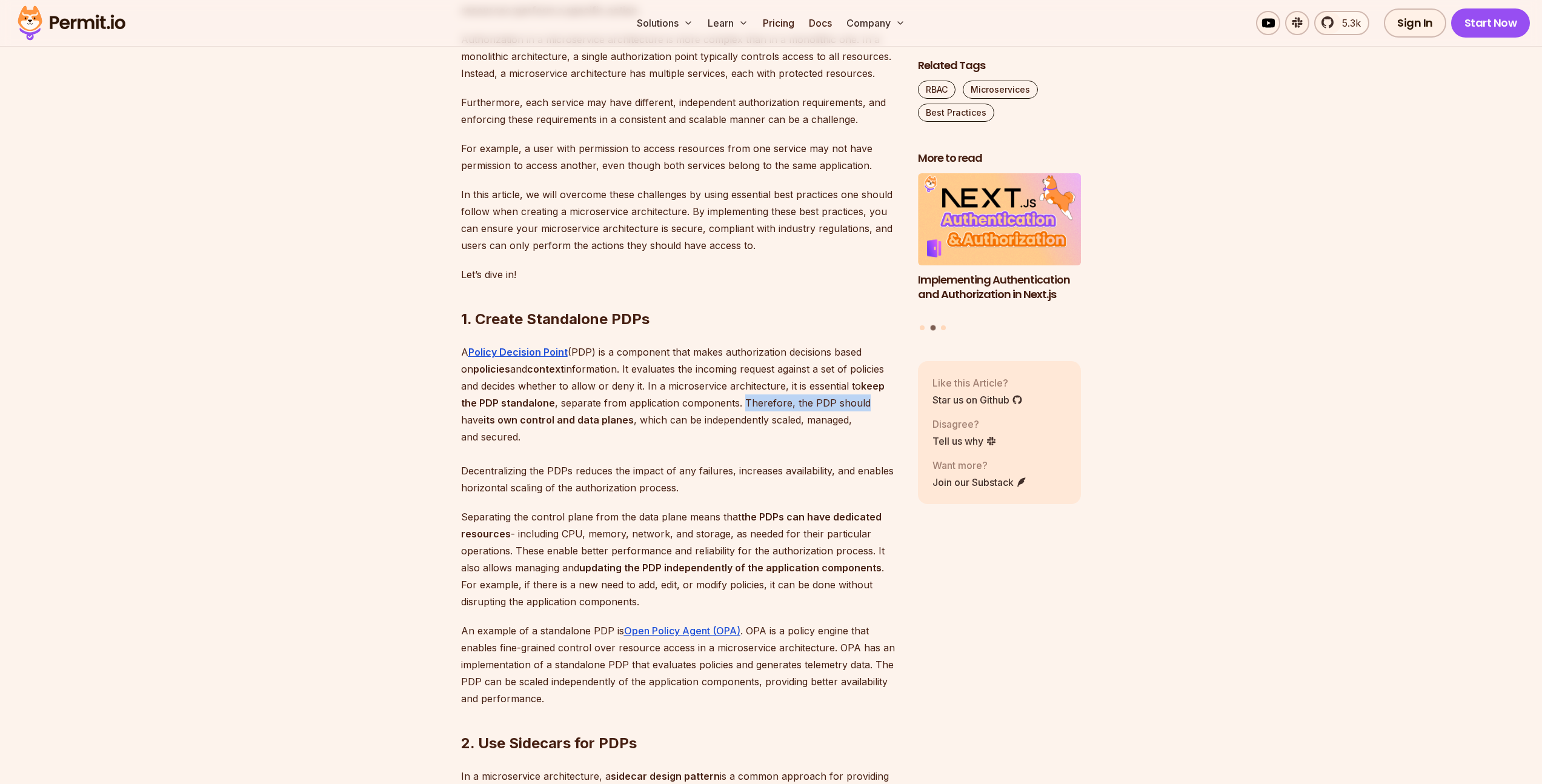 drag, startPoint x: 742, startPoint y: 436, endPoint x: 864, endPoint y: 436, distance: 122 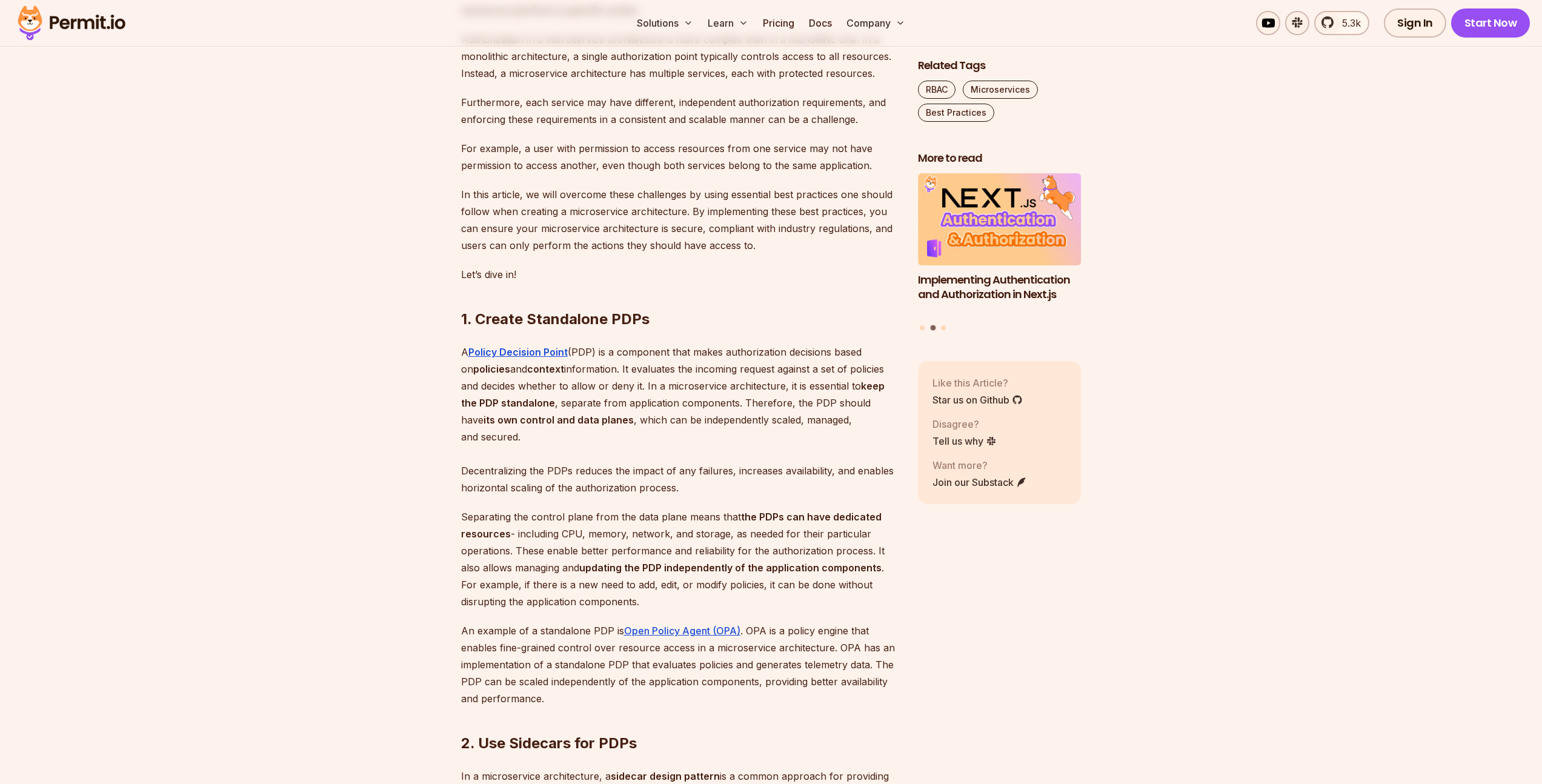 click on "A  Policy Decision Point  (PDP) is a component that makes authorization decisions based on  policies  and  context  information. It evaluates the incoming request against a set of policies and decides whether to allow or deny it. In a microservice architecture, it is essential to  keep the PDP standalone , separate from application components. Therefore, the PDP should have  its own control and data planes , which can be independently scaled, managed, and secured.  Decentralizing the PDPs reduces the impact of any failures, increases availability, and enables horizontal scaling of the authorization process." at bounding box center (680, 420) 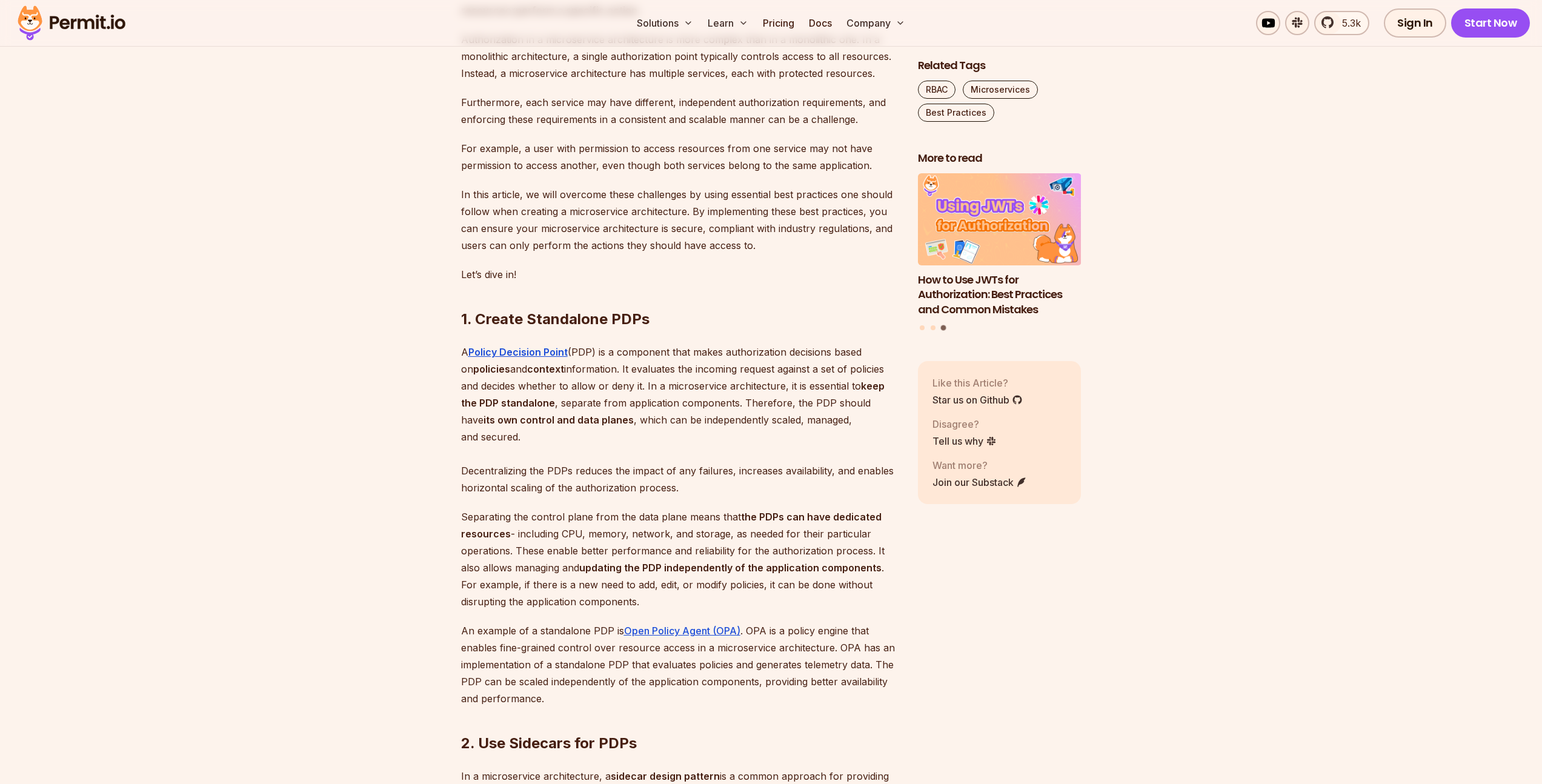 drag, startPoint x: 463, startPoint y: 452, endPoint x: 838, endPoint y: 464, distance: 375.192 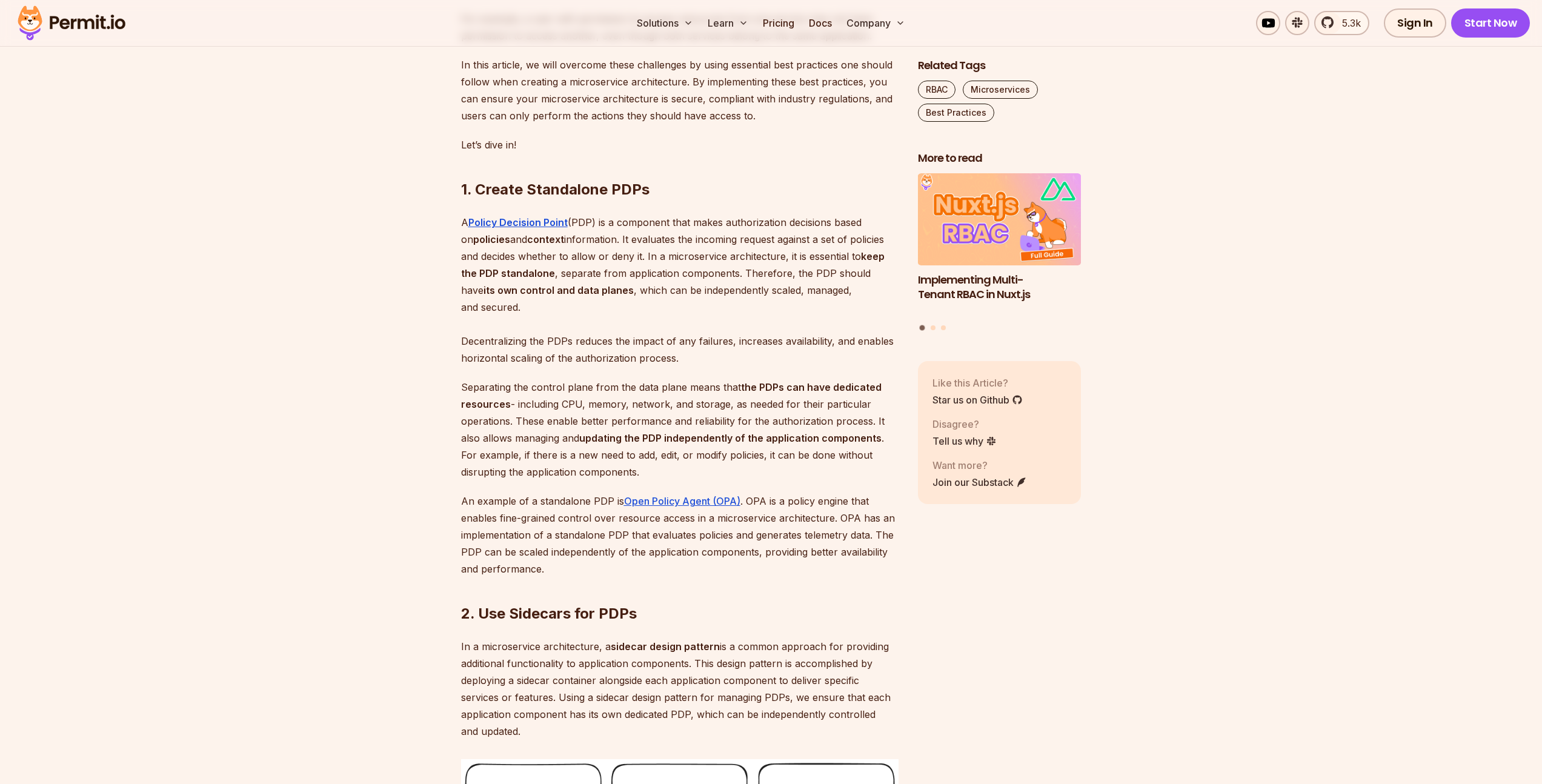 scroll, scrollTop: 982, scrollLeft: 0, axis: vertical 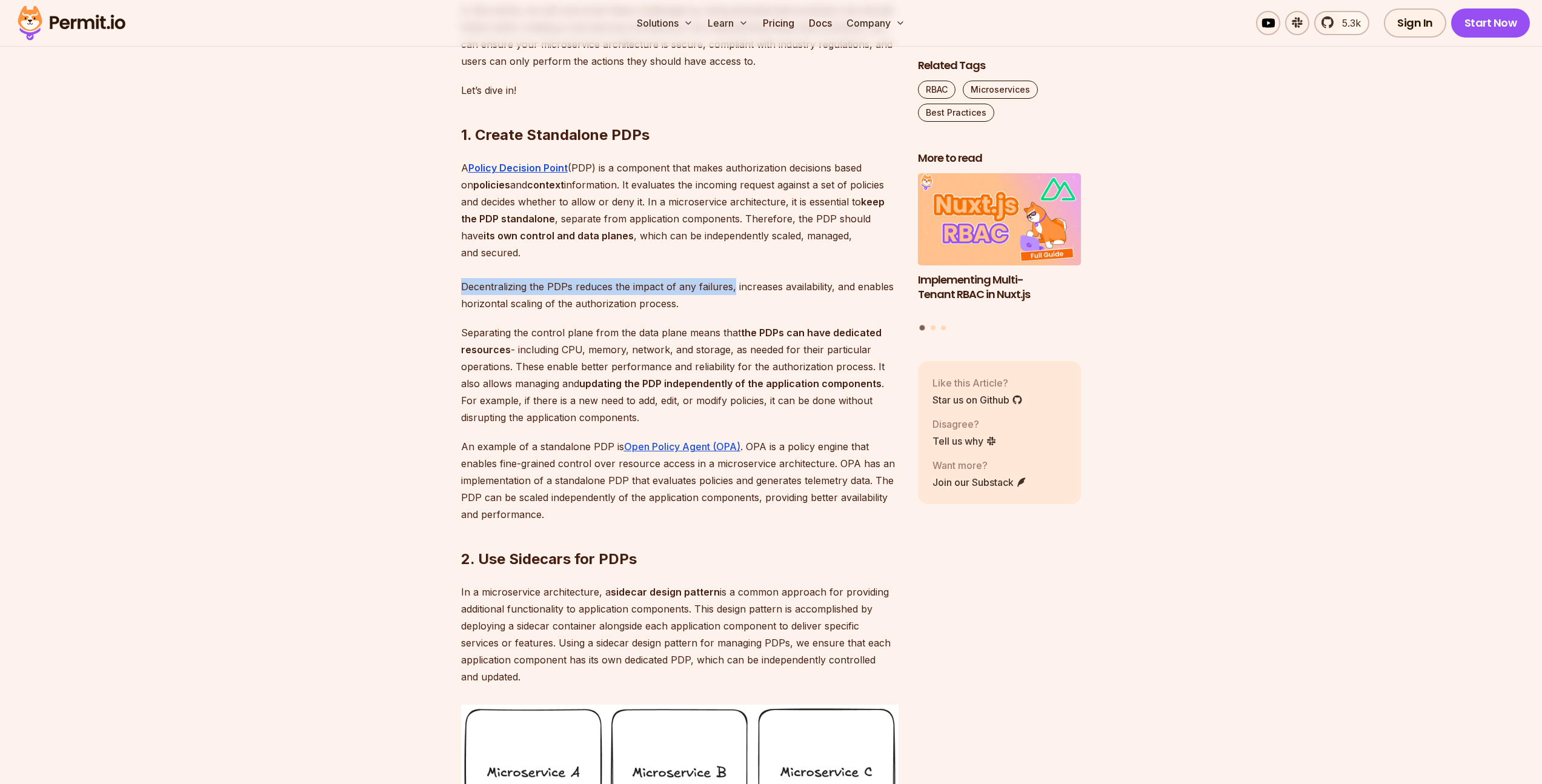 drag, startPoint x: 463, startPoint y: 319, endPoint x: 732, endPoint y: 322, distance: 269.01673 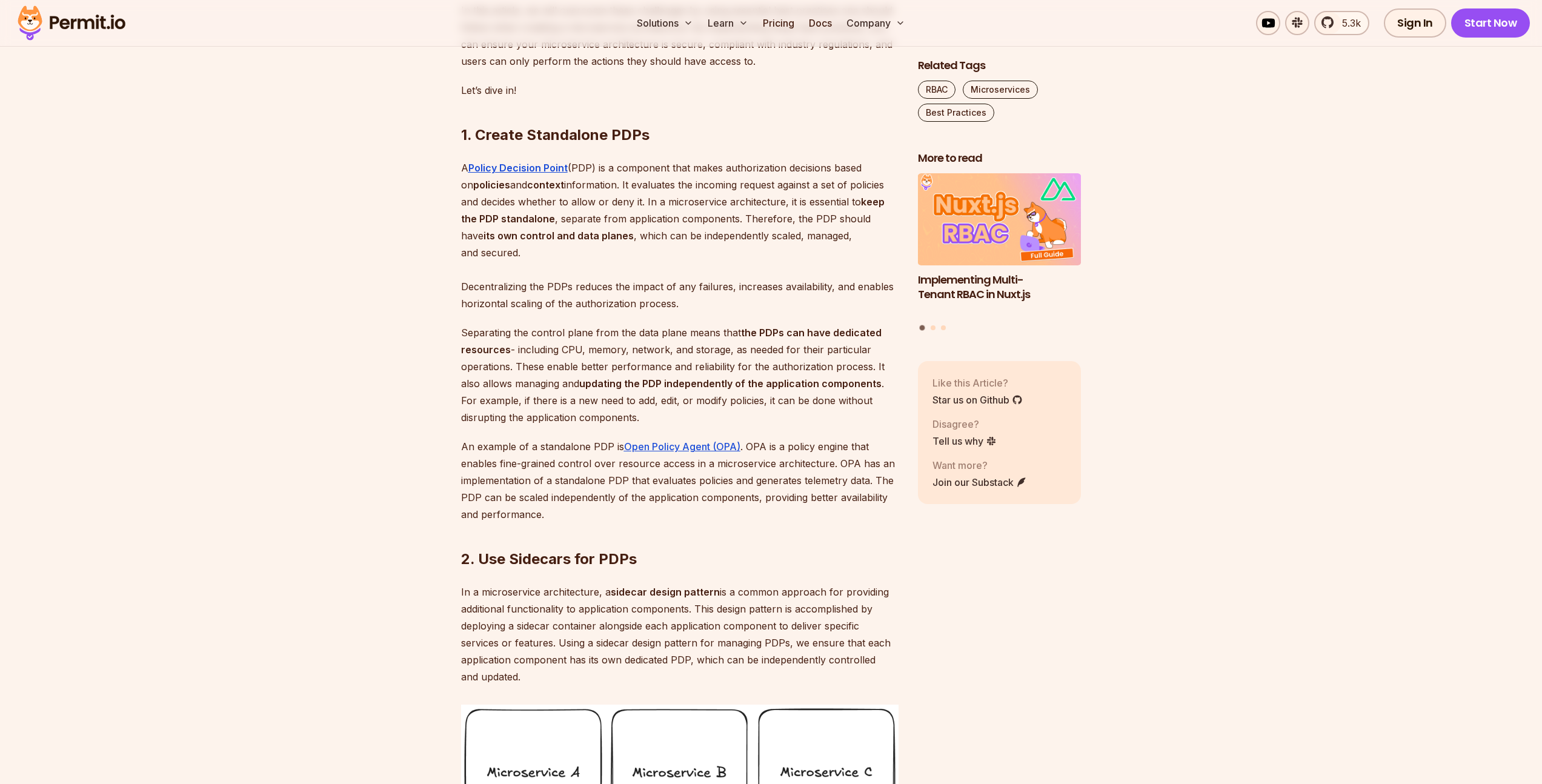 click on "A  Policy Decision Point  (PDP) is a component that makes authorization decisions based on  policies  and  context  information. It evaluates the incoming request against a set of policies and decides whether to allow or deny it. In a microservice architecture, it is essential to  keep the PDP standalone , separate from application components. Therefore, the PDP should have  its own control and data planes , which can be independently scaled, managed, and secured.  Decentralizing the PDPs reduces the impact of any failures, increases availability, and enables horizontal scaling of the authorization process." at bounding box center [680, 236] 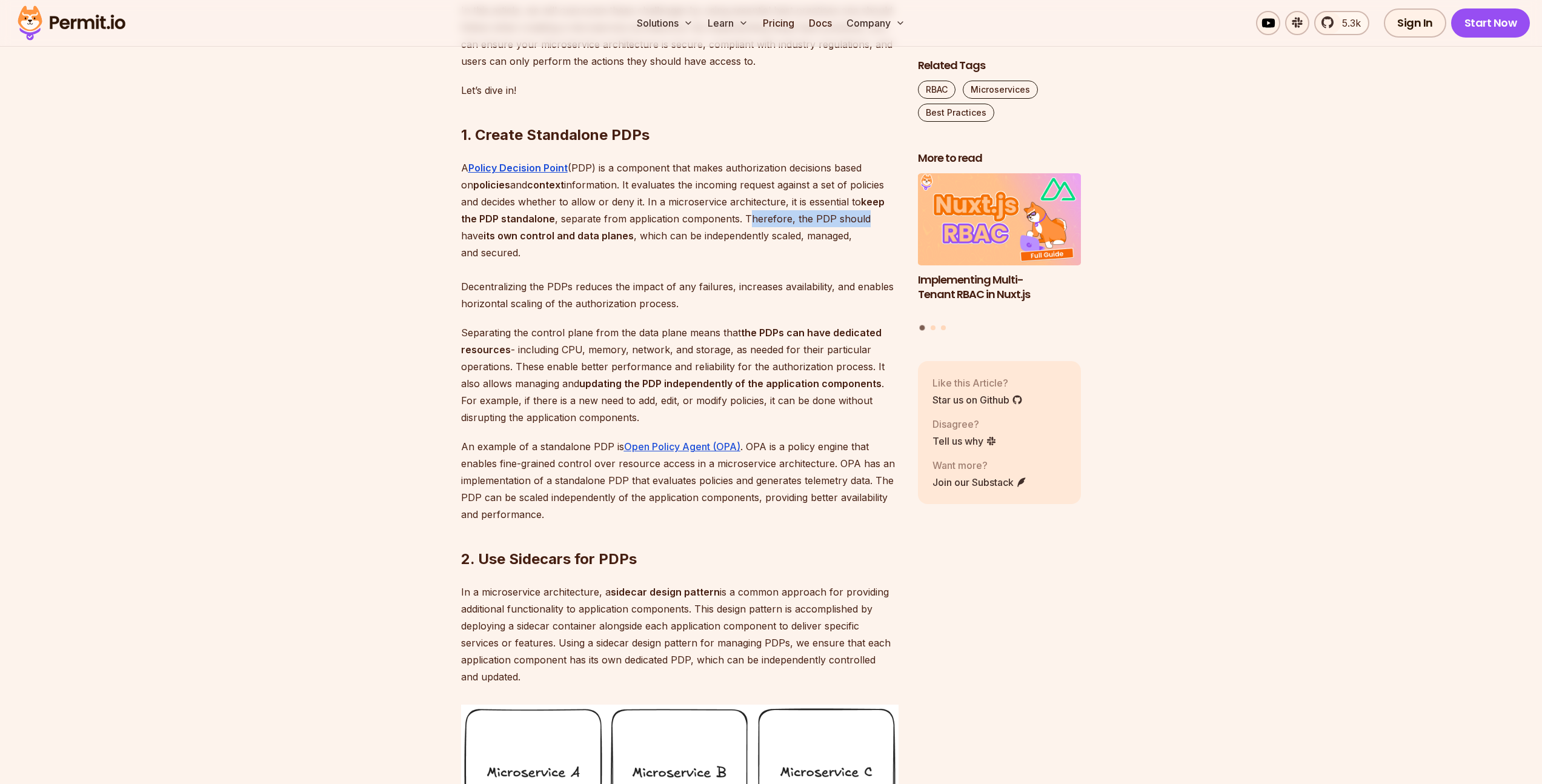 drag, startPoint x: 744, startPoint y: 251, endPoint x: 863, endPoint y: 253, distance: 119.01681 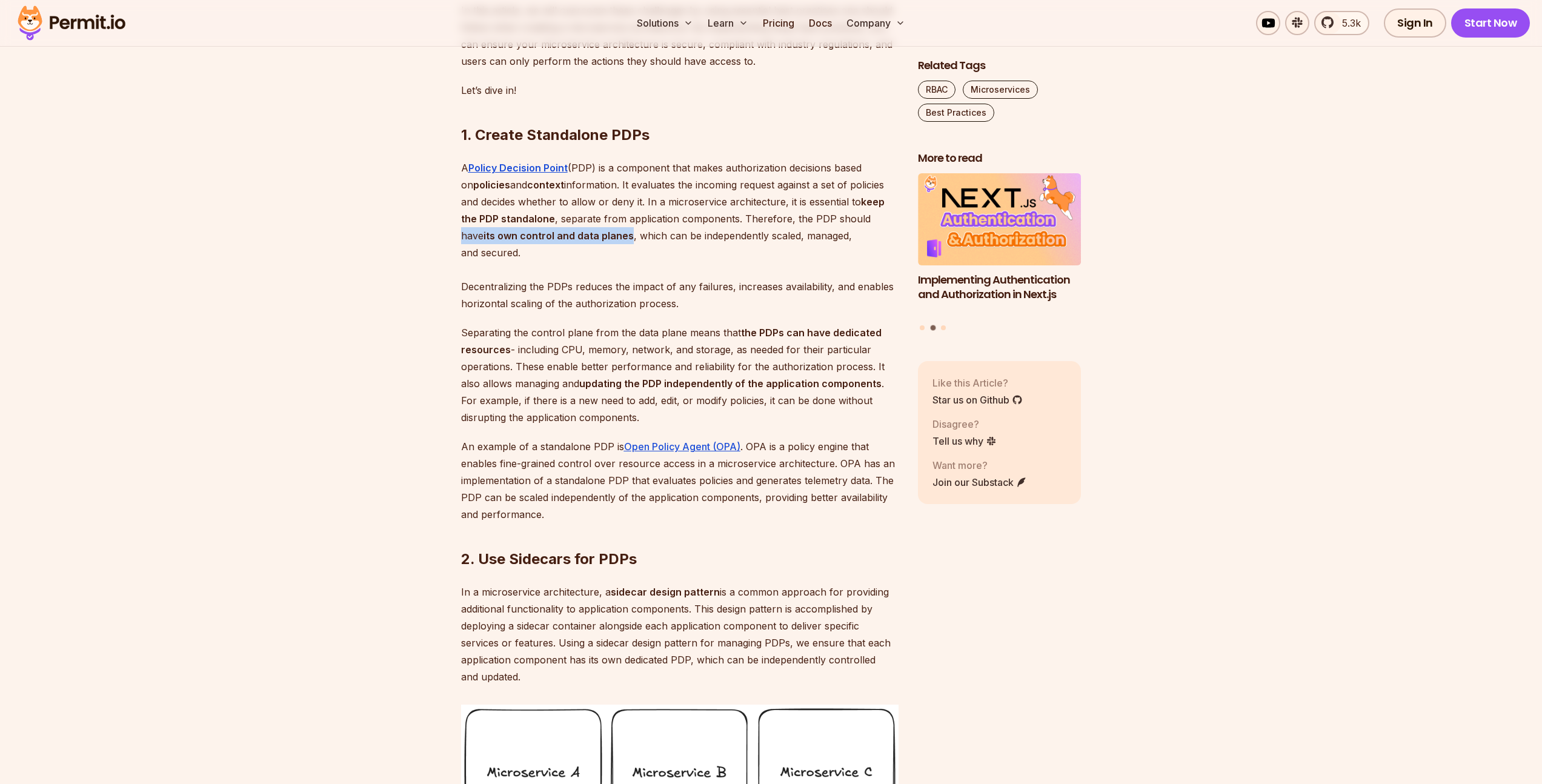 drag, startPoint x: 462, startPoint y: 266, endPoint x: 629, endPoint y: 272, distance: 167.1077 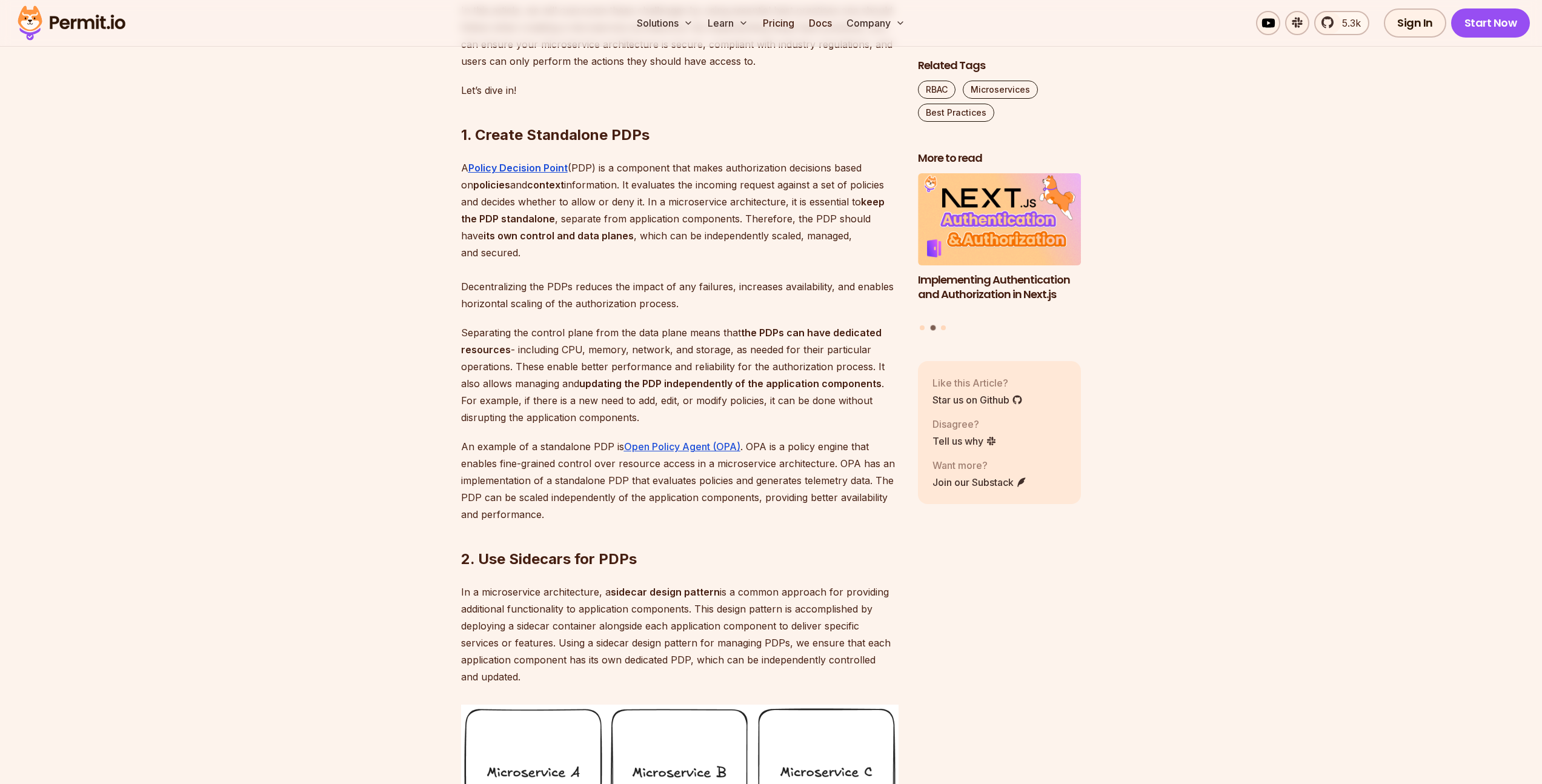 click on "A  Policy Decision Point  (PDP) is a component that makes authorization decisions based on  policies  and  context  information. It evaluates the incoming request against a set of policies and decides whether to allow or deny it. In a microservice architecture, it is essential to  keep the PDP standalone , separate from application components. Therefore, the PDP should have  its own control and data planes , which can be independently scaled, managed, and secured.  Decentralizing the PDPs reduces the impact of any failures, increases availability, and enables horizontal scaling of the authorization process." at bounding box center [680, 236] 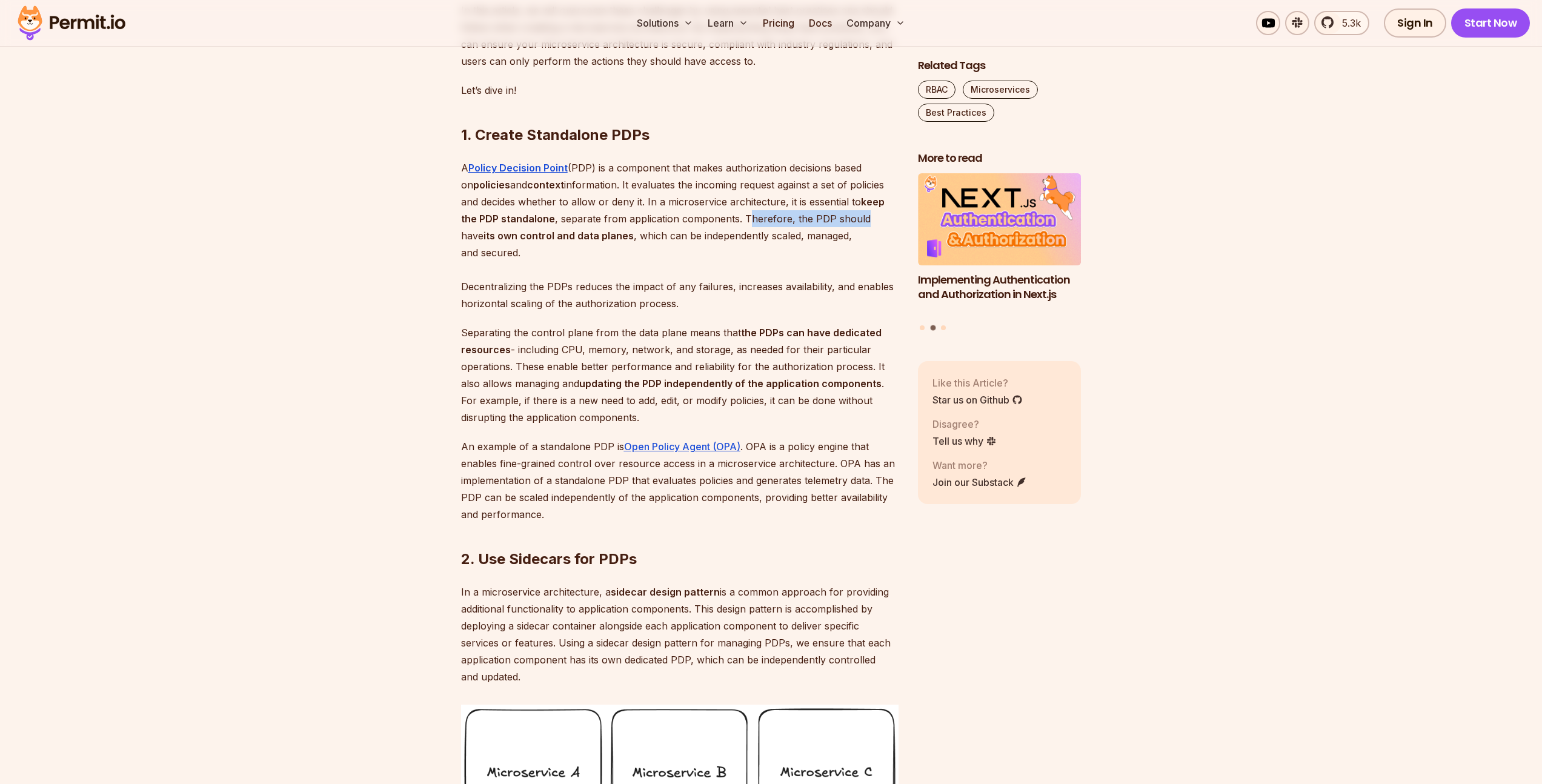 drag, startPoint x: 743, startPoint y: 248, endPoint x: 861, endPoint y: 256, distance: 118.27088 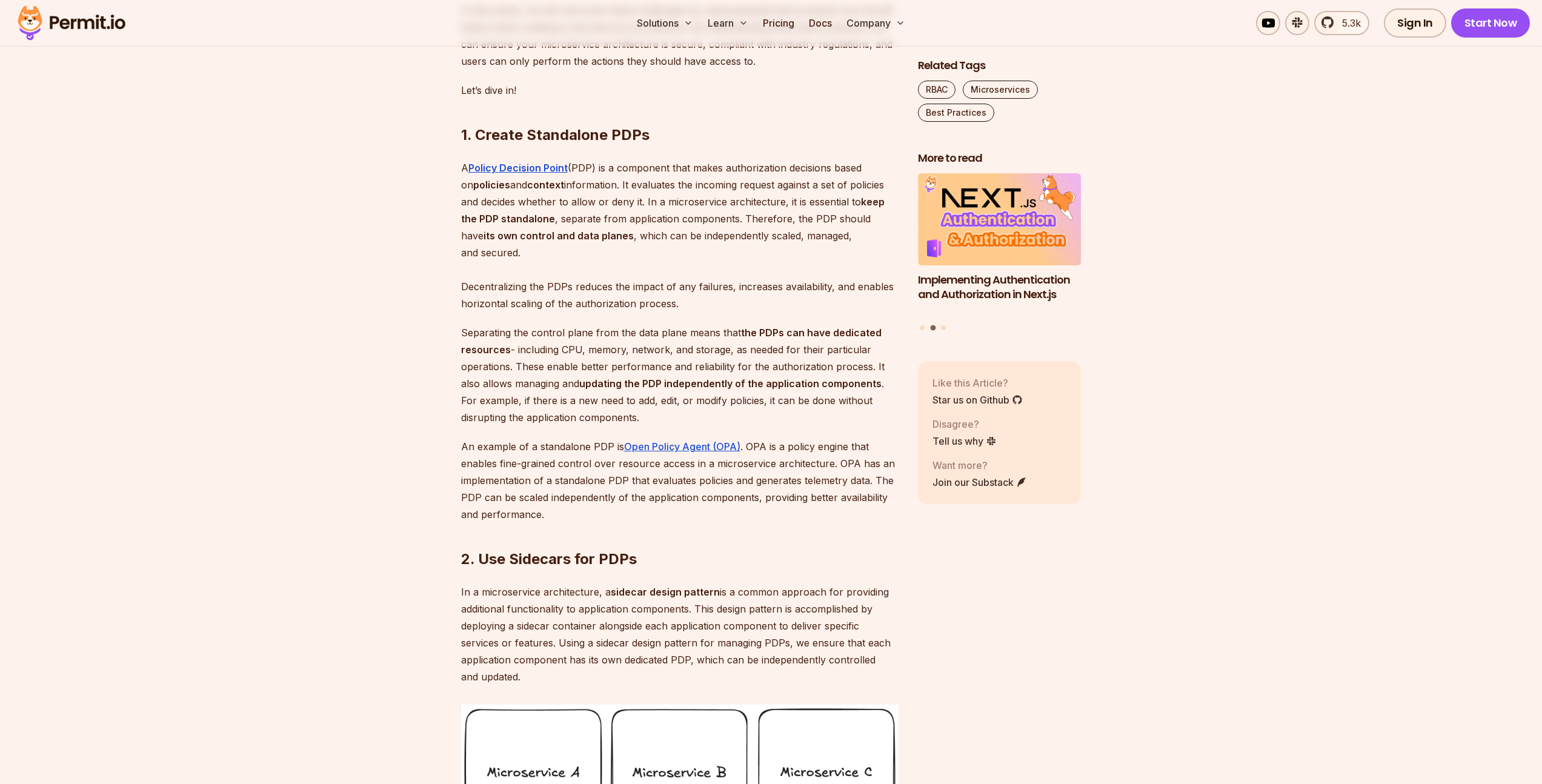 click on "A  Policy Decision Point  (PDP) is a component that makes authorization decisions based on  policies  and  context  information. It evaluates the incoming request against a set of policies and decides whether to allow or deny it. In a microservice architecture, it is essential to  keep the PDP standalone , separate from application components. Therefore, the PDP should have  its own control and data planes , which can be independently scaled, managed, and secured.  Decentralizing the PDPs reduces the impact of any failures, increases availability, and enables horizontal scaling of the authorization process." at bounding box center [680, 236] 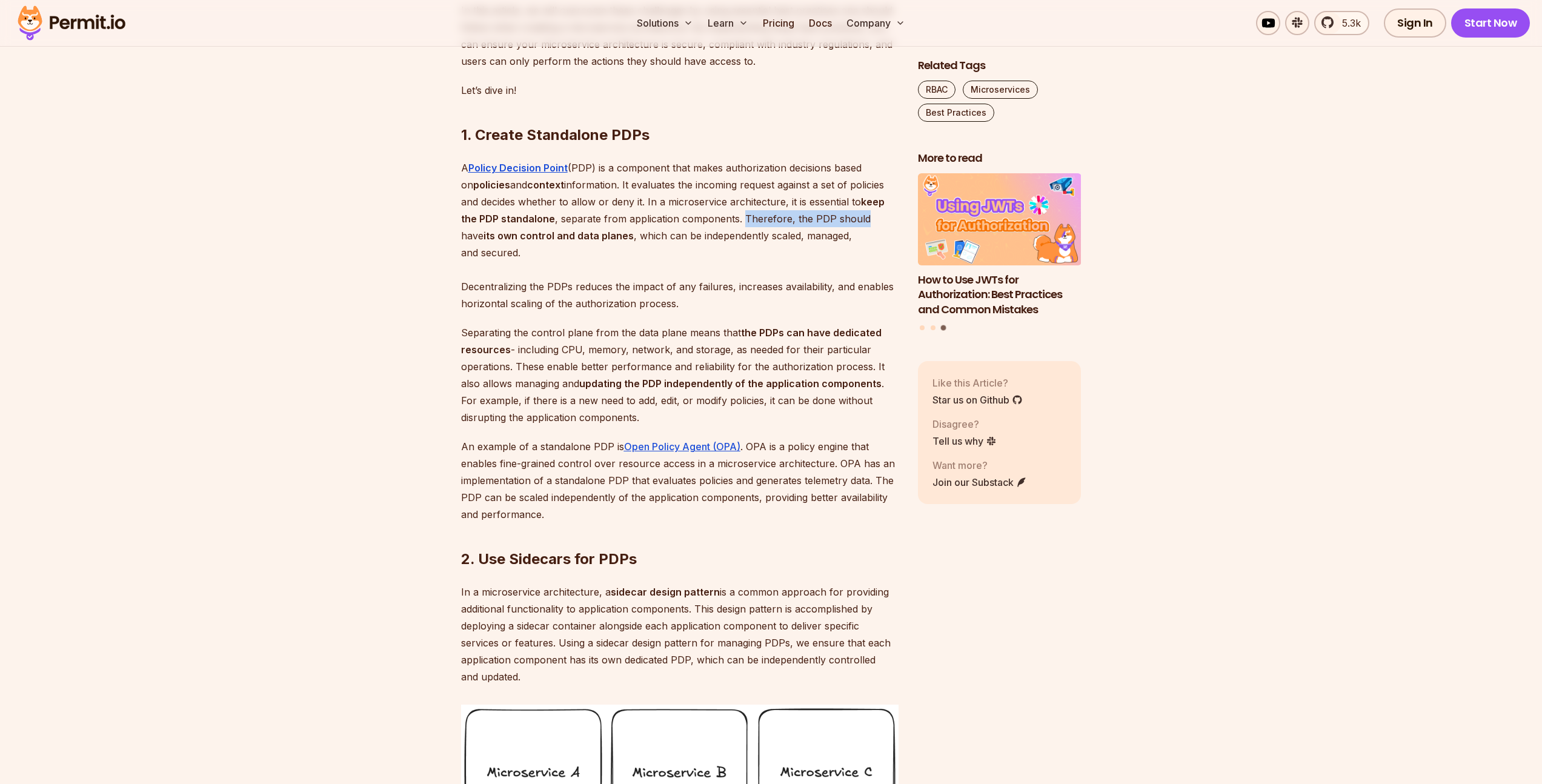 drag, startPoint x: 743, startPoint y: 248, endPoint x: 868, endPoint y: 254, distance: 125.14392 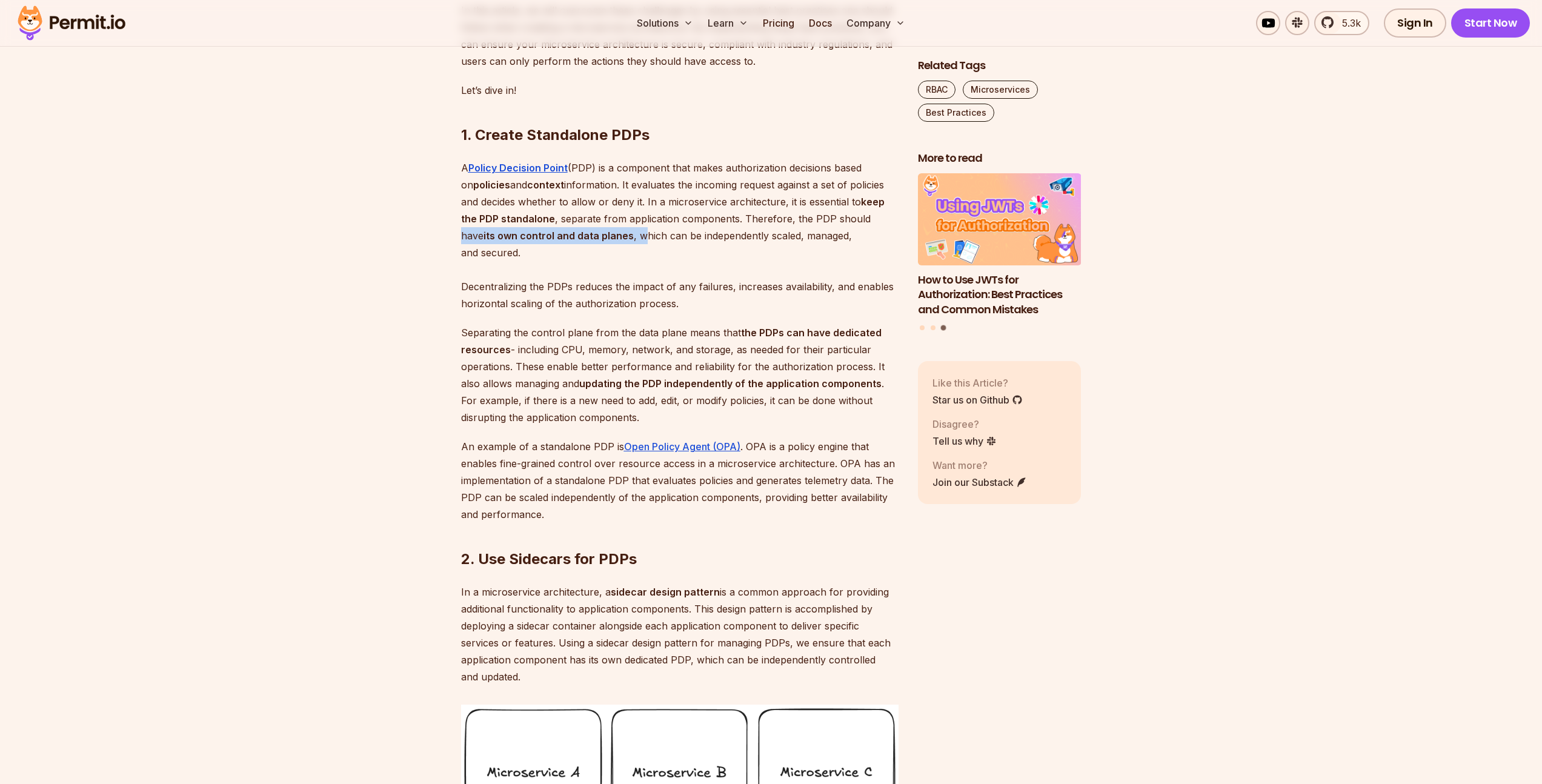 drag, startPoint x: 462, startPoint y: 268, endPoint x: 642, endPoint y: 273, distance: 180.06943 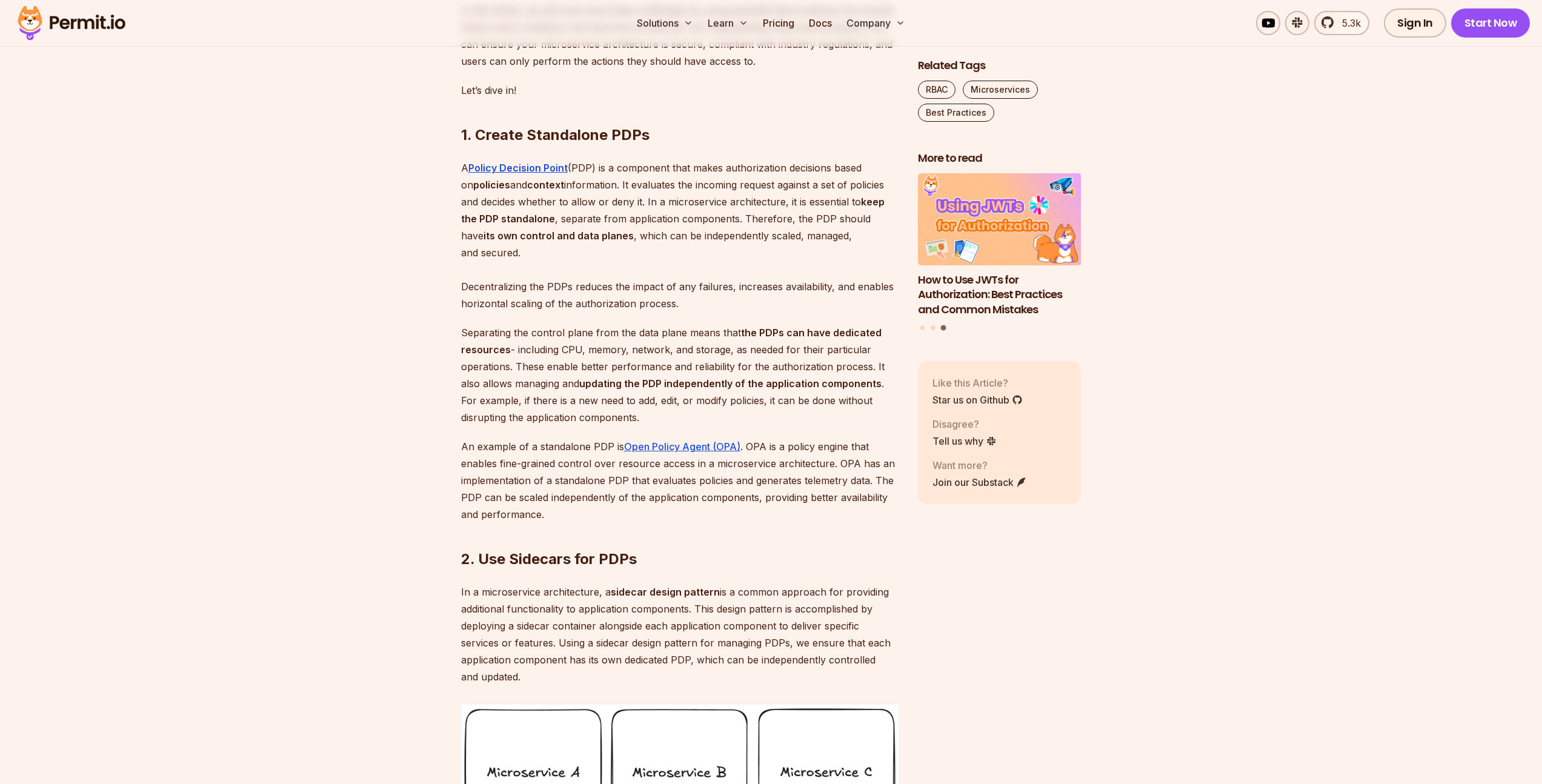 click on "A  Policy Decision Point  (PDP) is a component that makes authorization decisions based on  policies  and  context  information. It evaluates the incoming request against a set of policies and decides whether to allow or deny it. In a microservice architecture, it is essential to  keep the PDP standalone , separate from application components. Therefore, the PDP should have  its own control and data planes , which can be independently scaled, managed, and secured.  Decentralizing the PDPs reduces the impact of any failures, increases availability, and enables horizontal scaling of the authorization process." at bounding box center (680, 236) 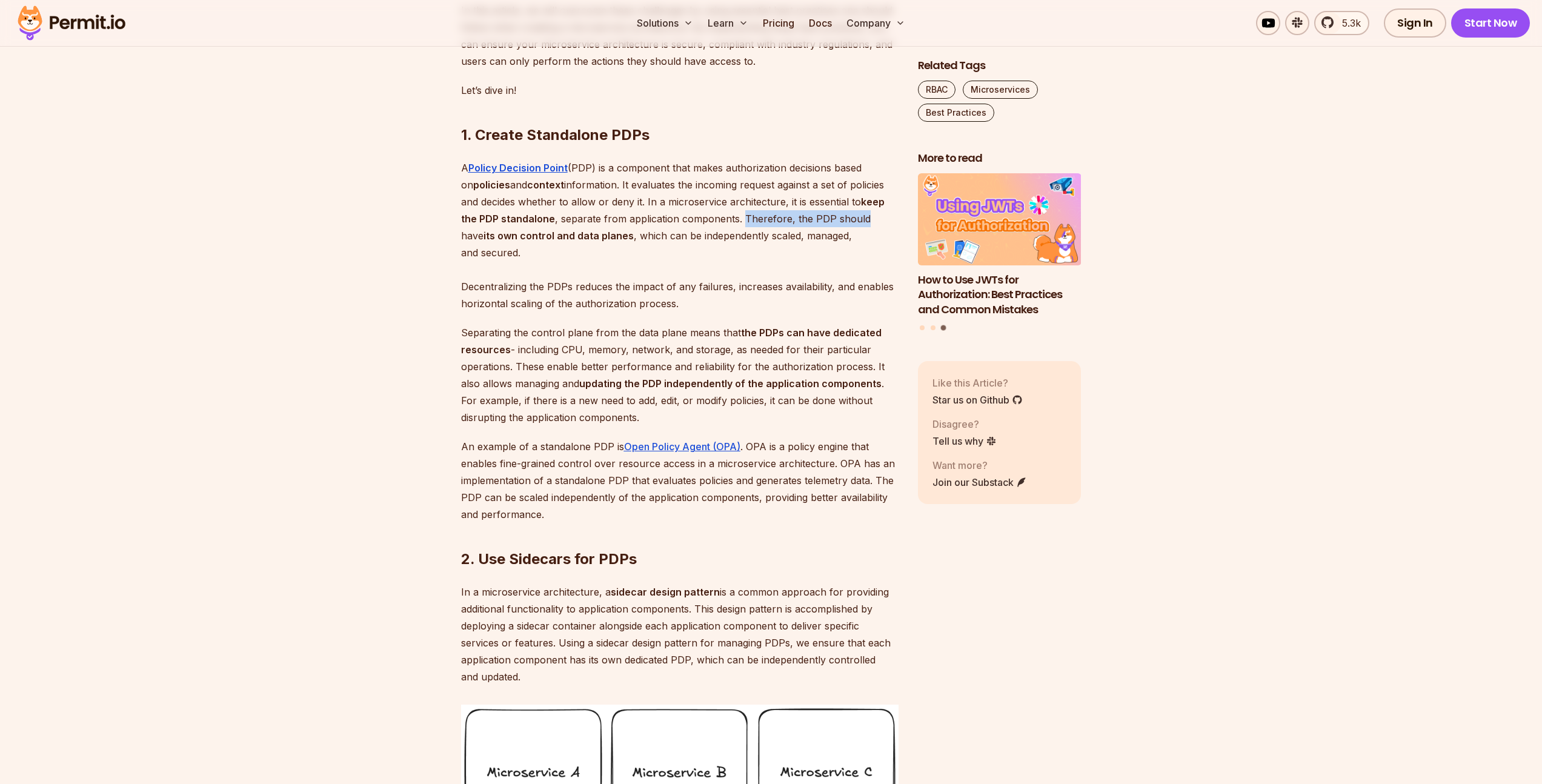 drag, startPoint x: 742, startPoint y: 249, endPoint x: 866, endPoint y: 254, distance: 124.10077 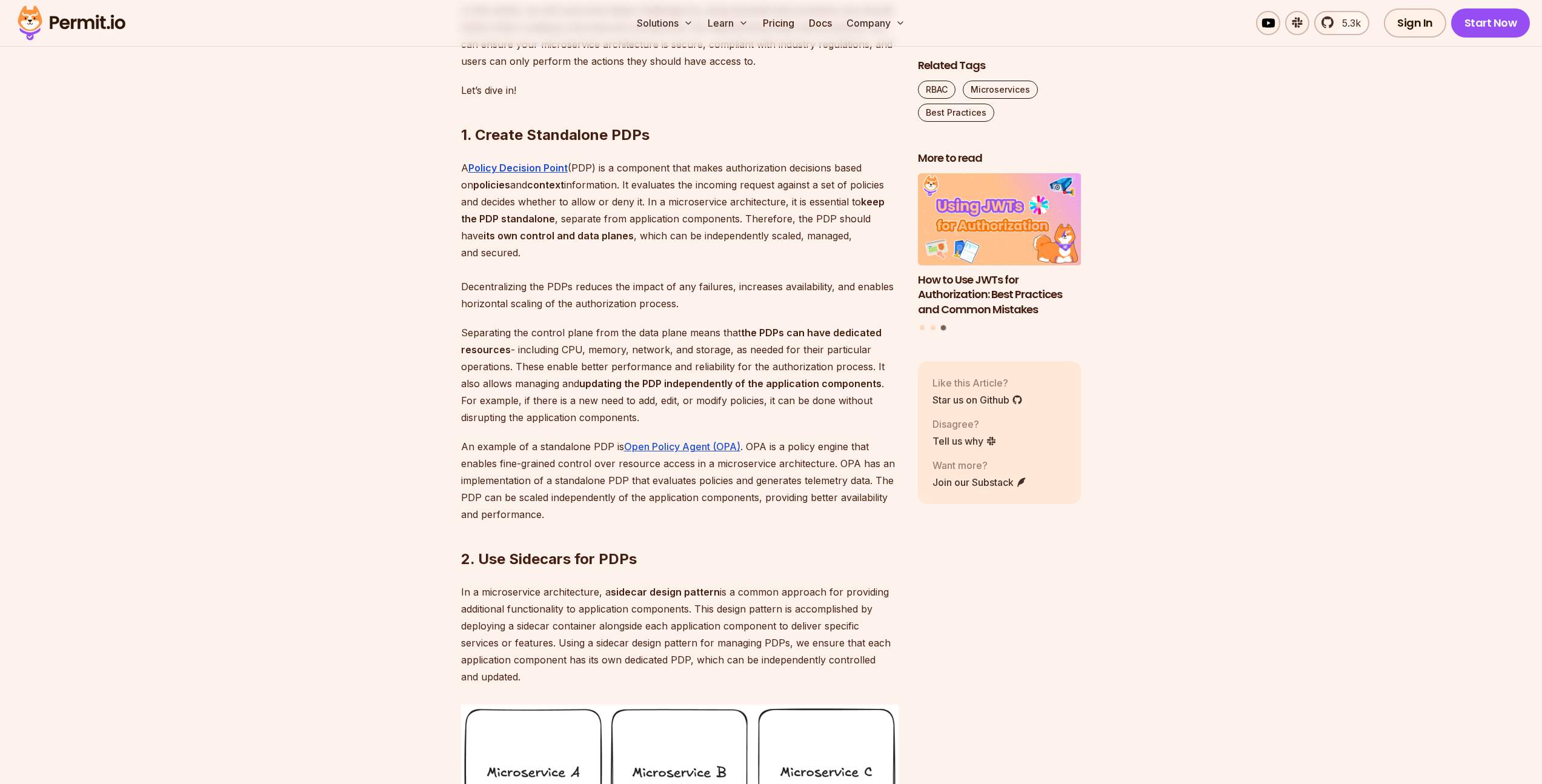 click on "A  Policy Decision Point  (PDP) is a component that makes authorization decisions based on  policies  and  context  information. It evaluates the incoming request against a set of policies and decides whether to allow or deny it. In a microservice architecture, it is essential to  keep the PDP standalone , separate from application components. Therefore, the PDP should have  its own control and data planes , which can be independently scaled, managed, and secured.  Decentralizing the PDPs reduces the impact of any failures, increases availability, and enables horizontal scaling of the authorization process." at bounding box center [680, 236] 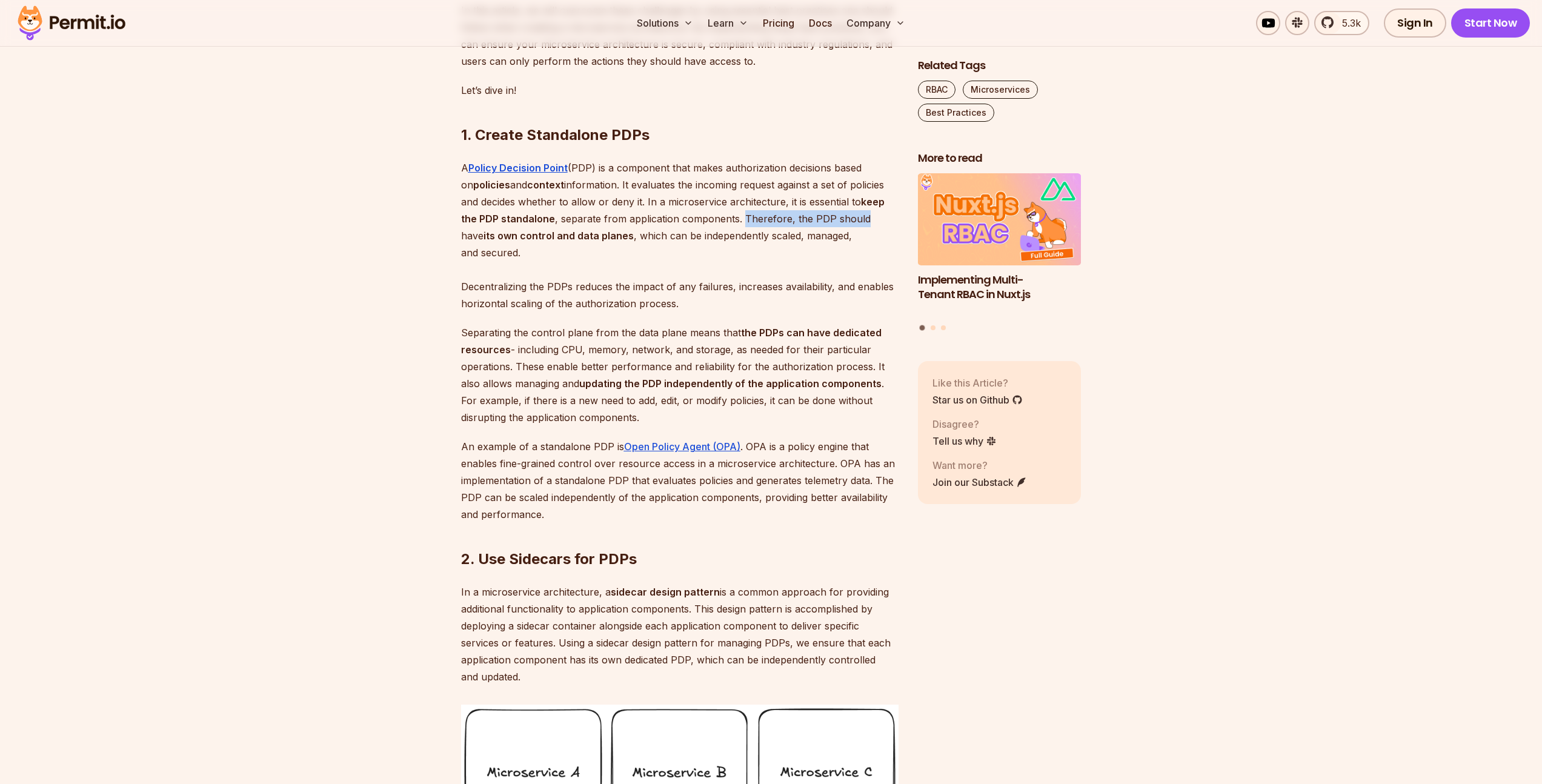 drag, startPoint x: 742, startPoint y: 248, endPoint x: 863, endPoint y: 253, distance: 121.10326 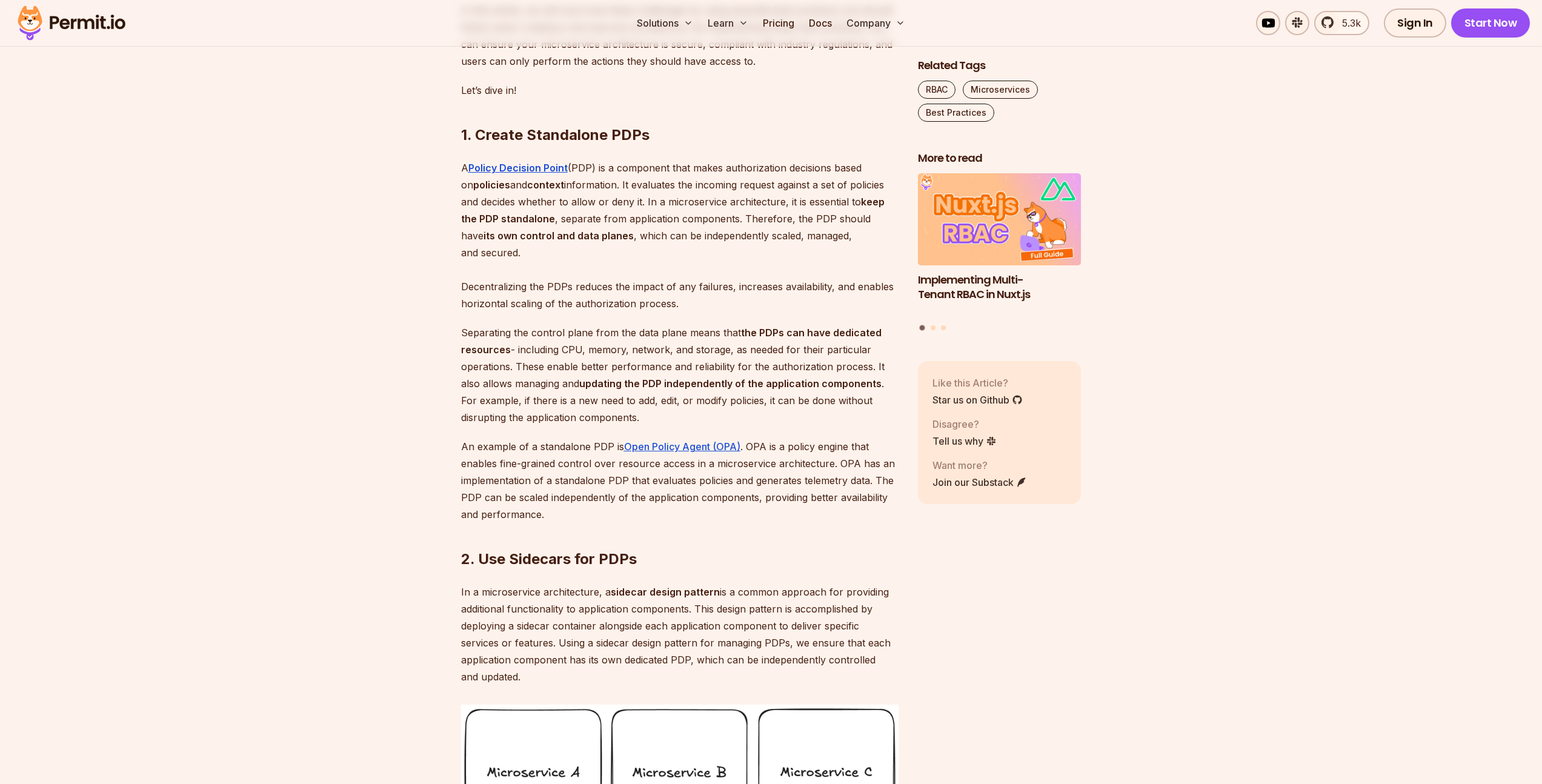 click on "A  Policy Decision Point  (PDP) is a component that makes authorization decisions based on  policies  and  context  information. It evaluates the incoming request against a set of policies and decides whether to allow or deny it. In a microservice architecture, it is essential to  keep the PDP standalone , separate from application components. Therefore, the PDP should have  its own control and data planes , which can be independently scaled, managed, and secured.  Decentralizing the PDPs reduces the impact of any failures, increases availability, and enables horizontal scaling of the authorization process." at bounding box center [680, 236] 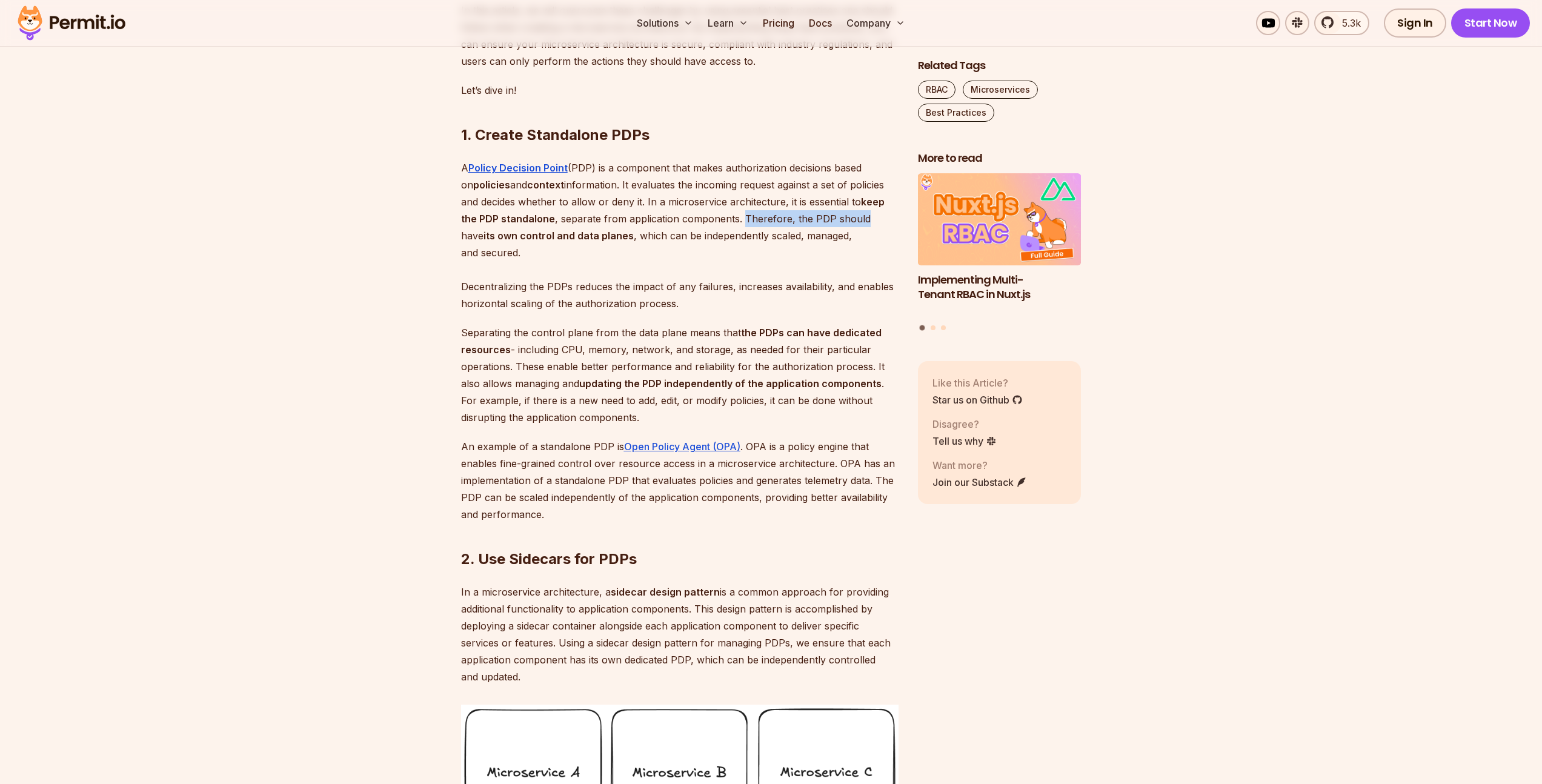 drag, startPoint x: 742, startPoint y: 250, endPoint x: 860, endPoint y: 253, distance: 118.03813 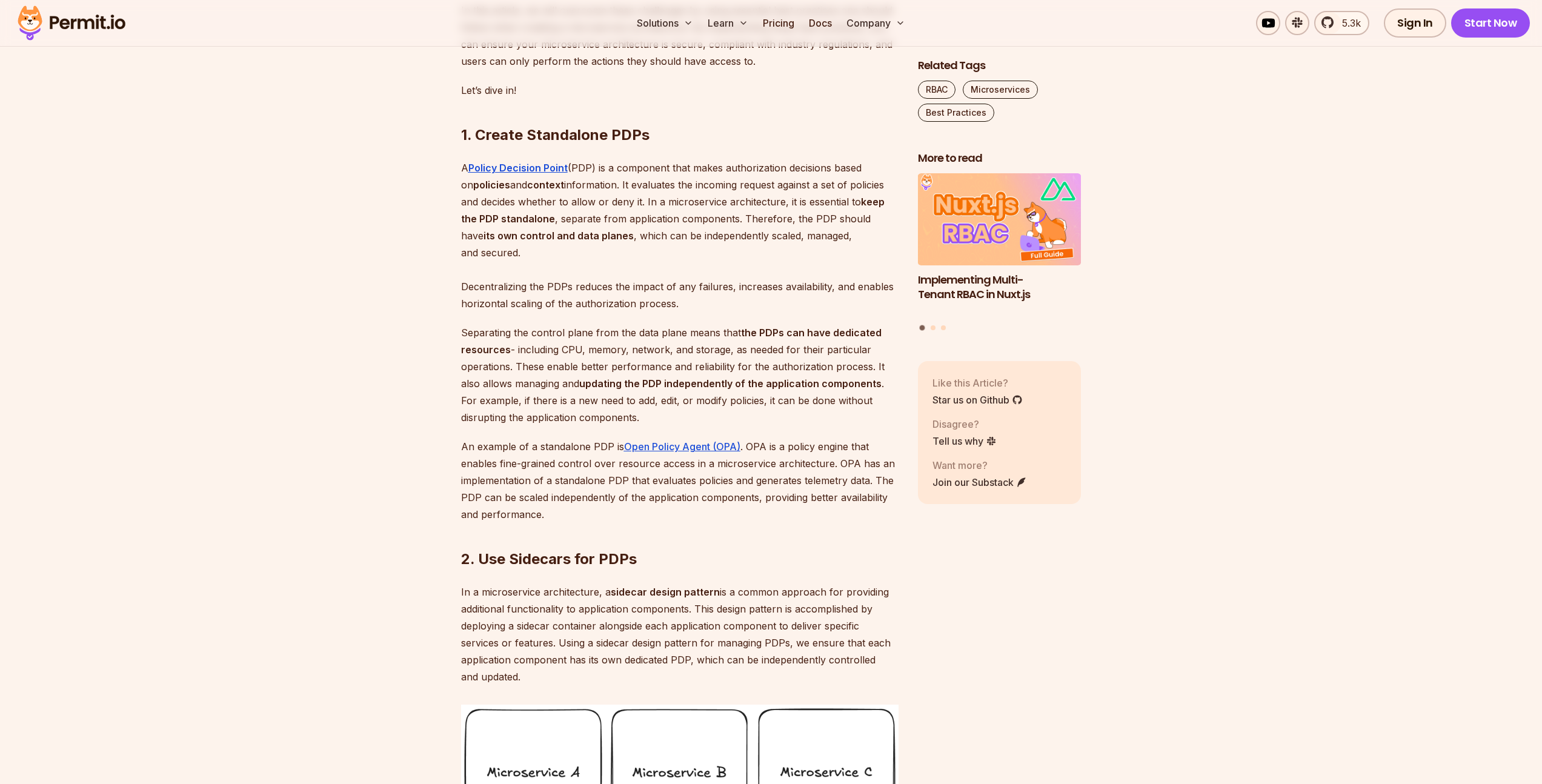 click on "A  Policy Decision Point  (PDP) is a component that makes authorization decisions based on  policies  and  context  information. It evaluates the incoming request against a set of policies and decides whether to allow or deny it. In a microservice architecture, it is essential to  keep the PDP standalone , separate from application components. Therefore, the PDP should have  its own control and data planes , which can be independently scaled, managed, and secured.  Decentralizing the PDPs reduces the impact of any failures, increases availability, and enables horizontal scaling of the authorization process." at bounding box center [680, 236] 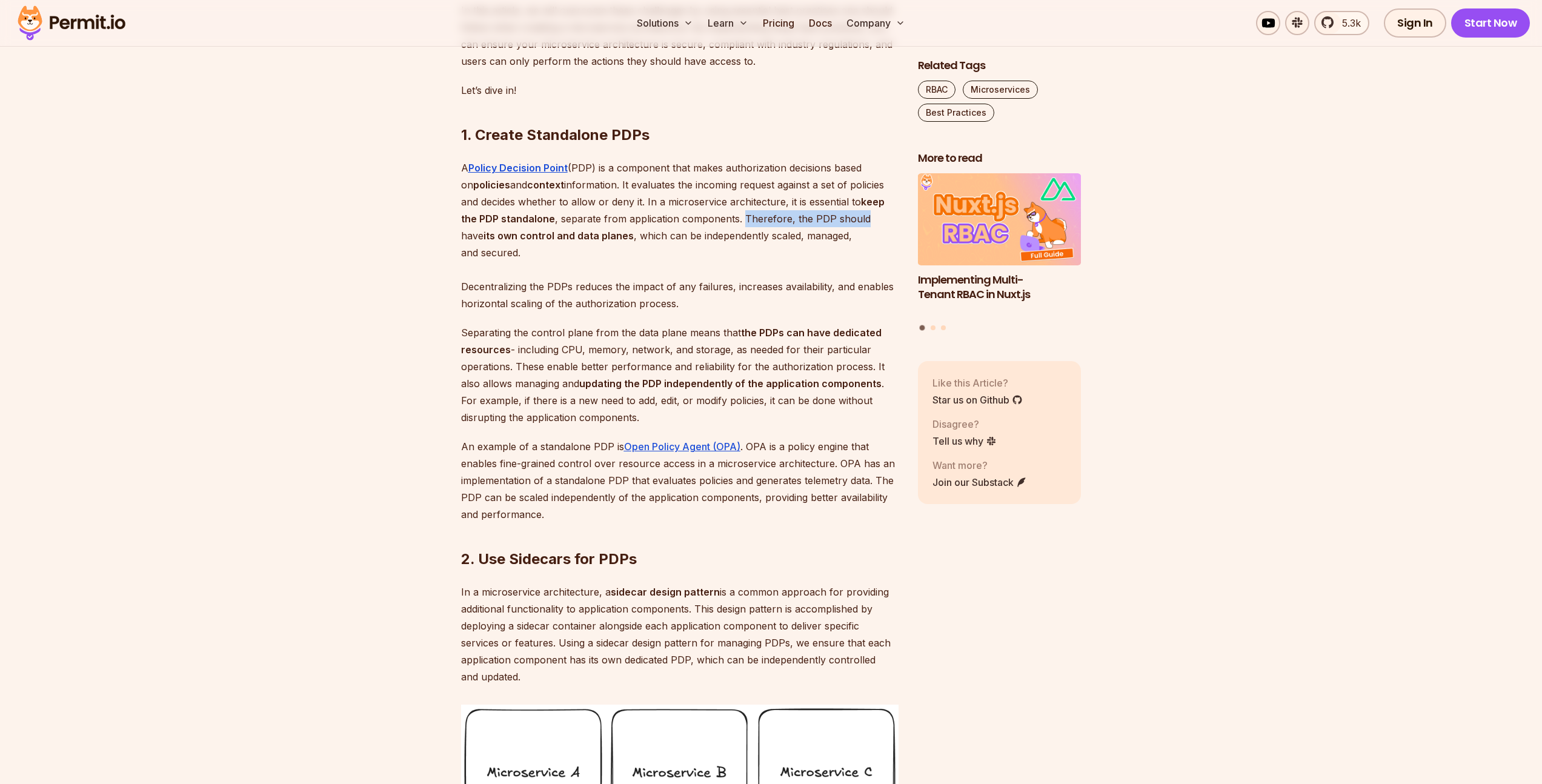 drag, startPoint x: 740, startPoint y: 250, endPoint x: 862, endPoint y: 256, distance: 122.14745 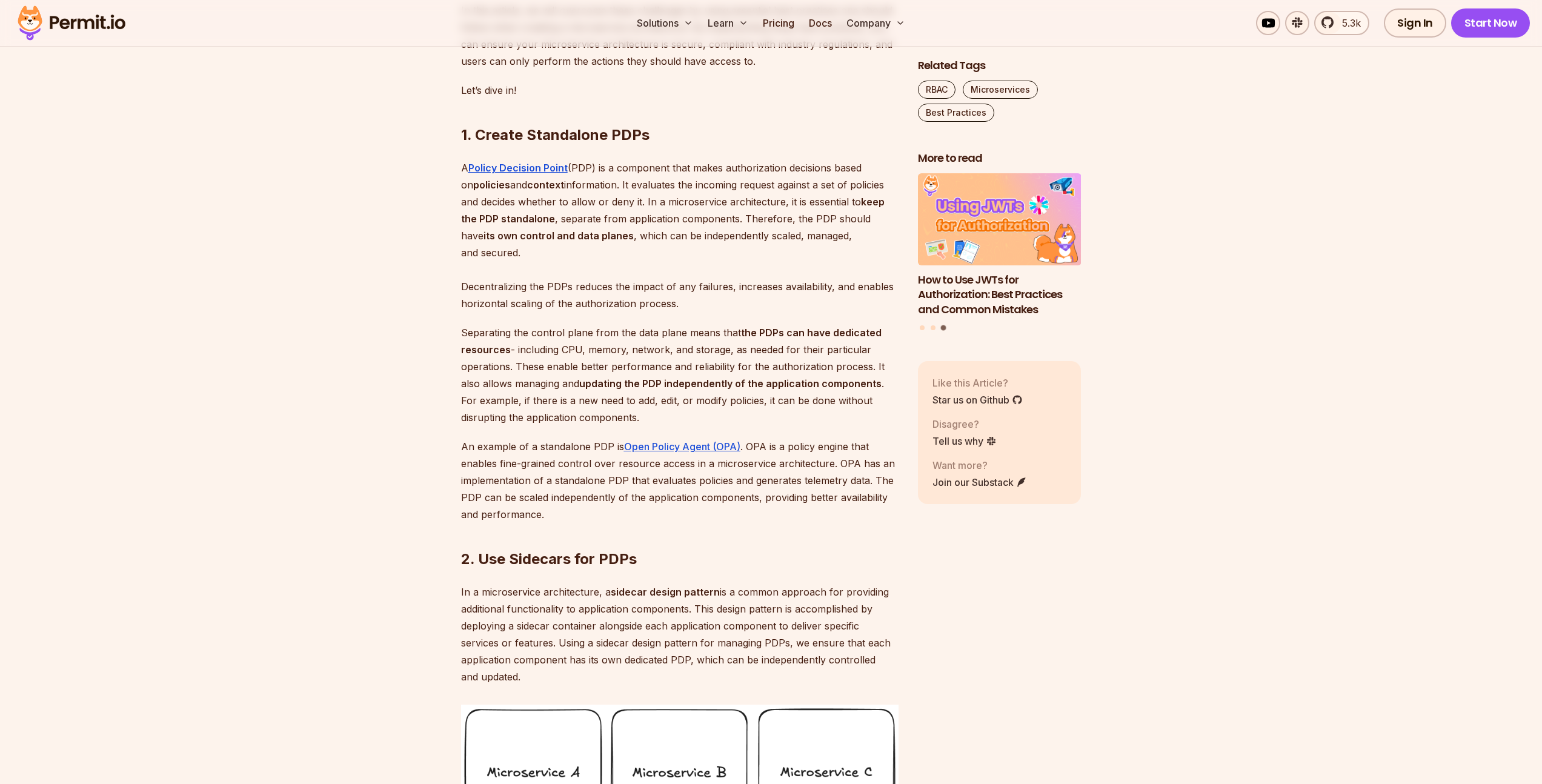 click on "A  Policy Decision Point  (PDP) is a component that makes authorization decisions based on  policies  and  context  information. It evaluates the incoming request against a set of policies and decides whether to allow or deny it. In a microservice architecture, it is essential to  keep the PDP standalone , separate from application components. Therefore, the PDP should have  its own control and data planes , which can be independently scaled, managed, and secured.  Decentralizing the PDPs reduces the impact of any failures, increases availability, and enables horizontal scaling of the authorization process." at bounding box center [680, 236] 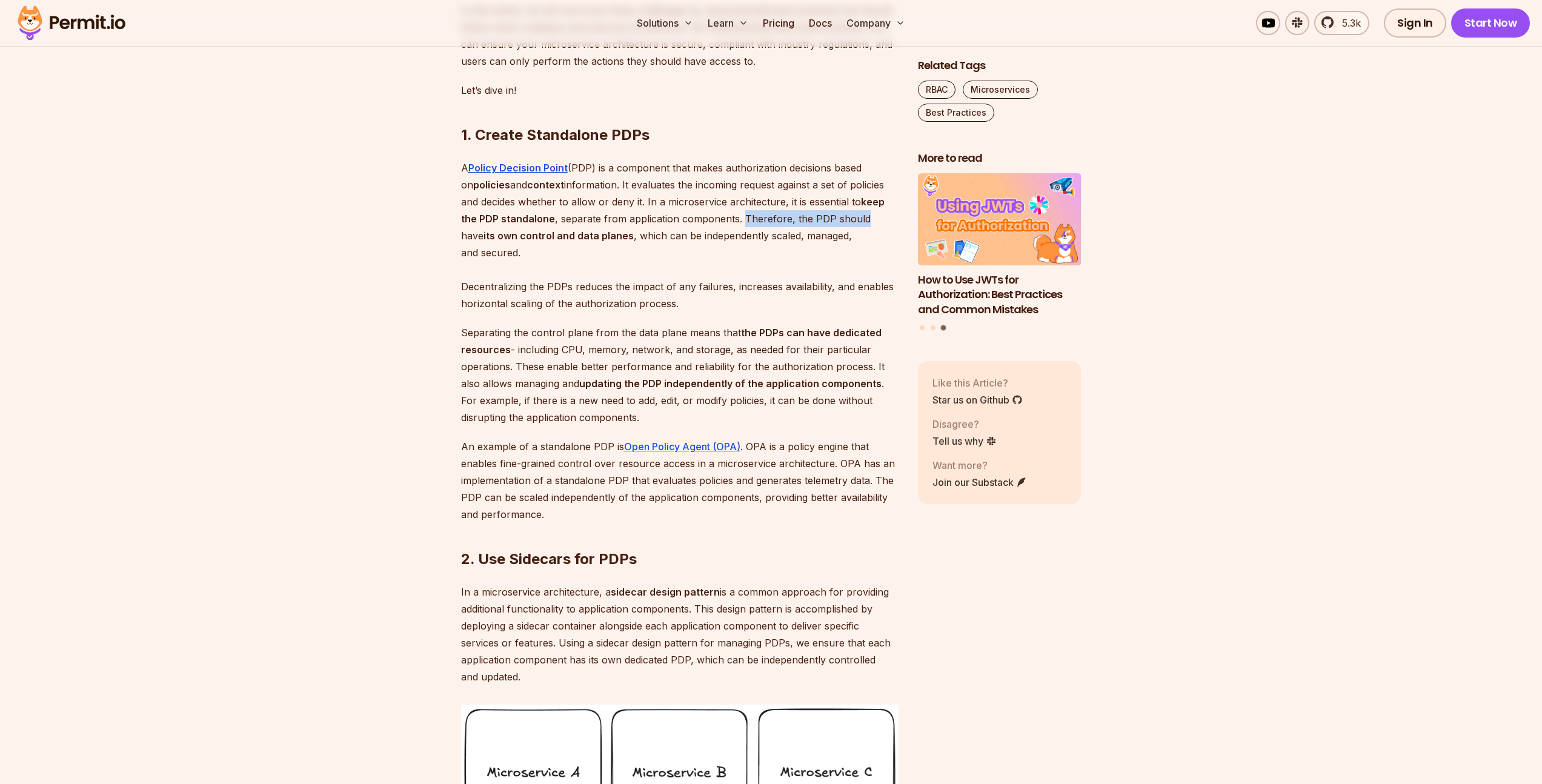 drag, startPoint x: 741, startPoint y: 250, endPoint x: 866, endPoint y: 256, distance: 125.14392 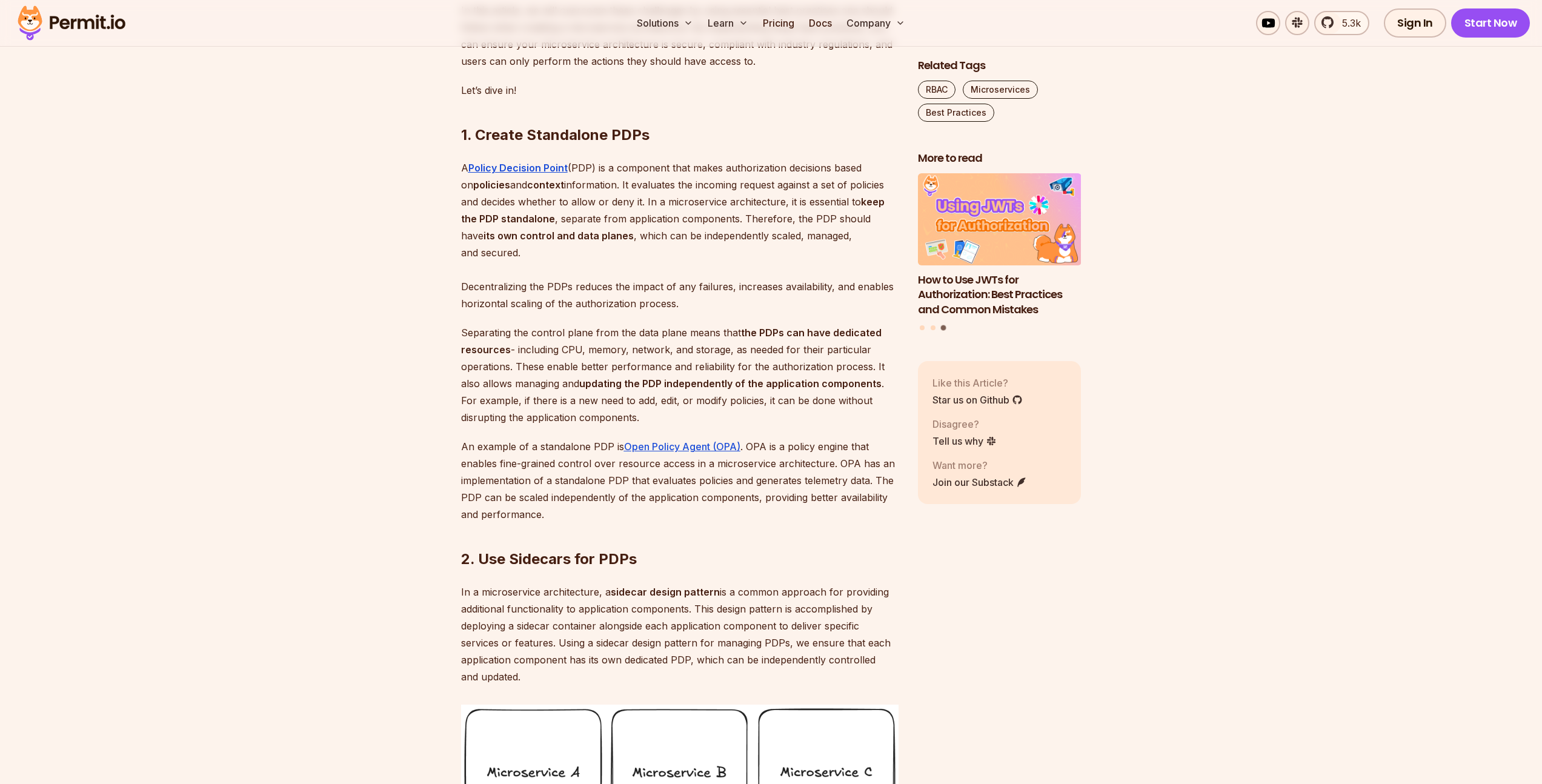 click on "A  Policy Decision Point  (PDP) is a component that makes authorization decisions based on  policies  and  context  information. It evaluates the incoming request against a set of policies and decides whether to allow or deny it. In a microservice architecture, it is essential to  keep the PDP standalone , separate from application components. Therefore, the PDP should have  its own control and data planes , which can be independently scaled, managed, and secured.  Decentralizing the PDPs reduces the impact of any failures, increases availability, and enables horizontal scaling of the authorization process." at bounding box center (680, 236) 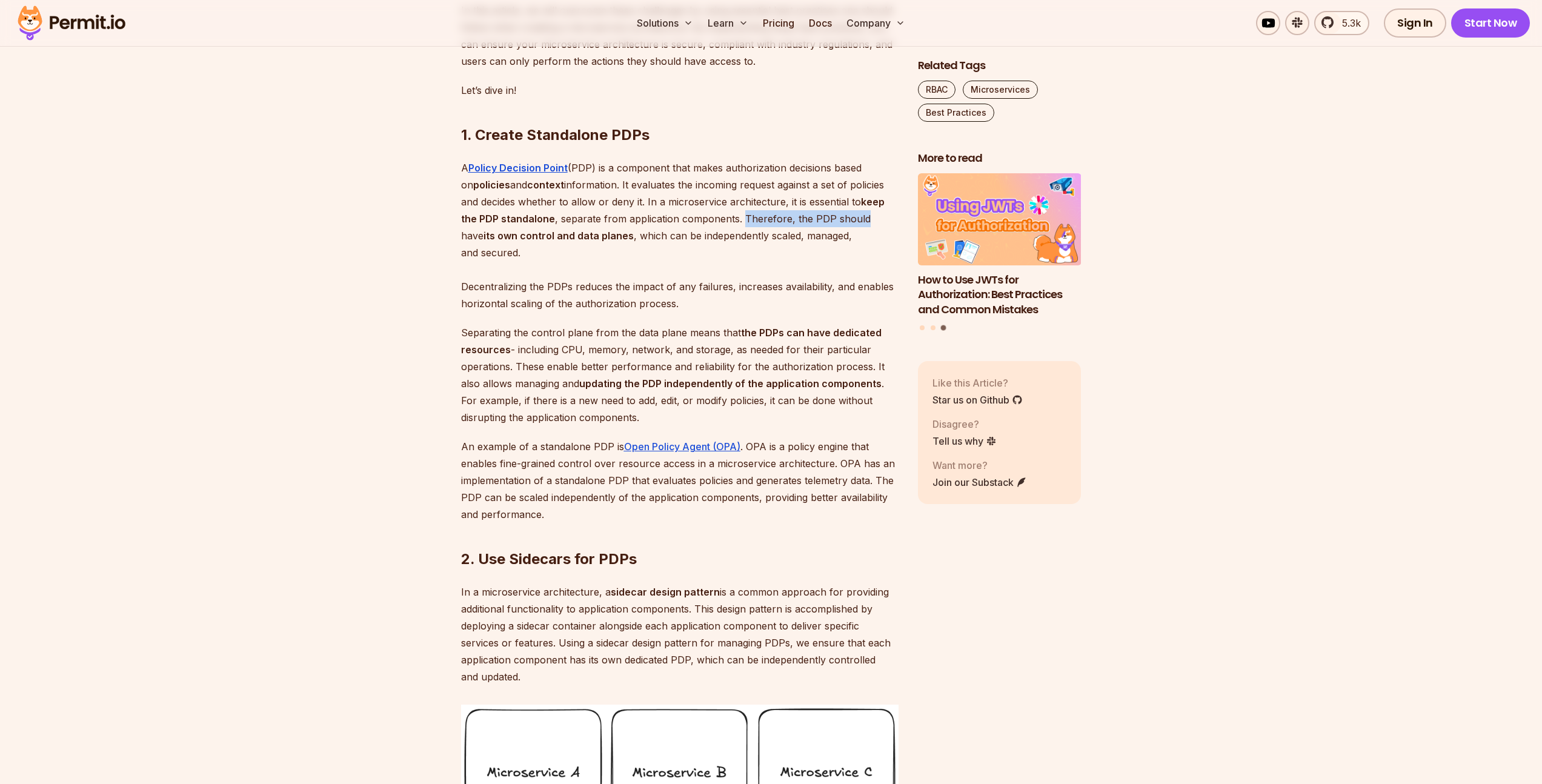 drag, startPoint x: 742, startPoint y: 250, endPoint x: 862, endPoint y: 253, distance: 120.03749 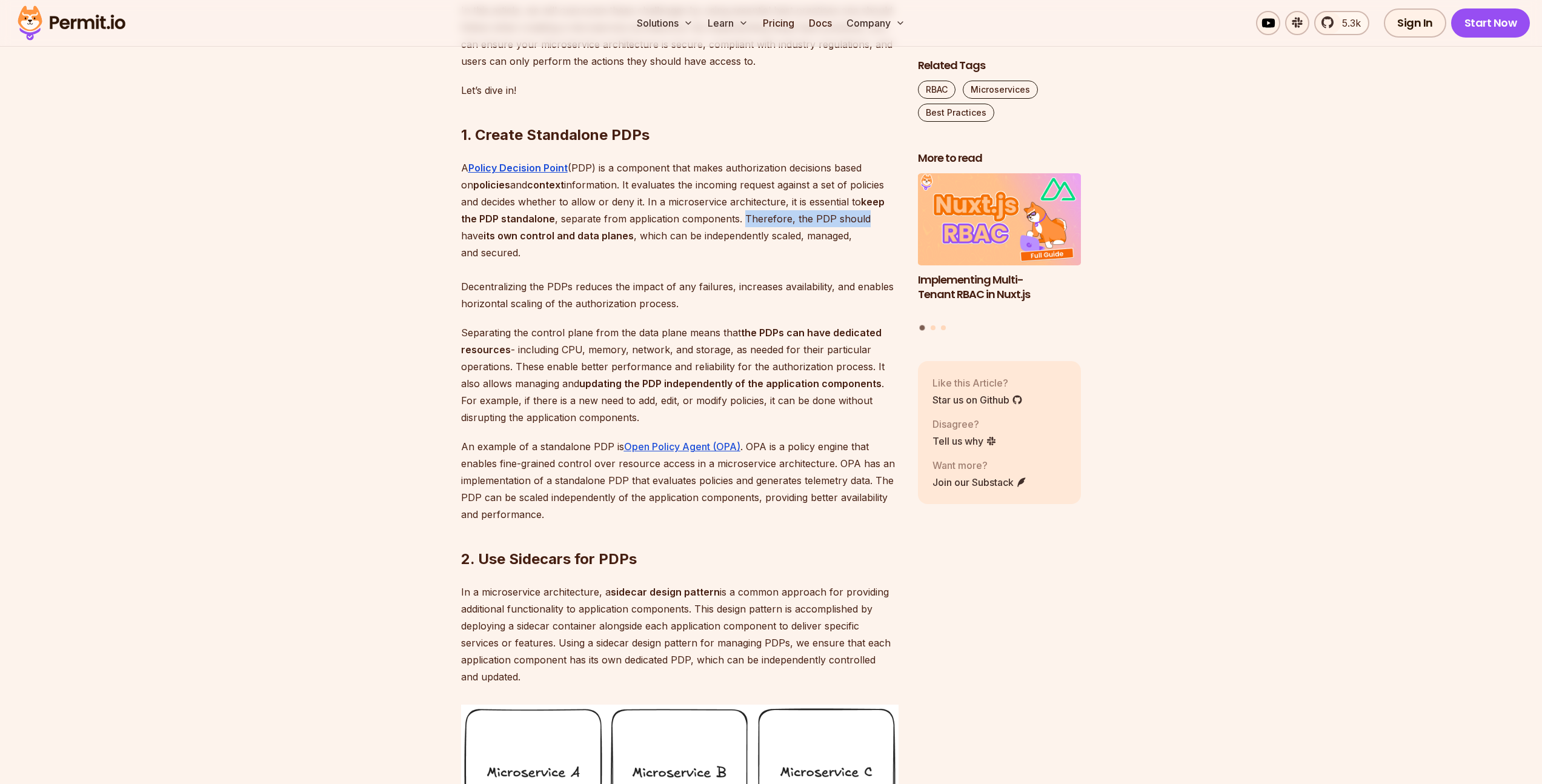 drag, startPoint x: 460, startPoint y: 266, endPoint x: 834, endPoint y: 289, distance: 374.7066 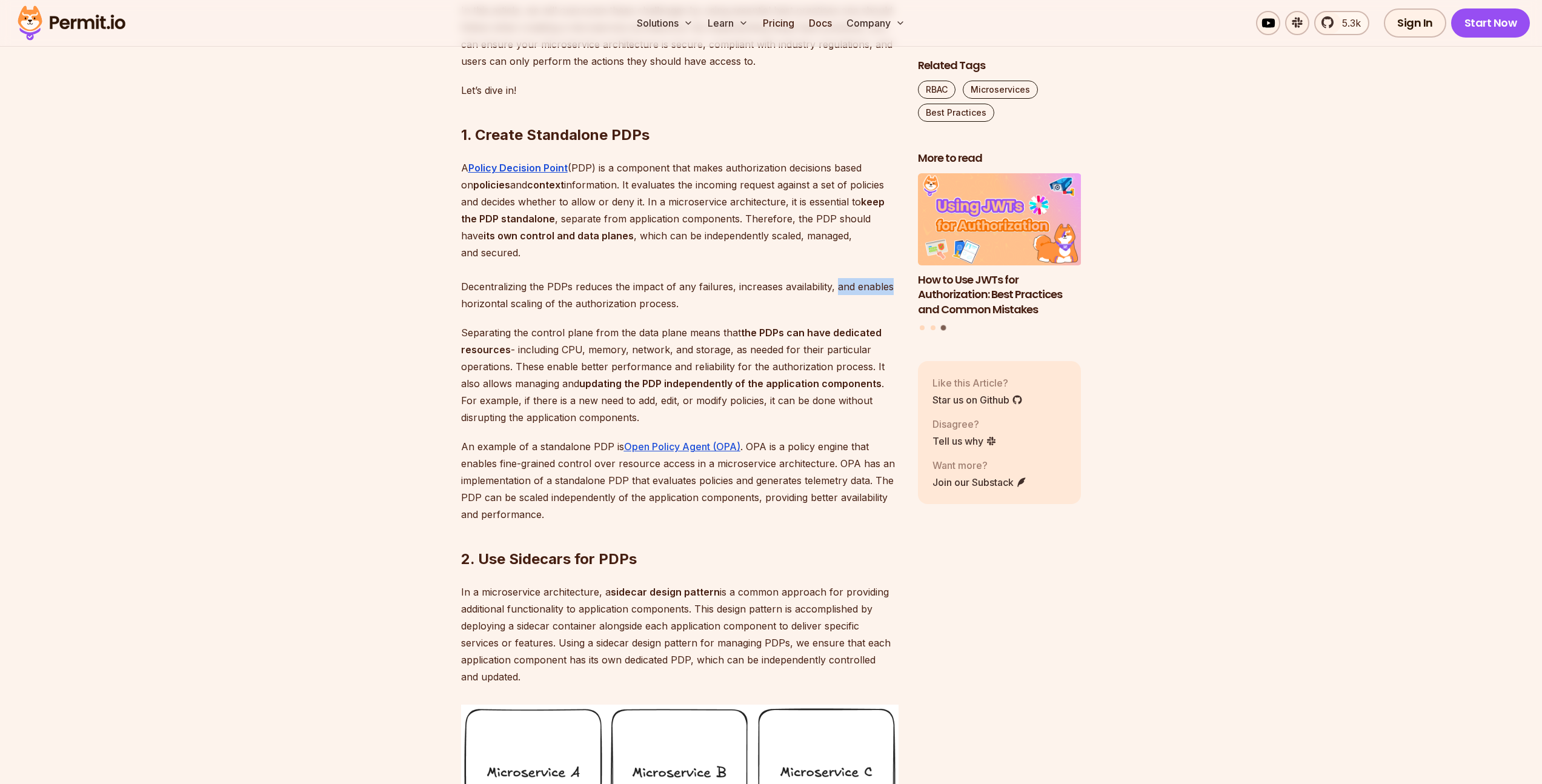drag, startPoint x: 837, startPoint y: 317, endPoint x: 891, endPoint y: 321, distance: 54.14795 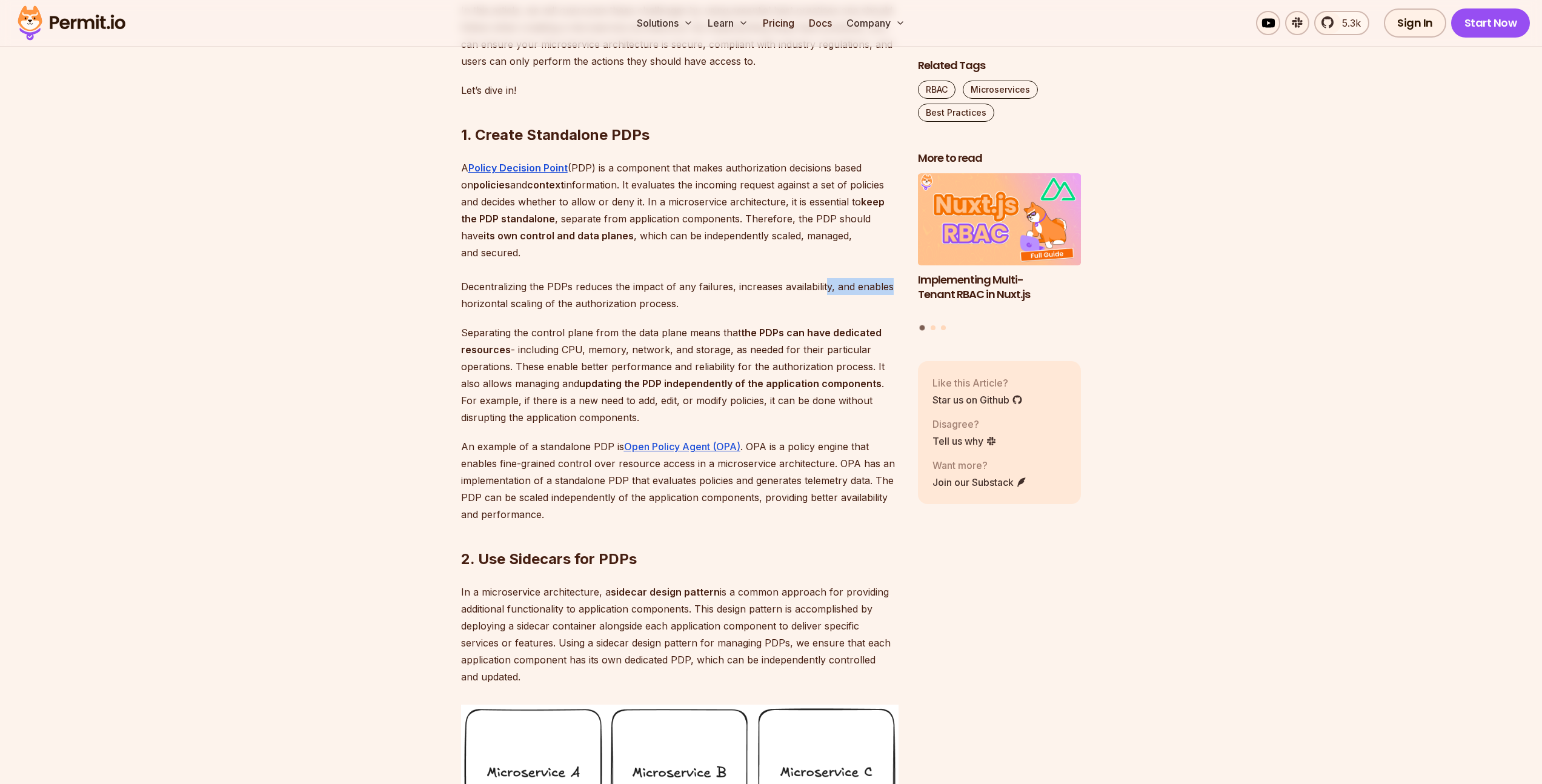 drag, startPoint x: 823, startPoint y: 319, endPoint x: 896, endPoint y: 320, distance: 73.00685 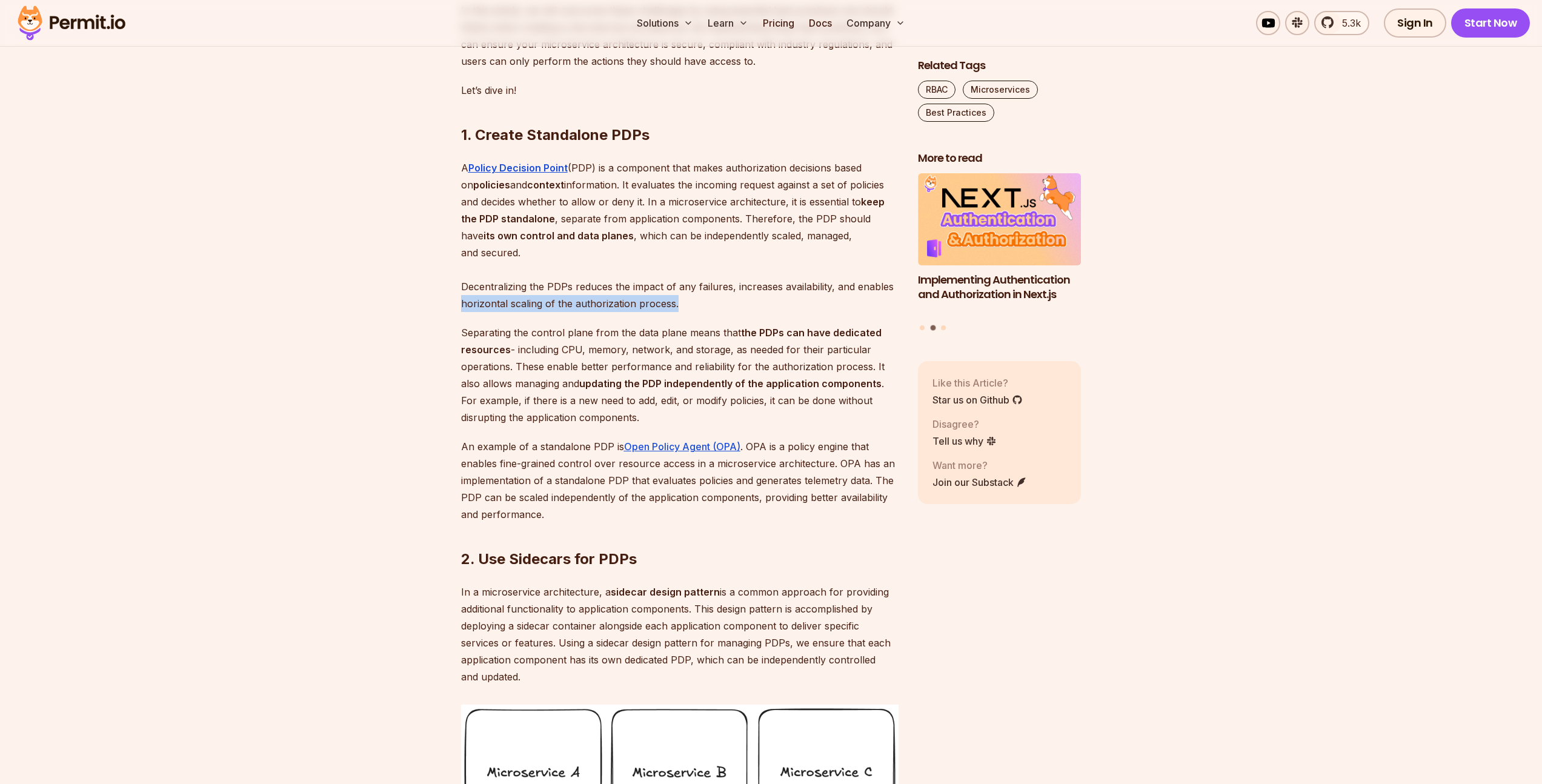 drag, startPoint x: 463, startPoint y: 334, endPoint x: 677, endPoint y: 340, distance: 214.0841 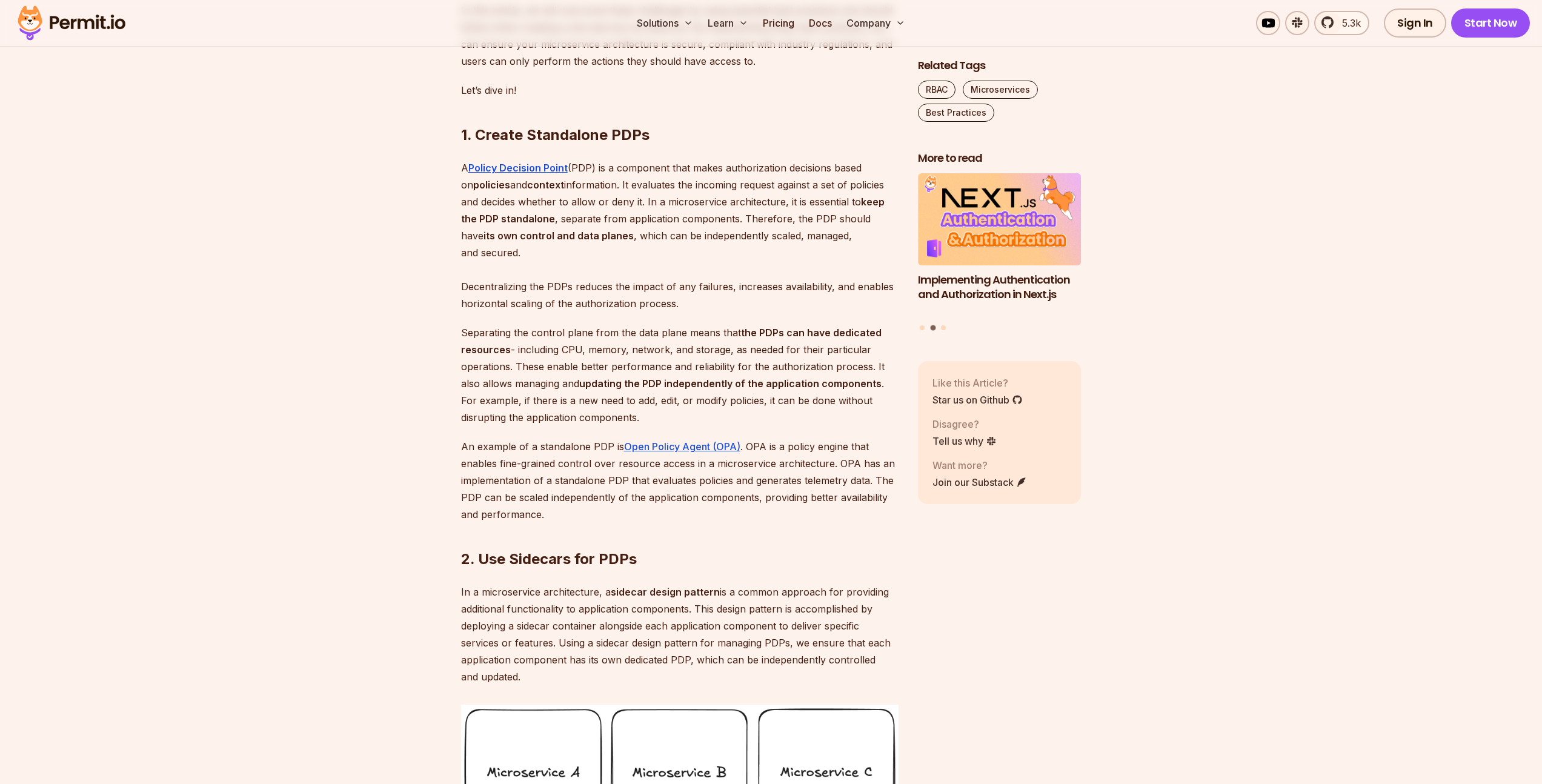 click on "A  Policy Decision Point  (PDP) is a component that makes authorization decisions based on  policies  and  context  information. It evaluates the incoming request against a set of policies and decides whether to allow or deny it. In a microservice architecture, it is essential to  keep the PDP standalone , separate from application components. Therefore, the PDP should have  its own control and data planes , which can be independently scaled, managed, and secured.  Decentralizing the PDPs reduces the impact of any failures, increases availability, and enables horizontal scaling of the authorization process." at bounding box center [680, 236] 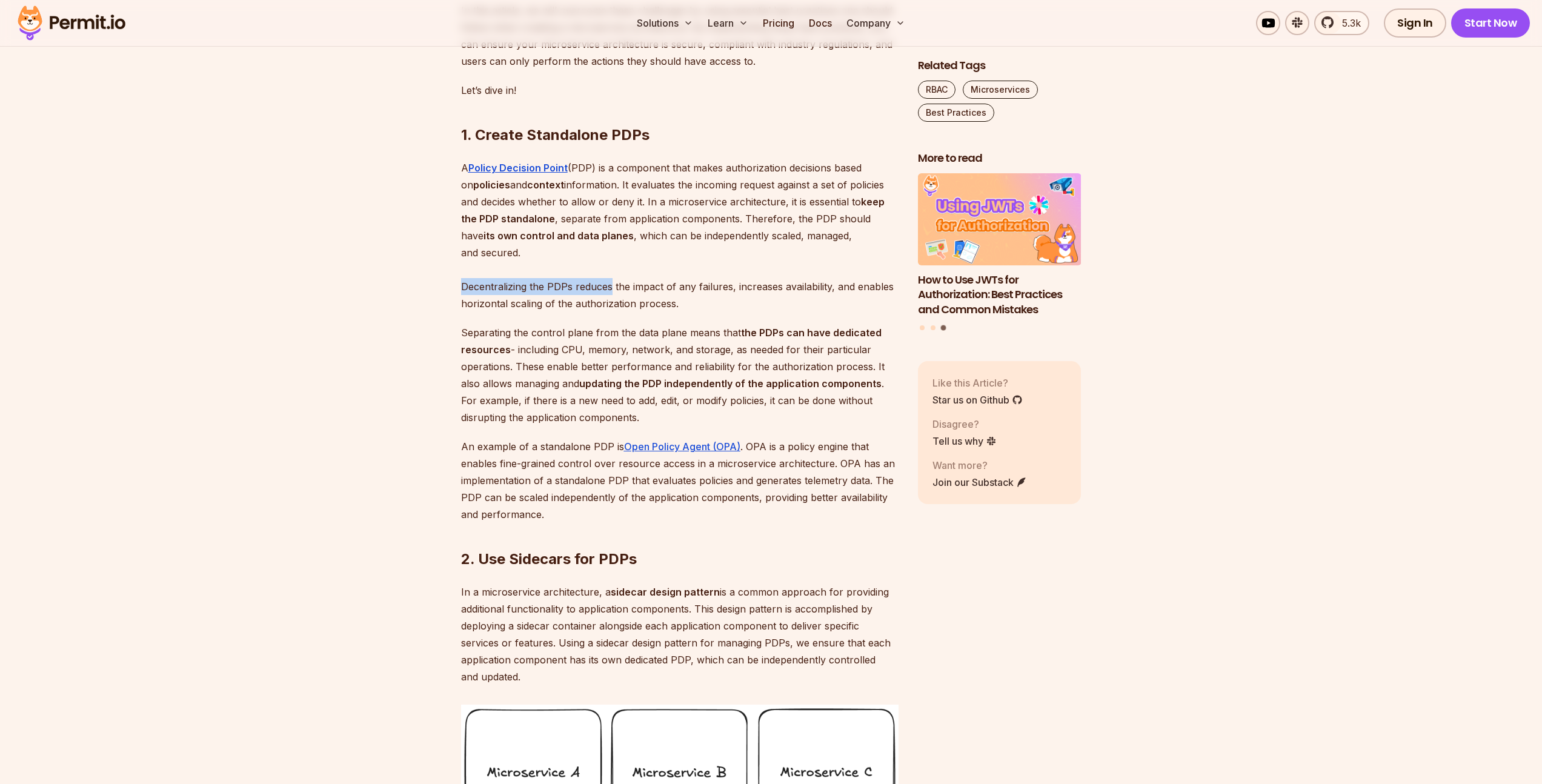 drag, startPoint x: 460, startPoint y: 315, endPoint x: 609, endPoint y: 323, distance: 149.21461 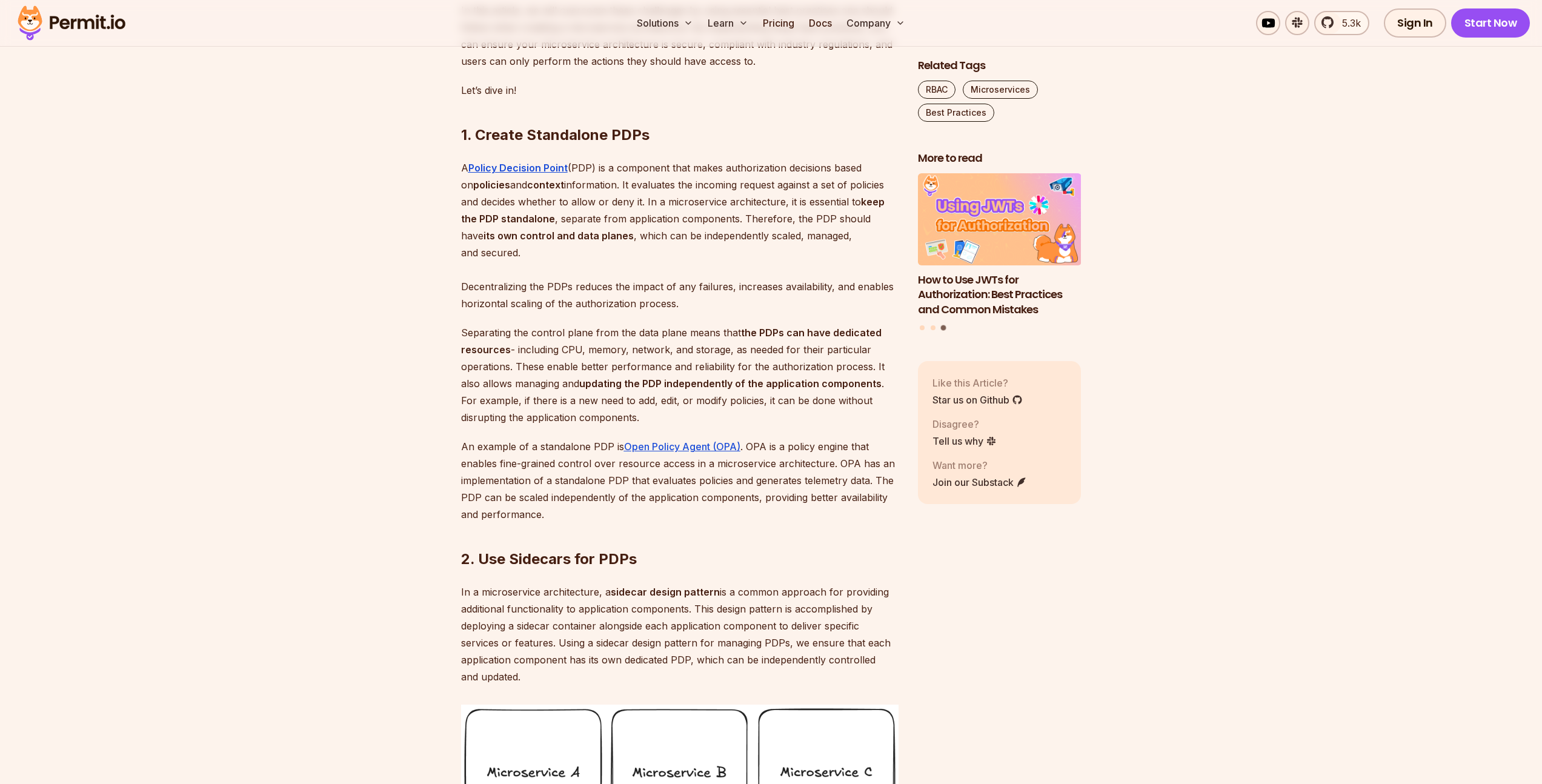click on "A  Policy Decision Point  (PDP) is a component that makes authorization decisions based on  policies  and  context  information. It evaluates the incoming request against a set of policies and decides whether to allow or deny it. In a microservice architecture, it is essential to  keep the PDP standalone , separate from application components. Therefore, the PDP should have  its own control and data planes , which can be independently scaled, managed, and secured.  Decentralizing the PDPs reduces the impact of any failures, increases availability, and enables horizontal scaling of the authorization process." at bounding box center (680, 236) 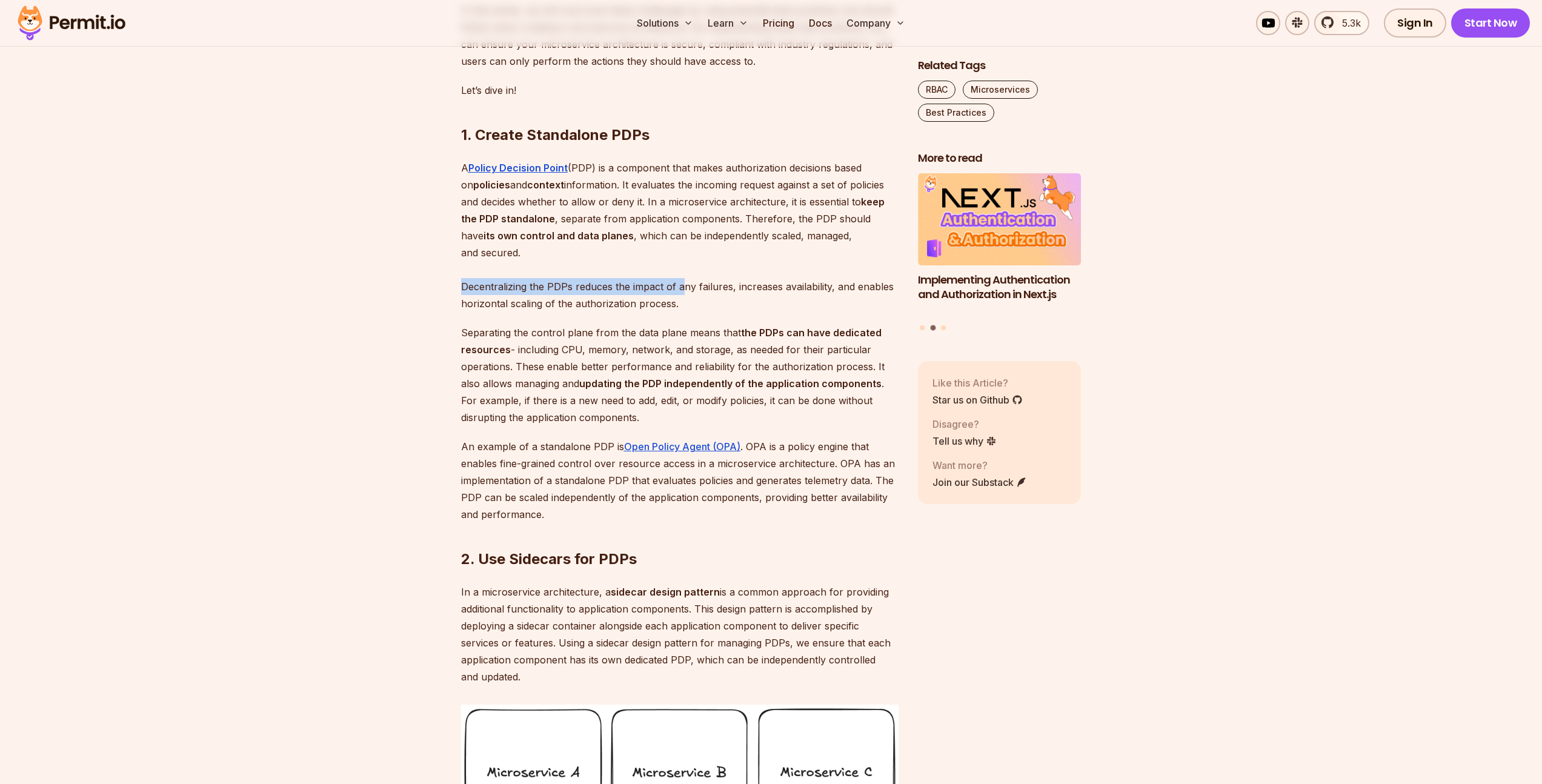 drag, startPoint x: 460, startPoint y: 318, endPoint x: 683, endPoint y: 319, distance: 223.00224 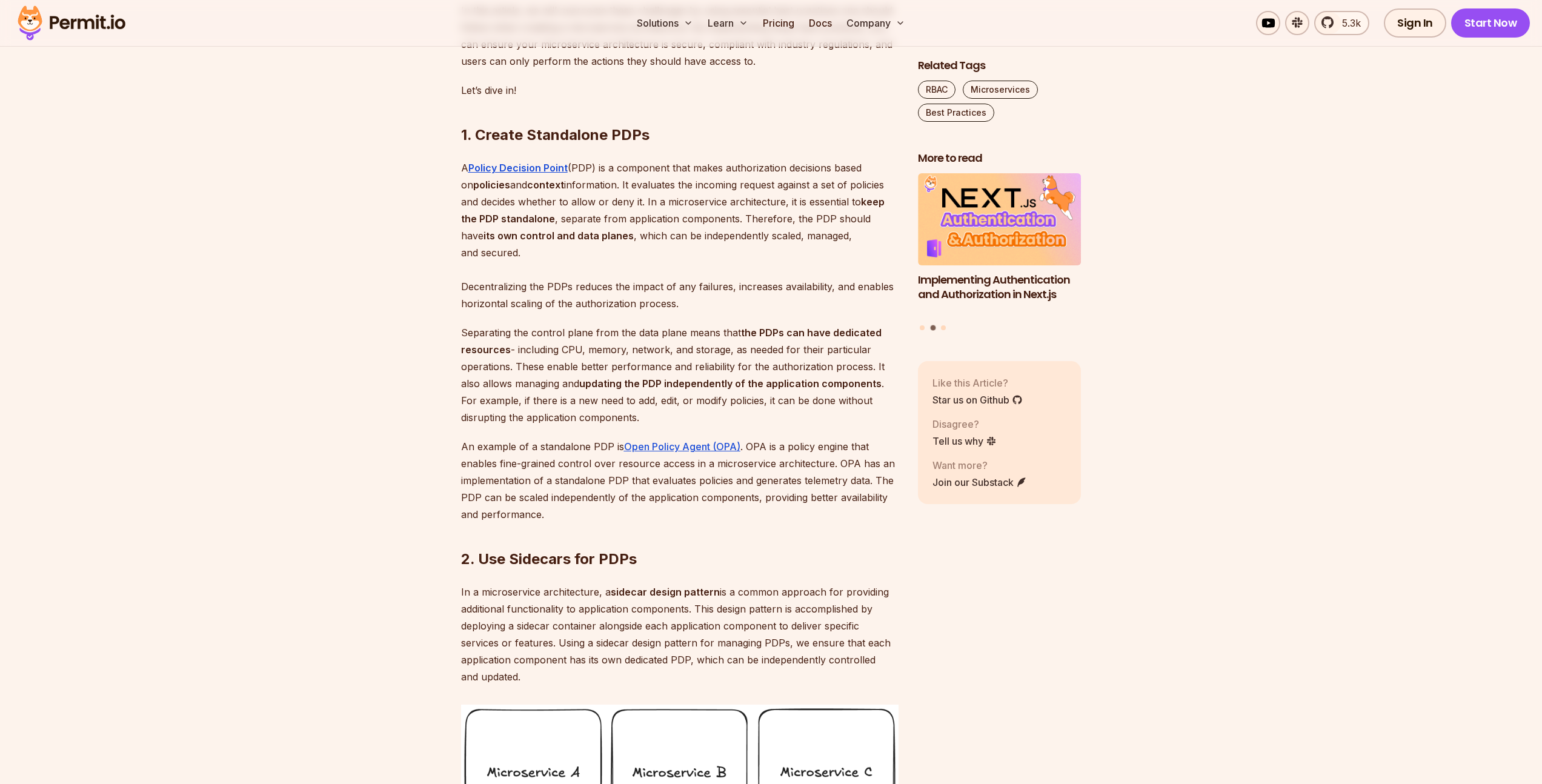 click on "As microservice architecture gains popularity, it becomes increasingly important to ensure that the services and their interactions are secure. One critical security aspect is  authorization , which refers to determining whether  a user or service  has permission to  access a particular resource  or  perform a specific action . Authorization in a microservice architecture is more complex than in a monolithic one. In a monolithic architecture, a single authorization point typically controls access to all resources. Instead, a microservice architecture has multiple services, each with protected resources. Furthermore, each service may have different, independent authorization requirements, and enforcing these requirements in a consistent and scalable manner can be a challenge. For example, a user with permission to access resources from one service may not have permission to access another, even though both services belong to the same application. Let’s dive in! 1. Create Standalone PDPs A  policies  ." at bounding box center (680, 1736) 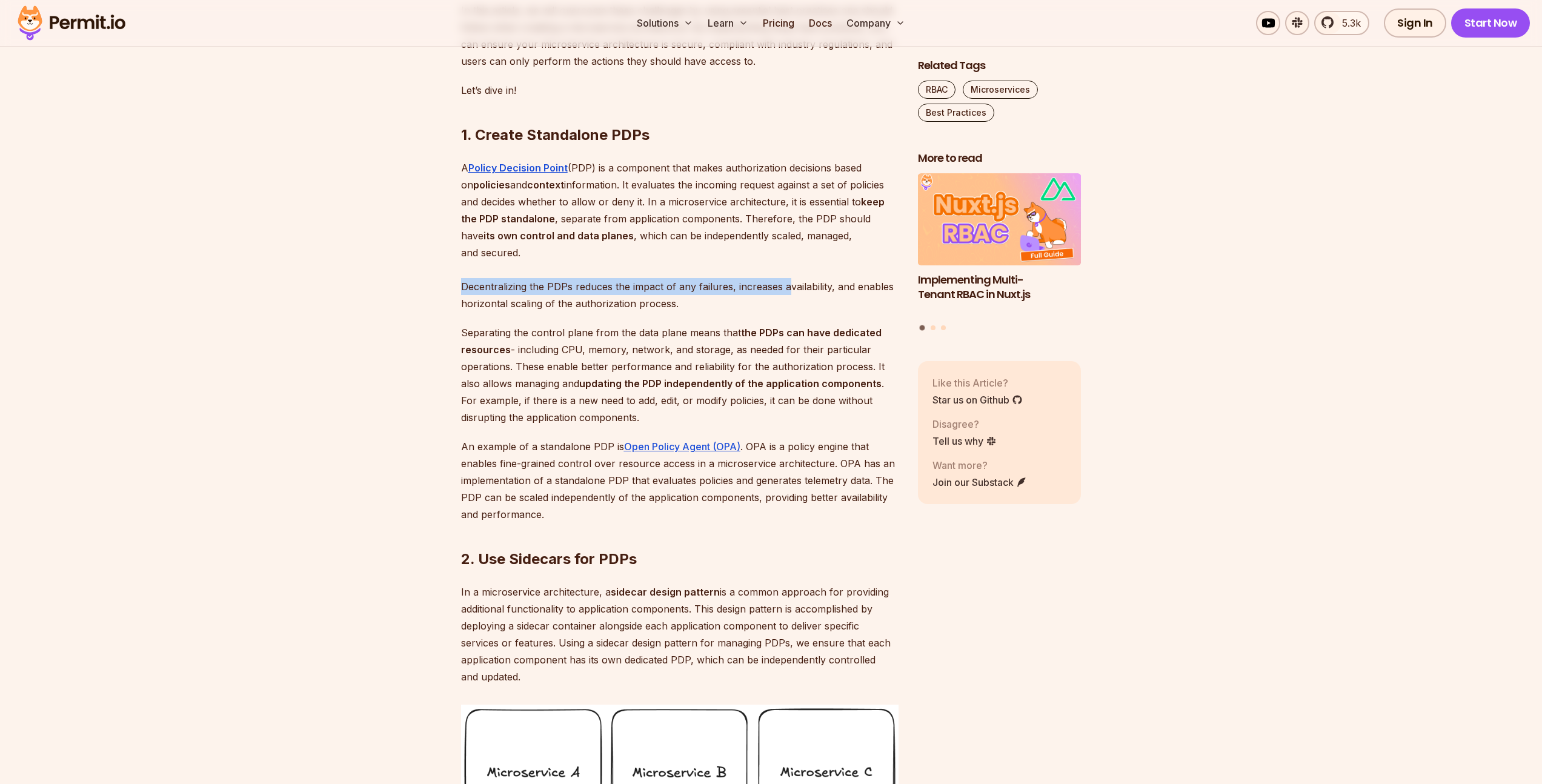 drag, startPoint x: 461, startPoint y: 320, endPoint x: 788, endPoint y: 320, distance: 327 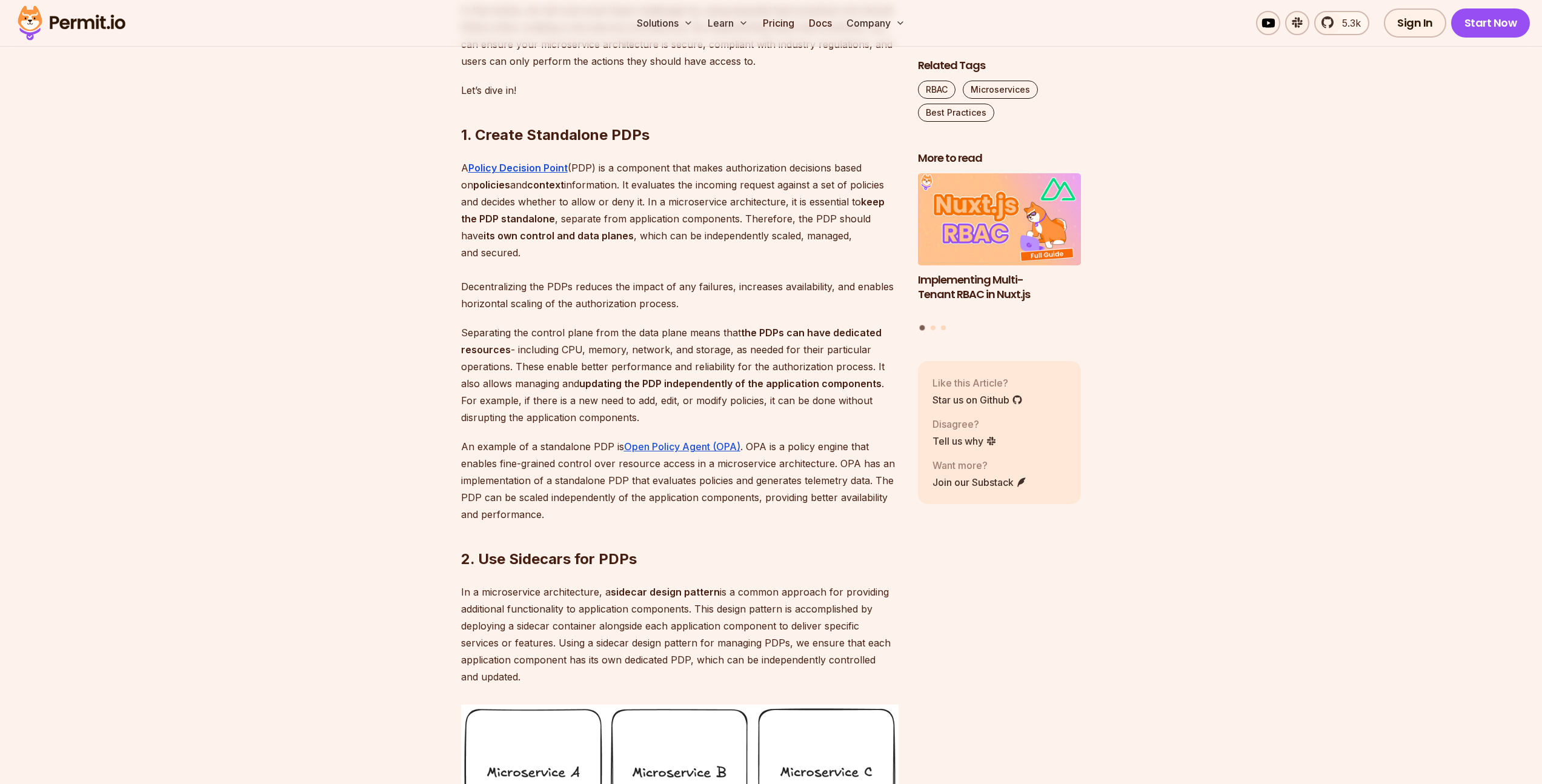 click on "A  Policy Decision Point  (PDP) is a component that makes authorization decisions based on  policies  and  context  information. It evaluates the incoming request against a set of policies and decides whether to allow or deny it. In a microservice architecture, it is essential to  keep the PDP standalone , separate from application components. Therefore, the PDP should have  its own control and data planes , which can be independently scaled, managed, and secured.  Decentralizing the PDPs reduces the impact of any failures, increases availability, and enables horizontal scaling of the authorization process." at bounding box center (680, 236) 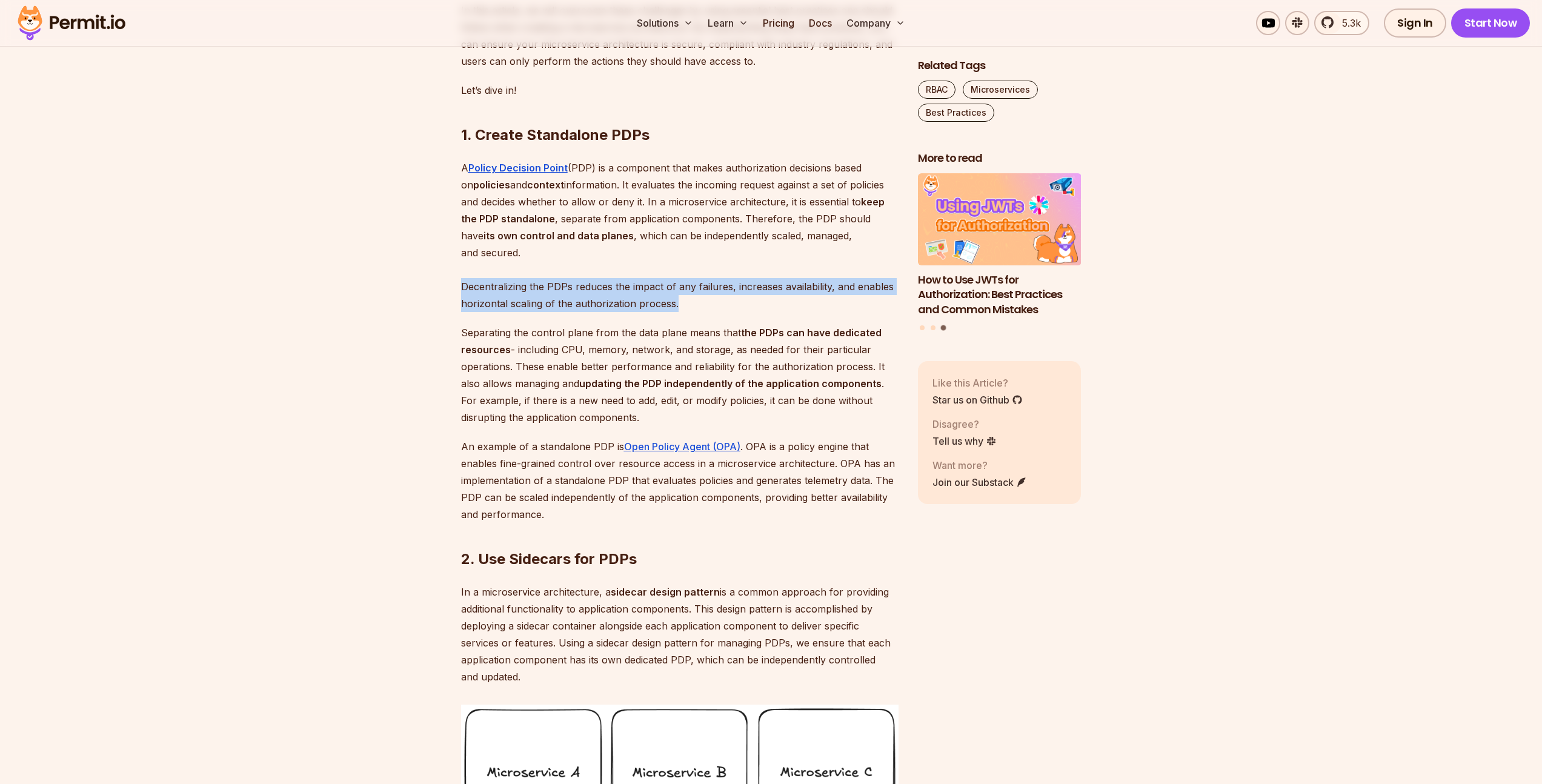 drag, startPoint x: 461, startPoint y: 318, endPoint x: 886, endPoint y: 327, distance: 425.09528 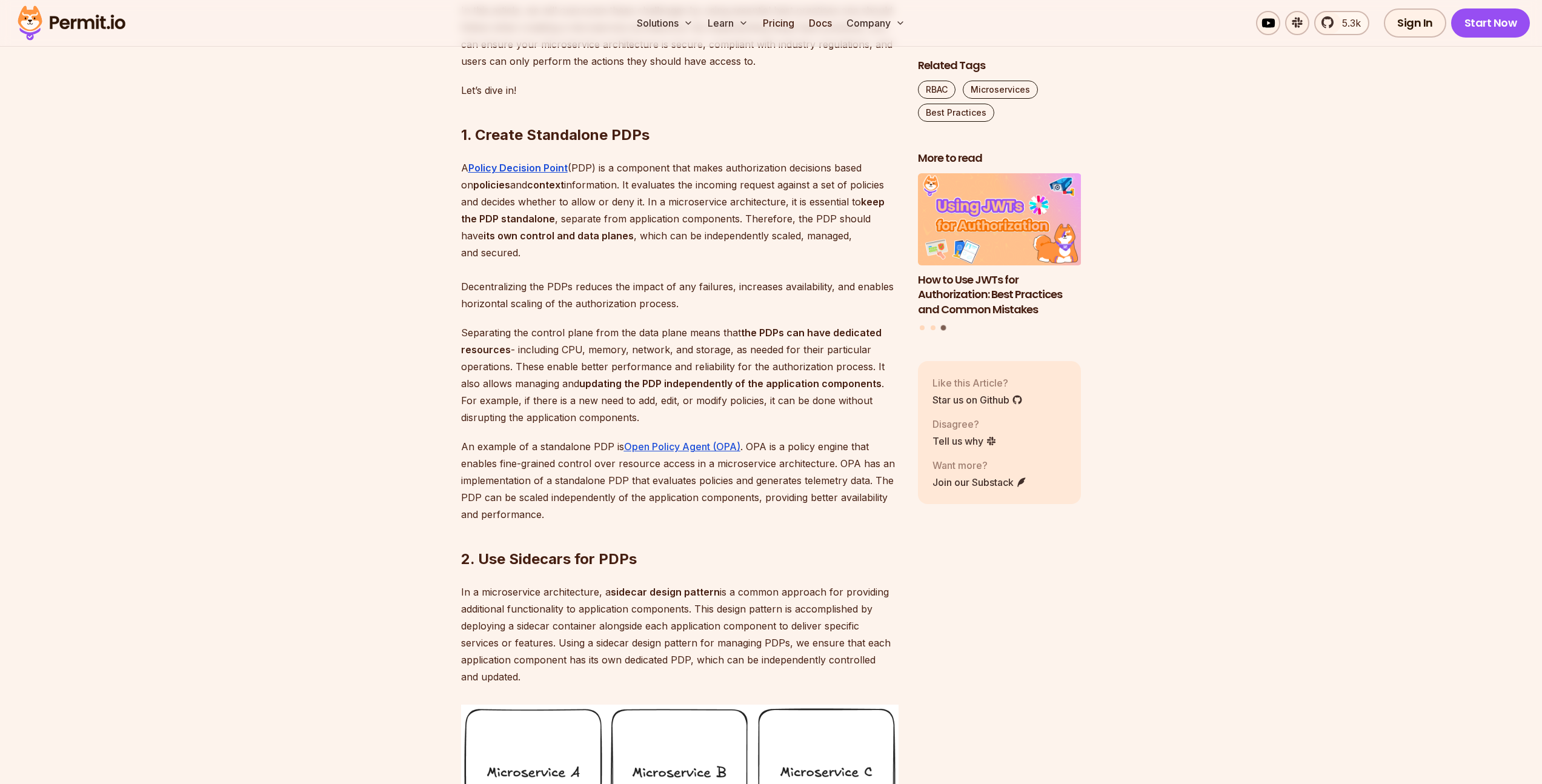 click on "As microservice architecture gains popularity, it becomes increasingly important to ensure that the services and their interactions are secure. One critical security aspect is  authorization , which refers to determining whether  a user or service  has permission to  access a particular resource  or  perform a specific action . Authorization in a microservice architecture is more complex than in a monolithic one. In a monolithic architecture, a single authorization point typically controls access to all resources. Instead, a microservice architecture has multiple services, each with protected resources. Furthermore, each service may have different, independent authorization requirements, and enforcing these requirements in a consistent and scalable manner can be a challenge. For example, a user with permission to access resources from one service may not have permission to access another, even though both services belong to the same application. Let’s dive in! 1. Create Standalone PDPs A  policies  ." at bounding box center [680, 1736] 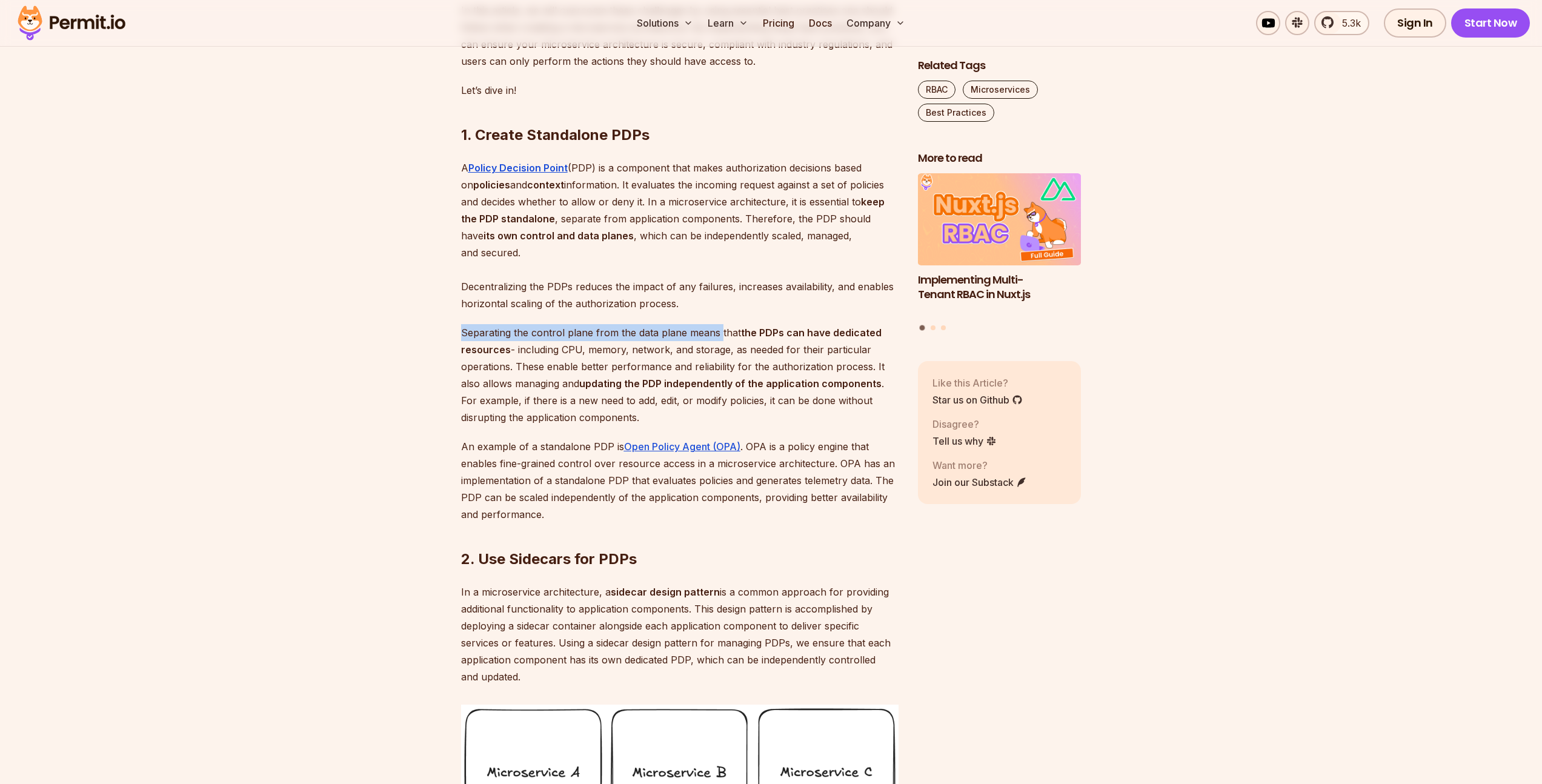 drag, startPoint x: 460, startPoint y: 363, endPoint x: 718, endPoint y: 362, distance: 258.0019 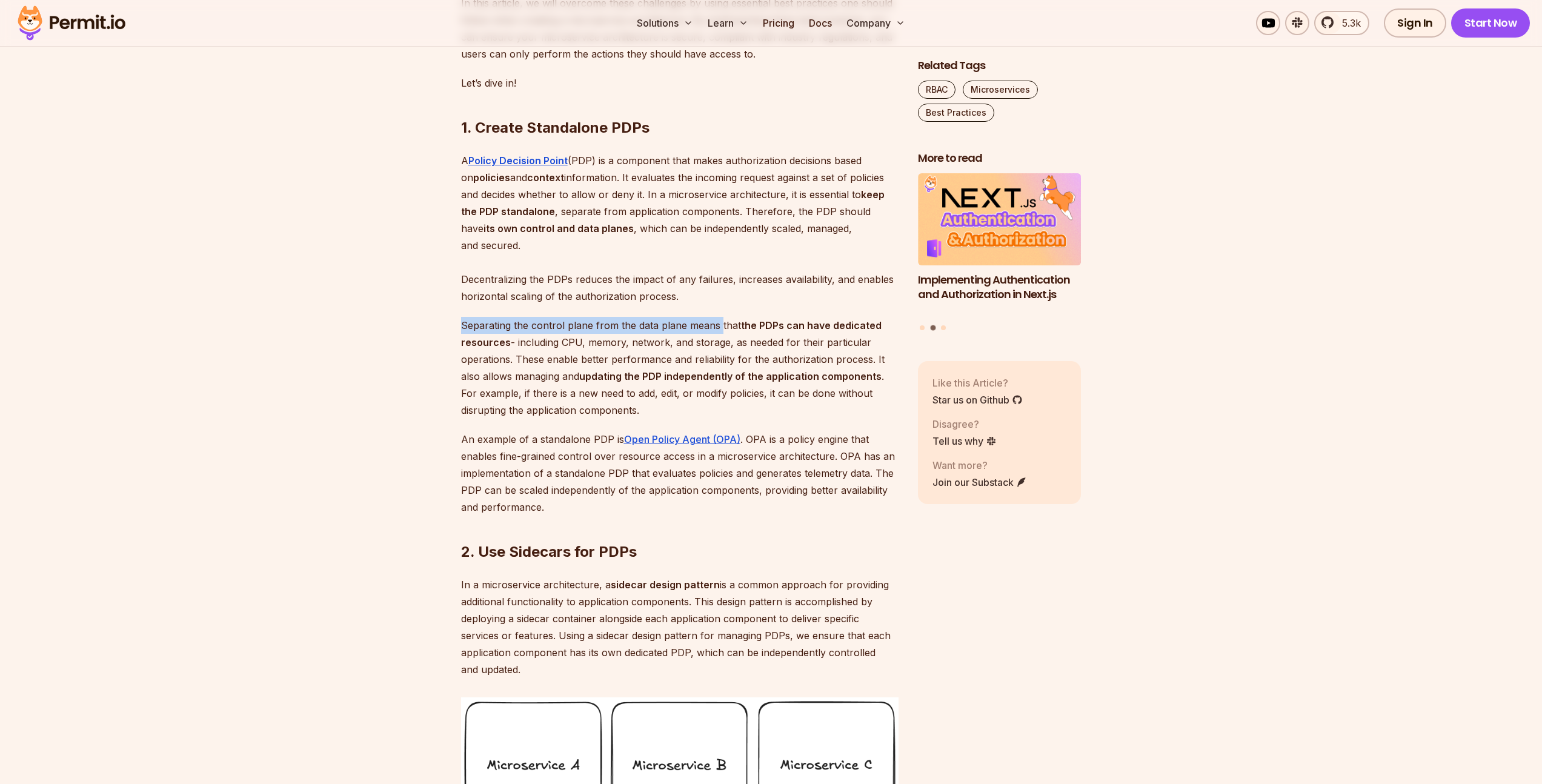 scroll, scrollTop: 992, scrollLeft: 0, axis: vertical 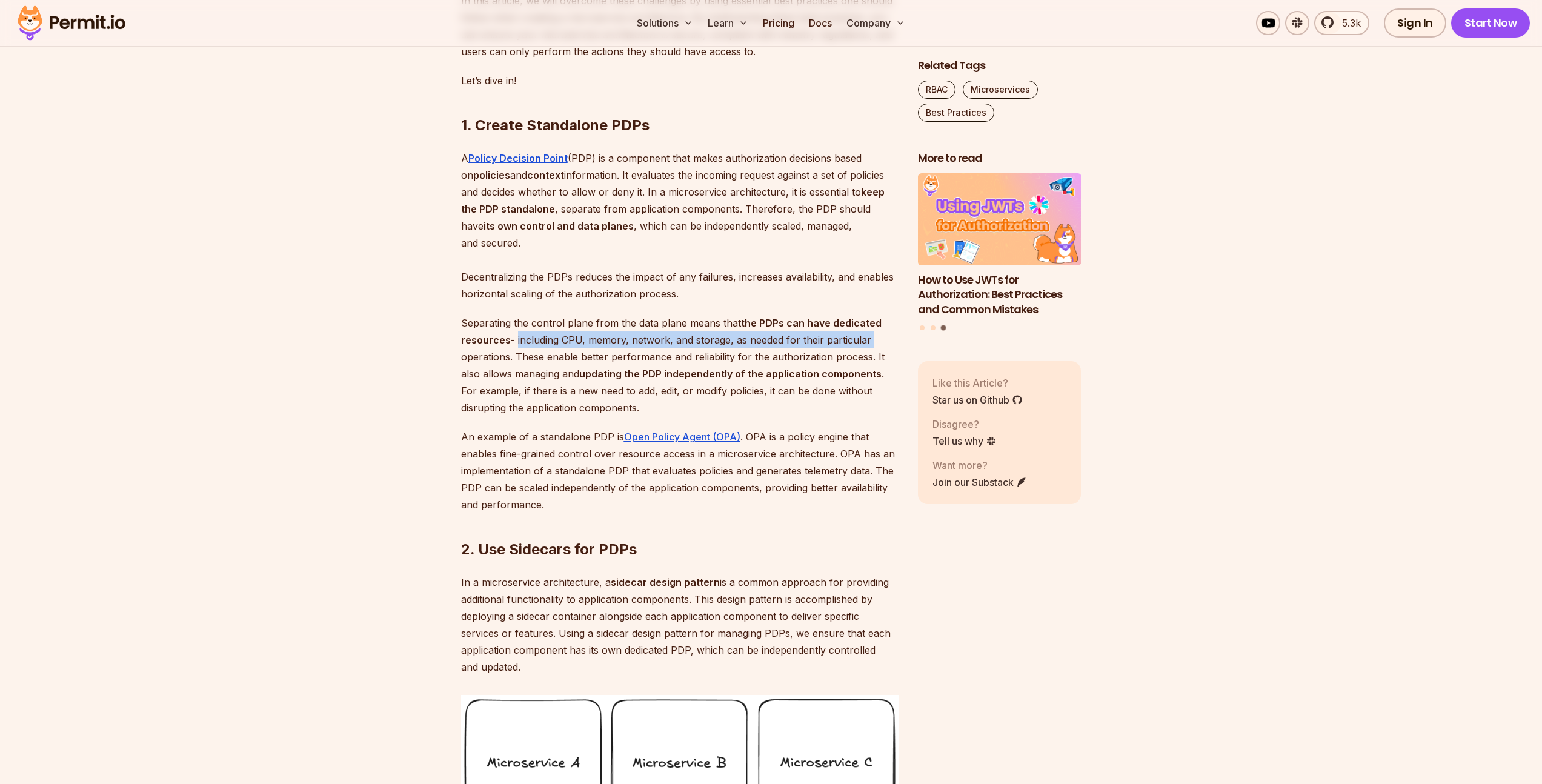 drag, startPoint x: 514, startPoint y: 370, endPoint x: 866, endPoint y: 370, distance: 352 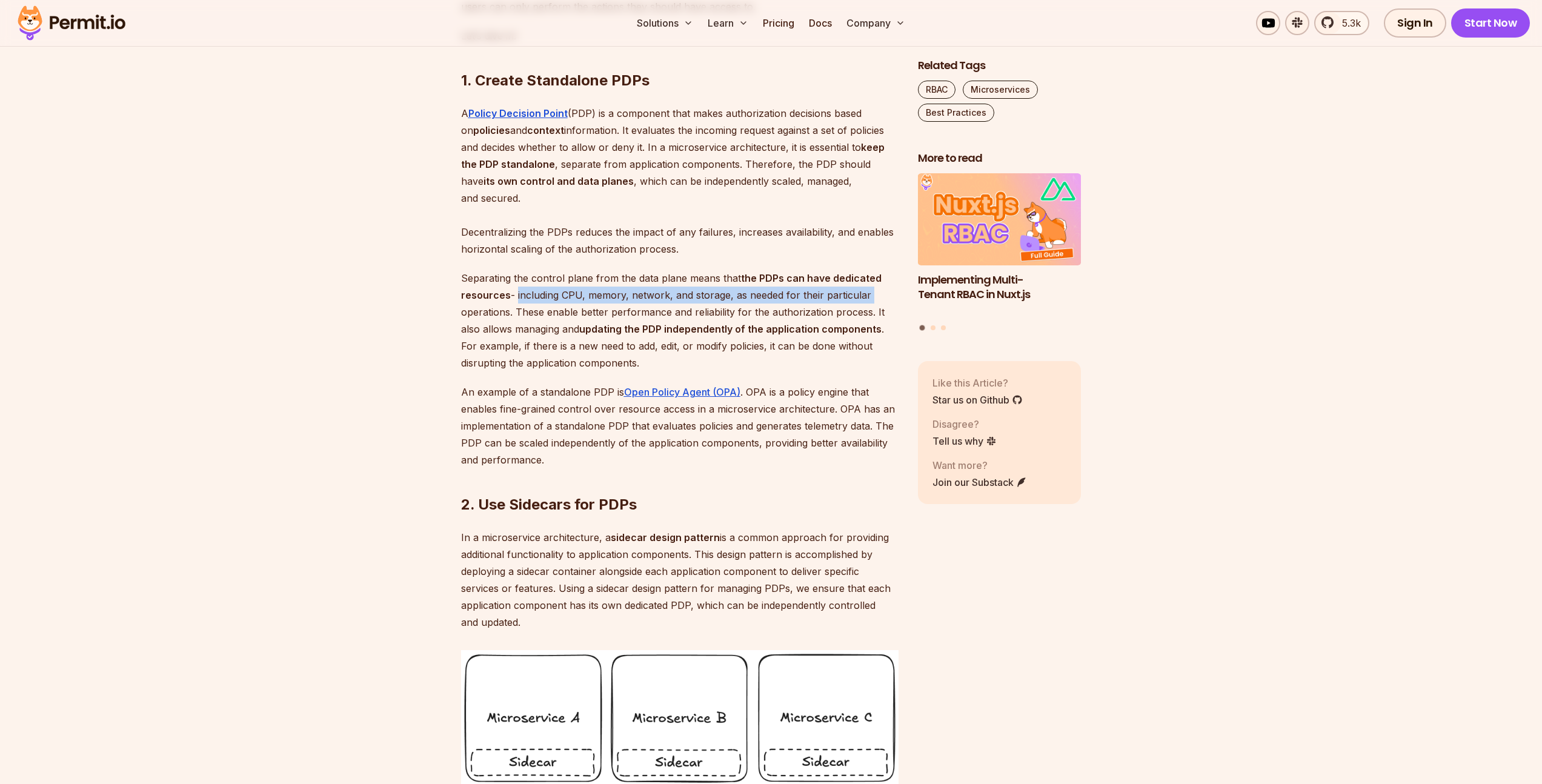 scroll, scrollTop: 1037, scrollLeft: 0, axis: vertical 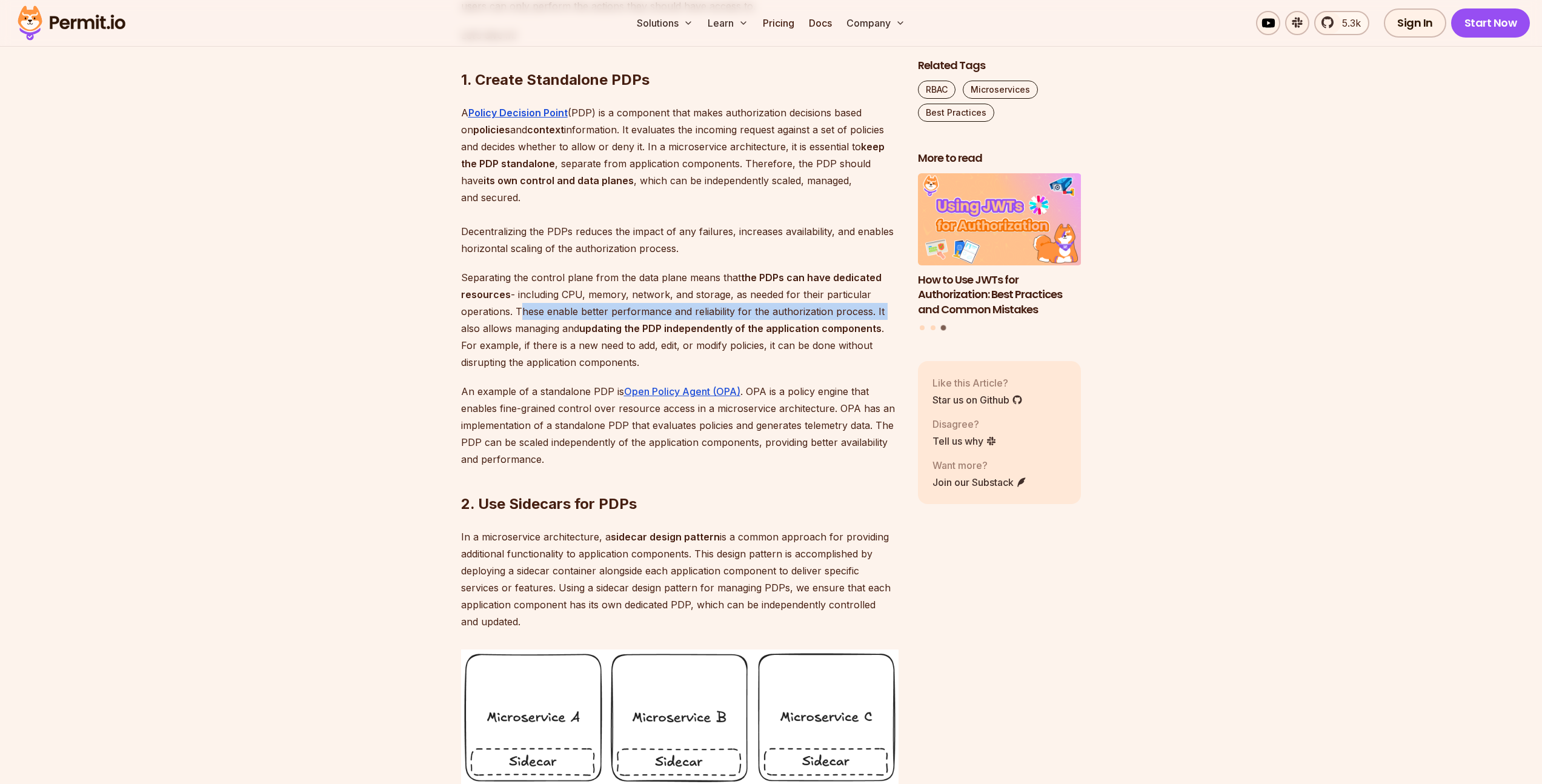 drag, startPoint x: 516, startPoint y: 342, endPoint x: 883, endPoint y: 345, distance: 367.0123 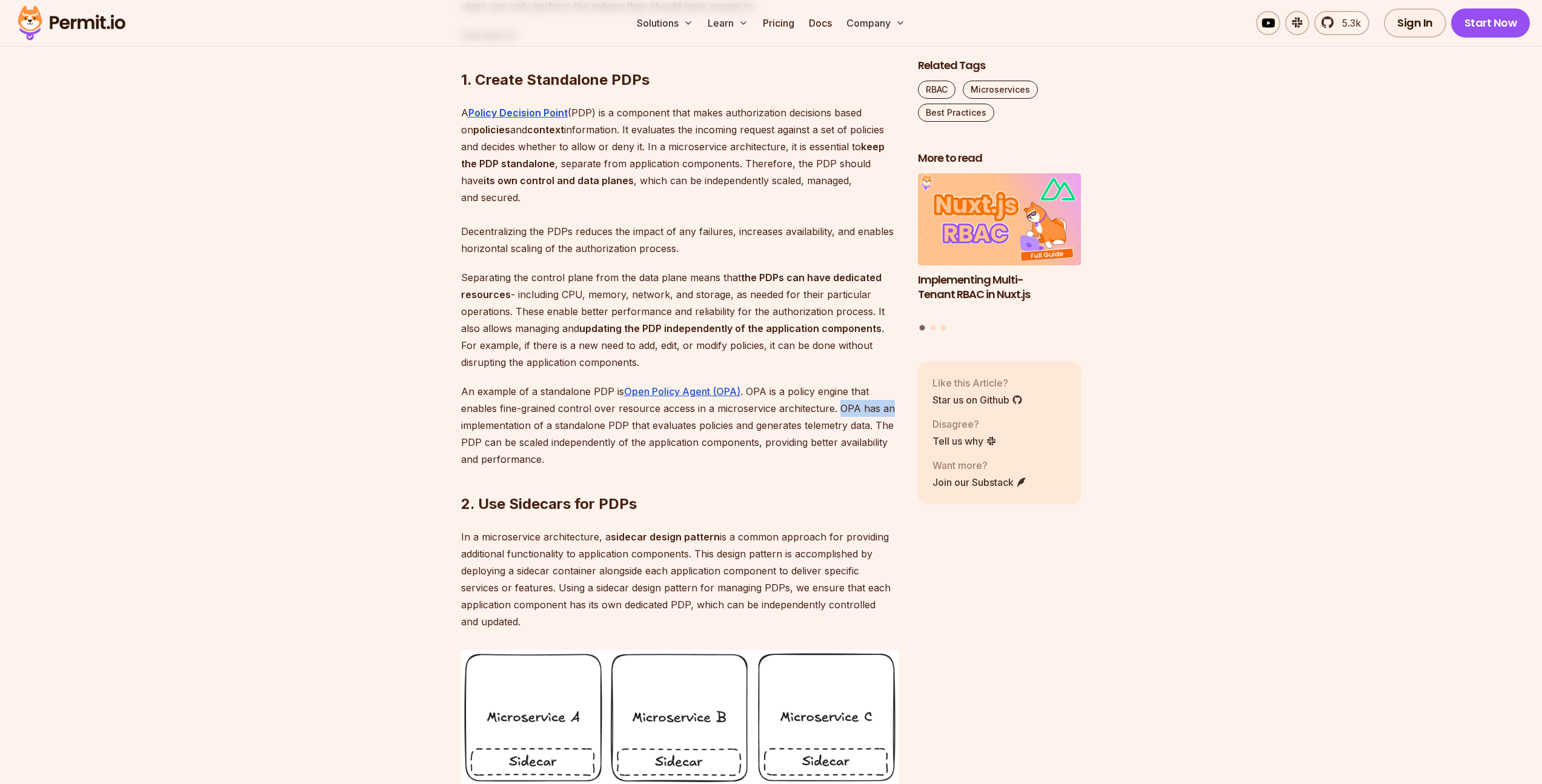 drag, startPoint x: 838, startPoint y: 439, endPoint x: 886, endPoint y: 439, distance: 48 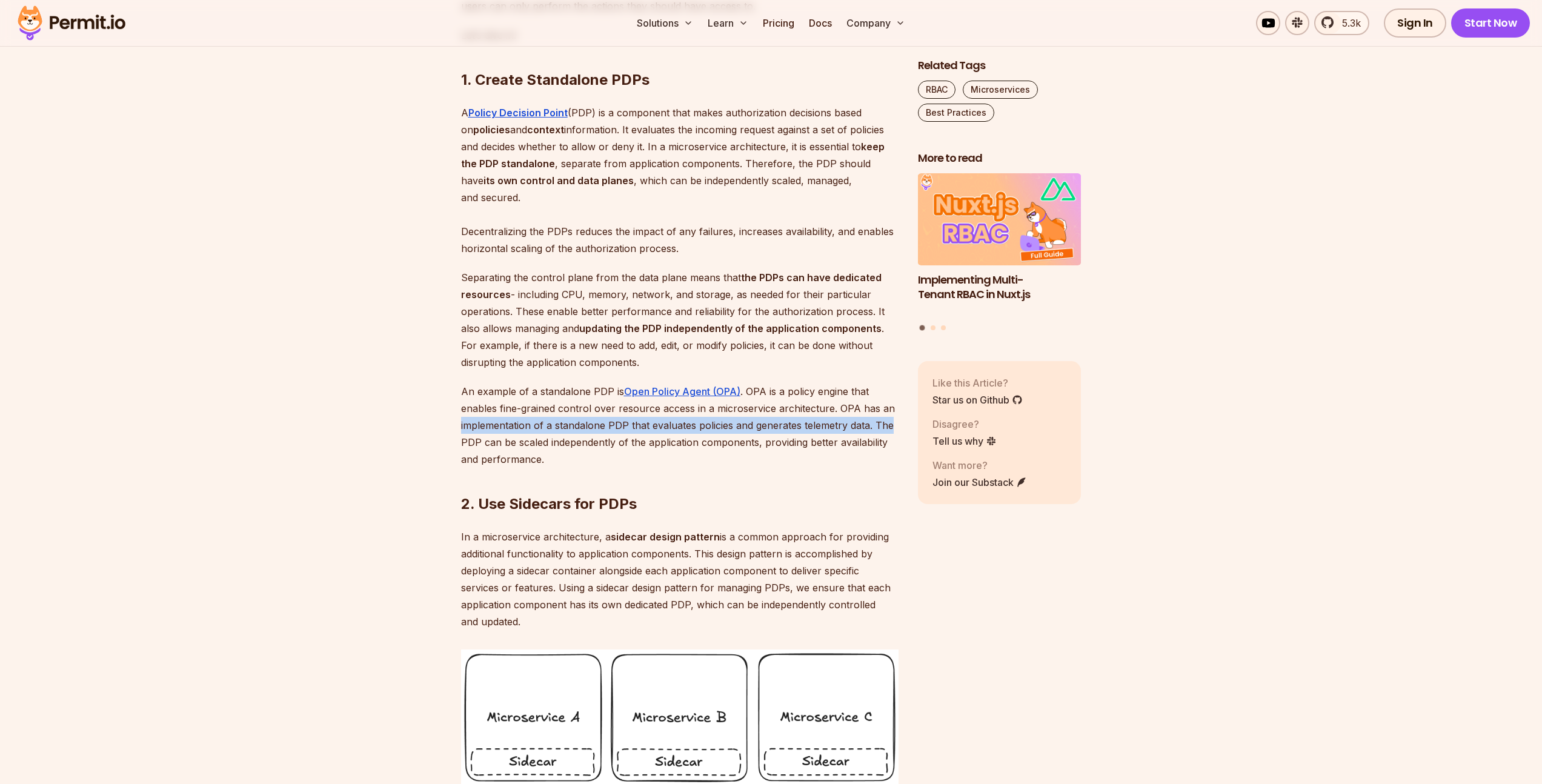 drag, startPoint x: 461, startPoint y: 457, endPoint x: 889, endPoint y: 460, distance: 428.01051 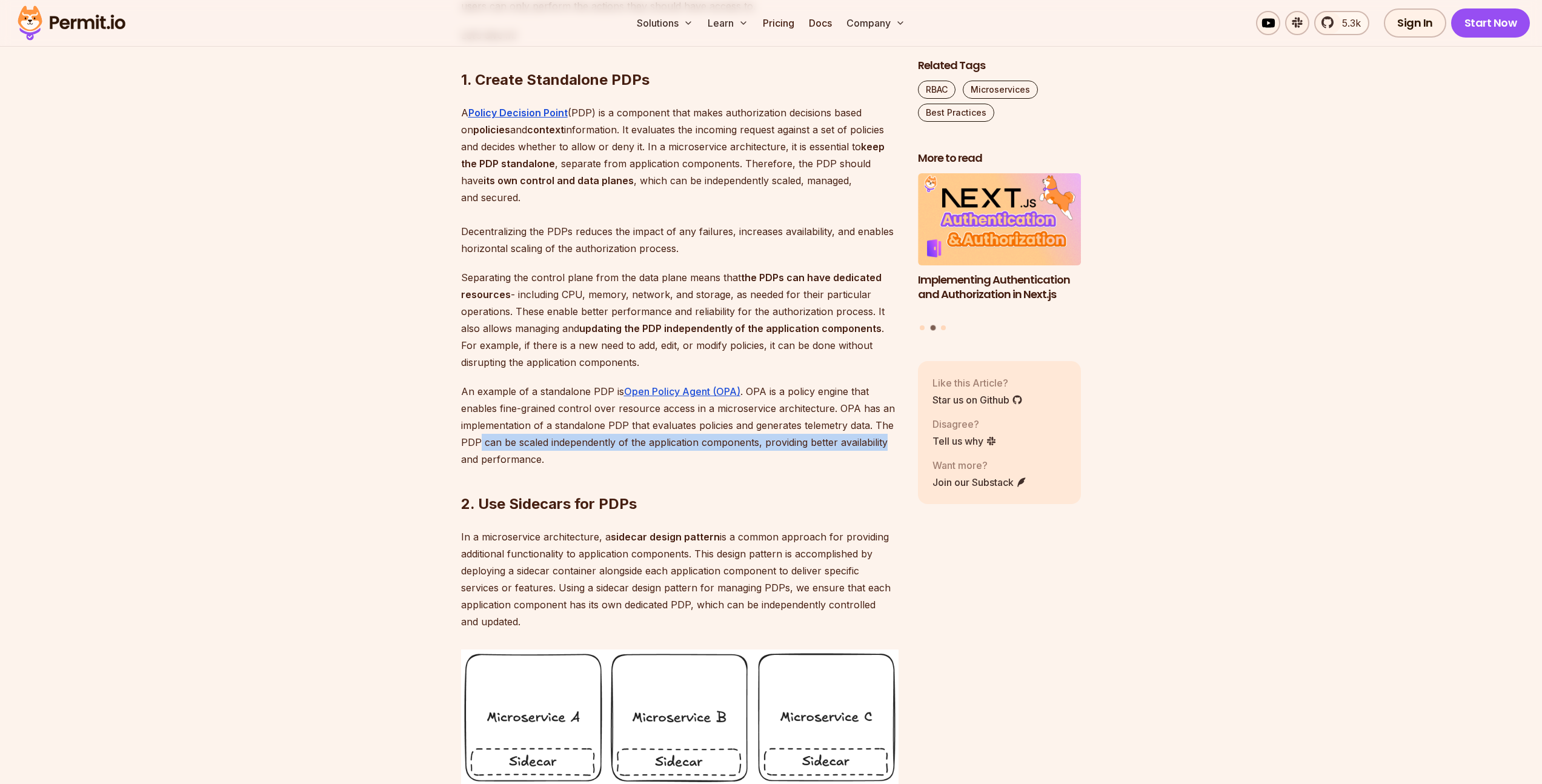 drag, startPoint x: 478, startPoint y: 471, endPoint x: 888, endPoint y: 475, distance: 410.0195 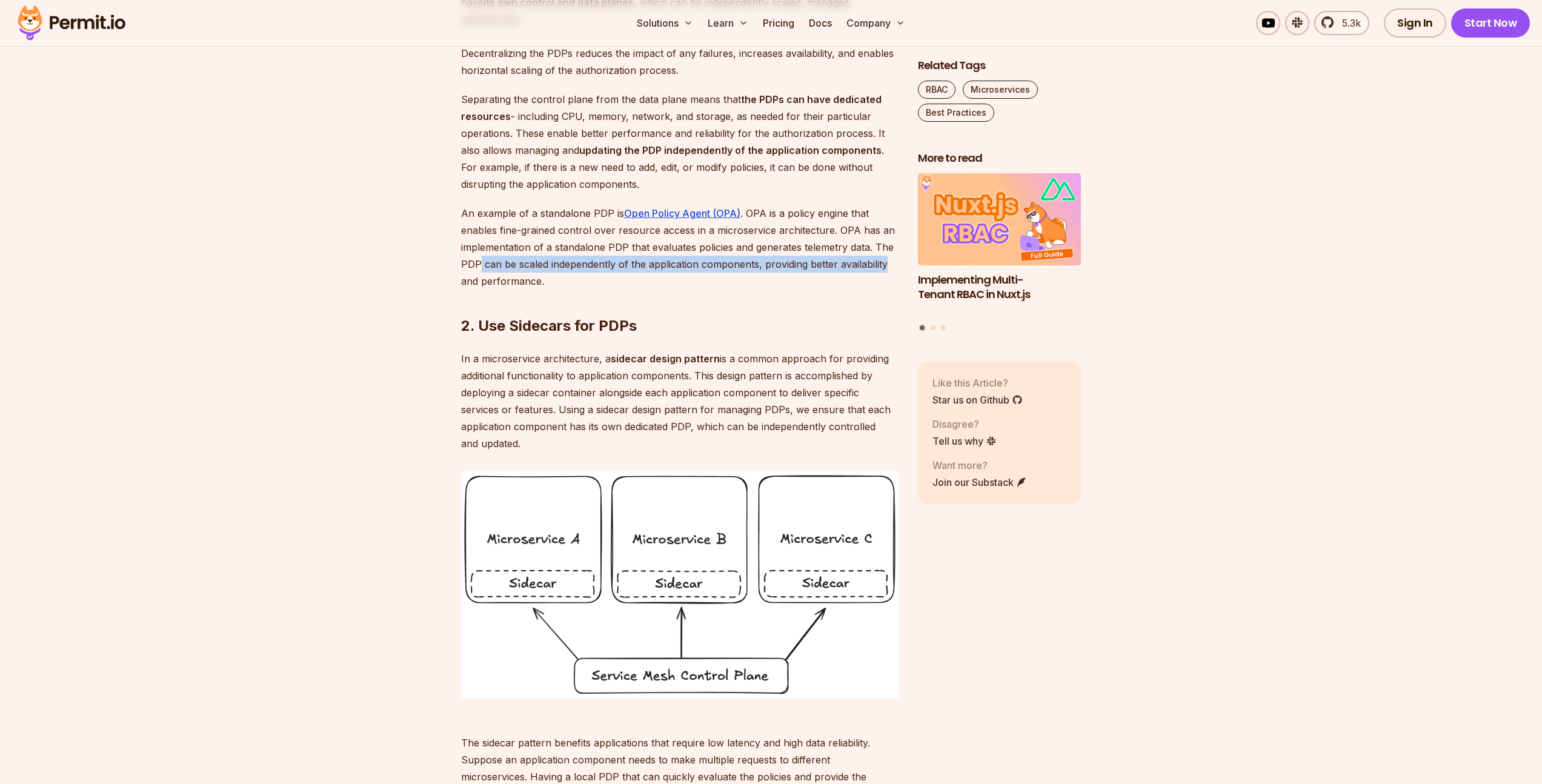 scroll, scrollTop: 1235, scrollLeft: 0, axis: vertical 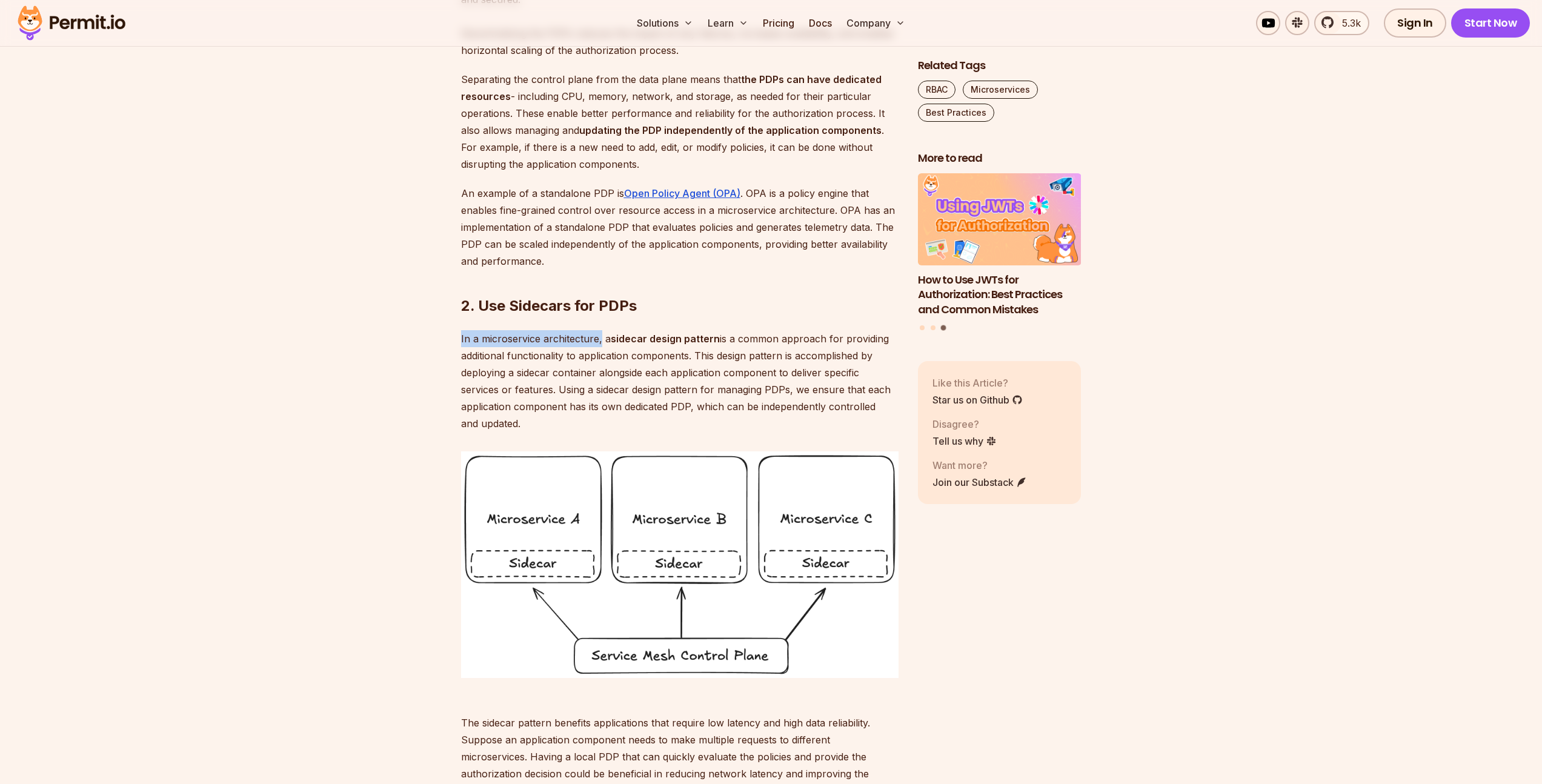 drag, startPoint x: 461, startPoint y: 368, endPoint x: 599, endPoint y: 366, distance: 138.01449 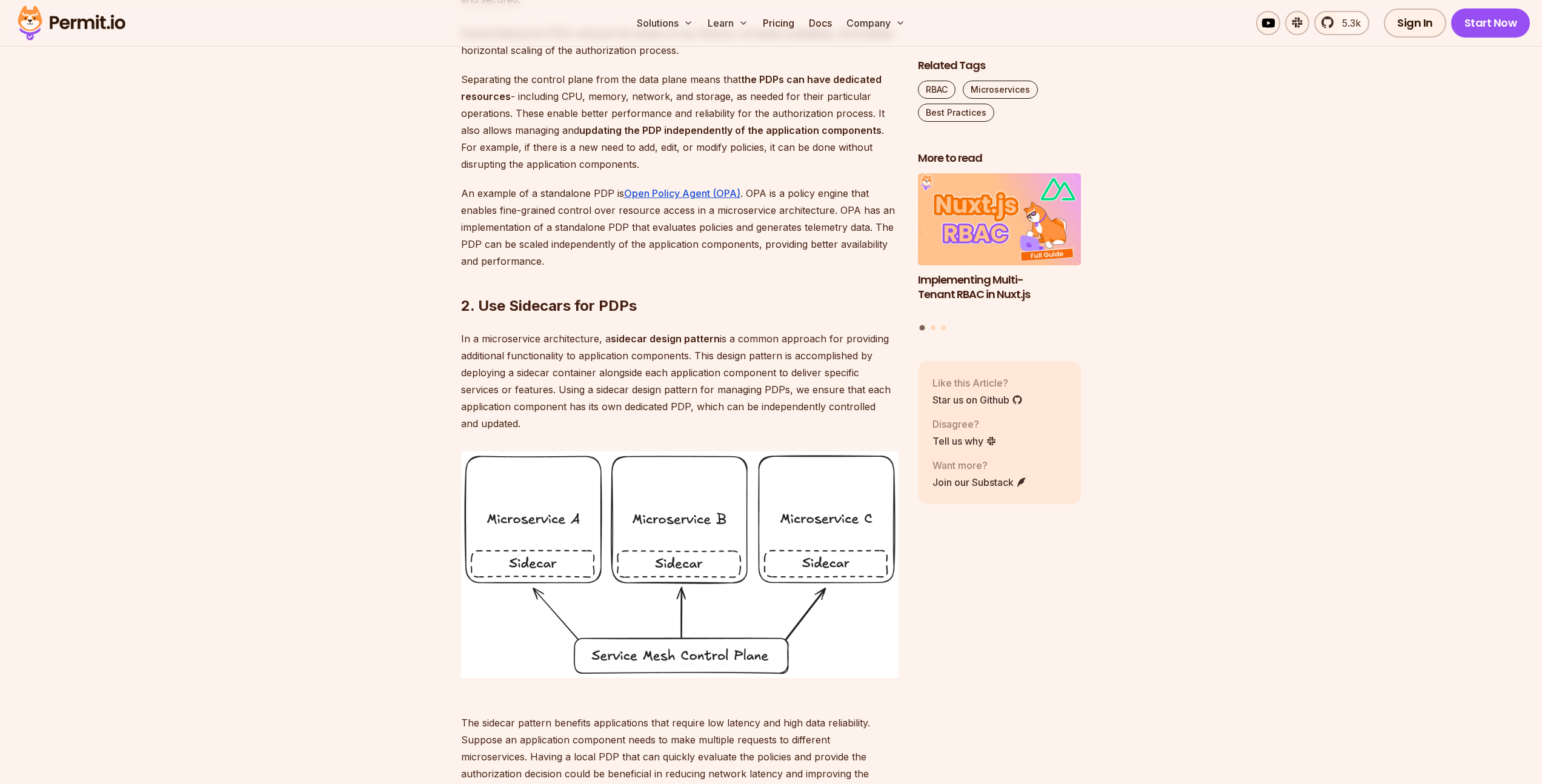 click on "In a microservice architecture, a  sidecar design pattern  is a common approach for providing additional functionality to application components. This design pattern is accomplished by deploying a sidecar container alongside each application component to deliver specific services or features. Using a sidecar design pattern for managing PDPs, we ensure that each application component has its own dedicated PDP, which can be independently controlled and updated." at bounding box center [680, 381] 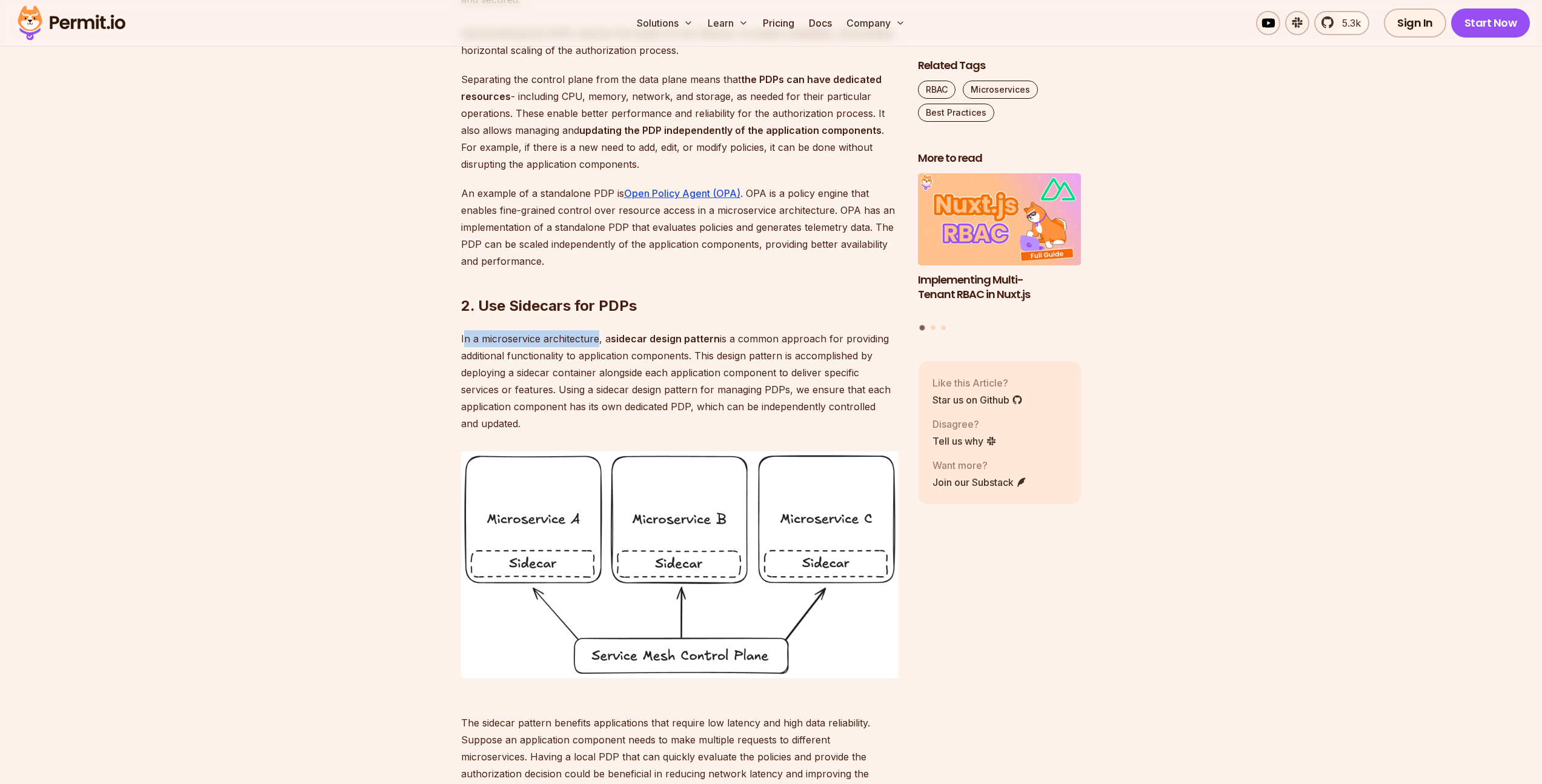 drag, startPoint x: 463, startPoint y: 368, endPoint x: 597, endPoint y: 370, distance: 134.015 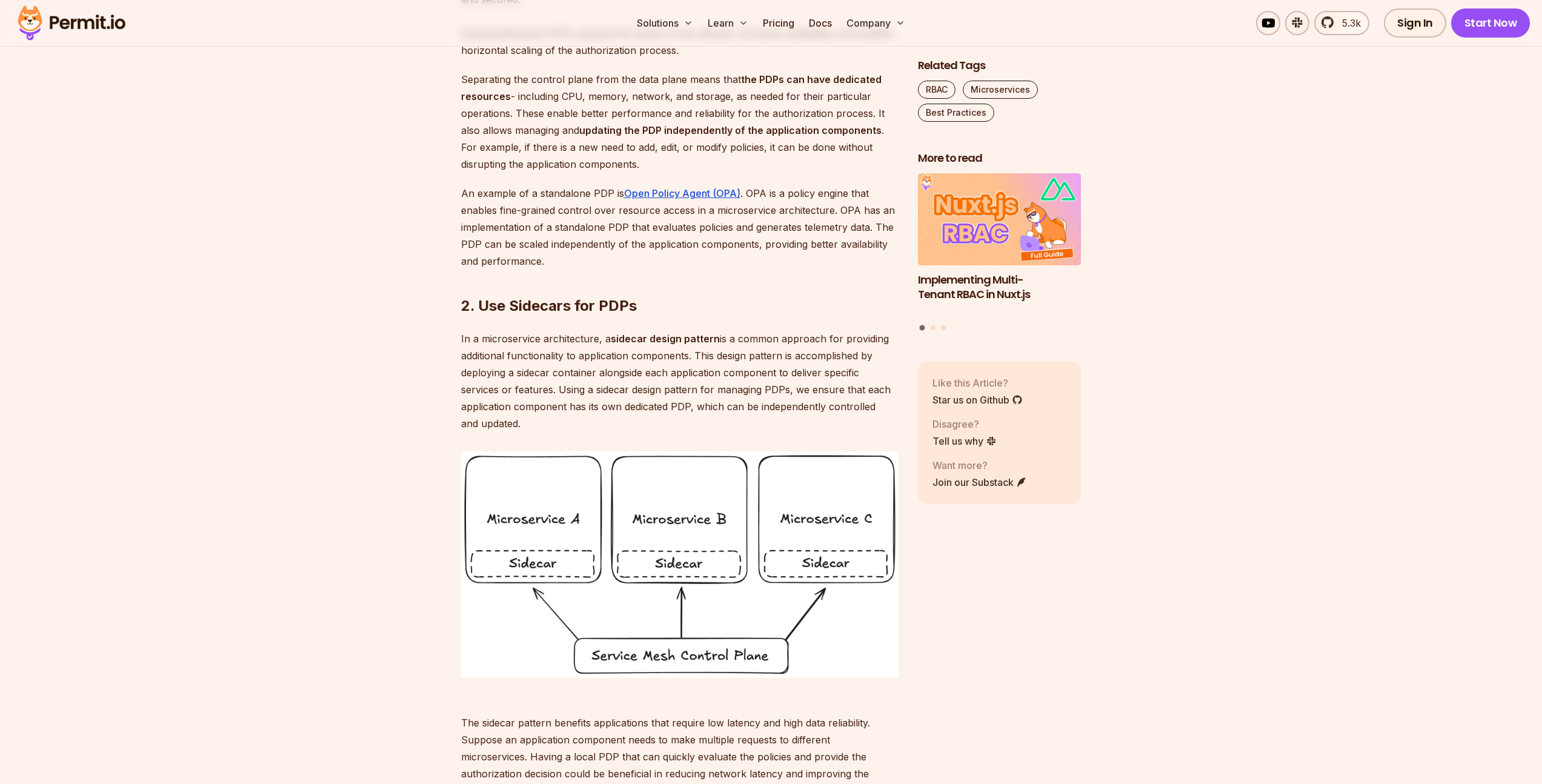 click on "In a microservice architecture, a  sidecar design pattern  is a common approach for providing additional functionality to application components. This design pattern is accomplished by deploying a sidecar container alongside each application component to deliver specific services or features. Using a sidecar design pattern for managing PDPs, we ensure that each application component has its own dedicated PDP, which can be independently controlled and updated." at bounding box center (680, 381) 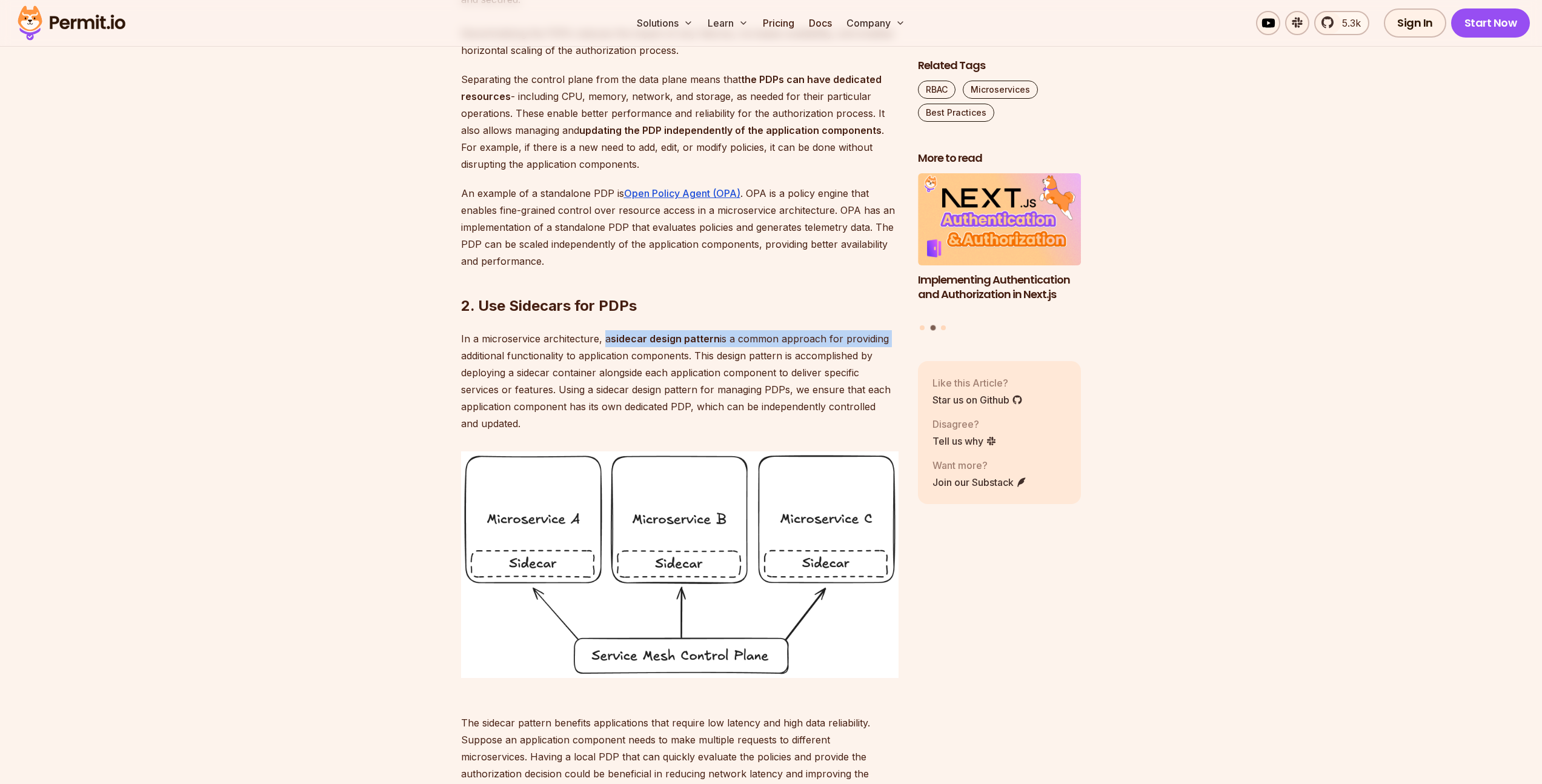 drag, startPoint x: 602, startPoint y: 369, endPoint x: 886, endPoint y: 371, distance: 284.00704 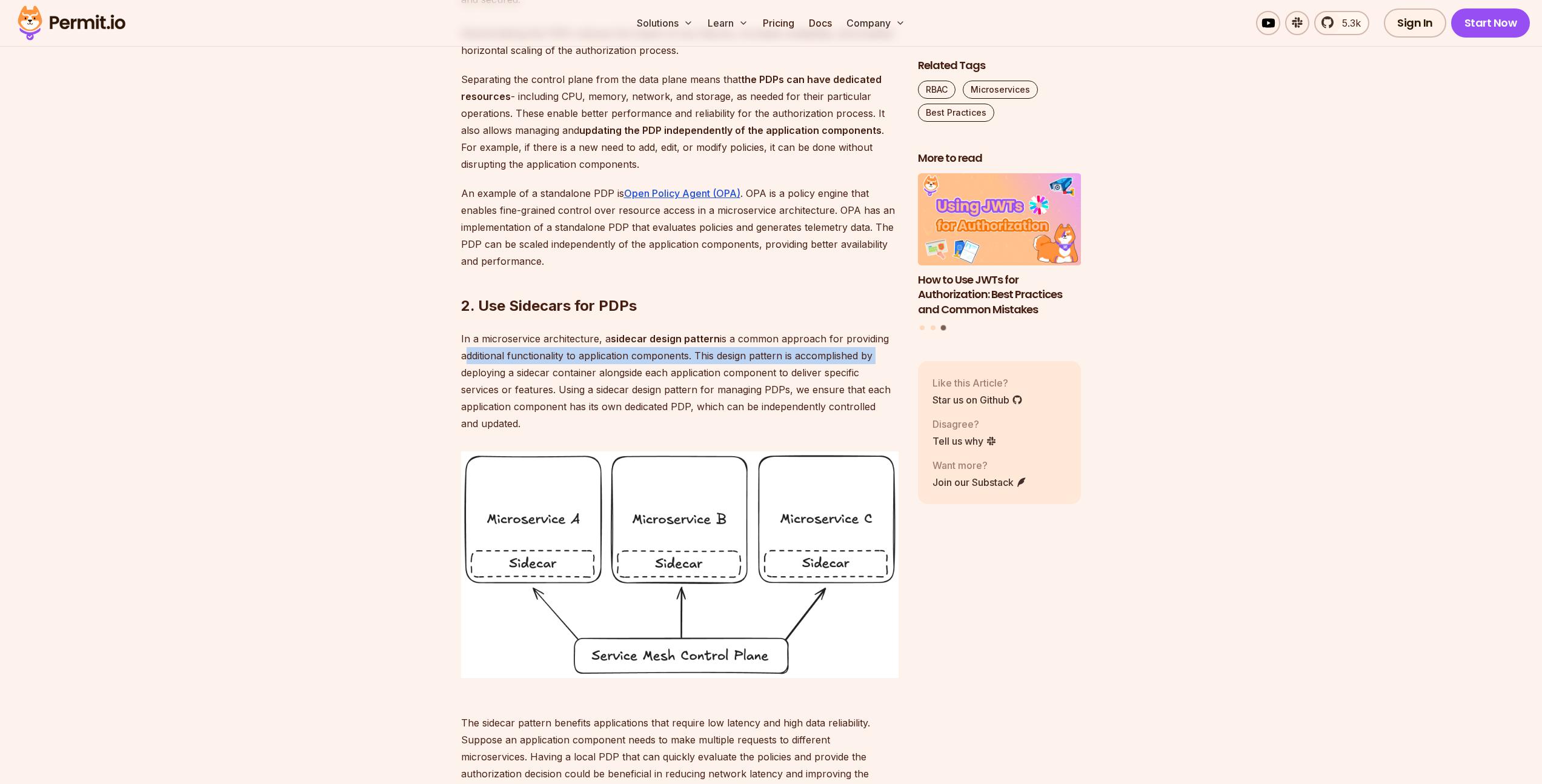 drag, startPoint x: 460, startPoint y: 388, endPoint x: 872, endPoint y: 392, distance: 412.01942 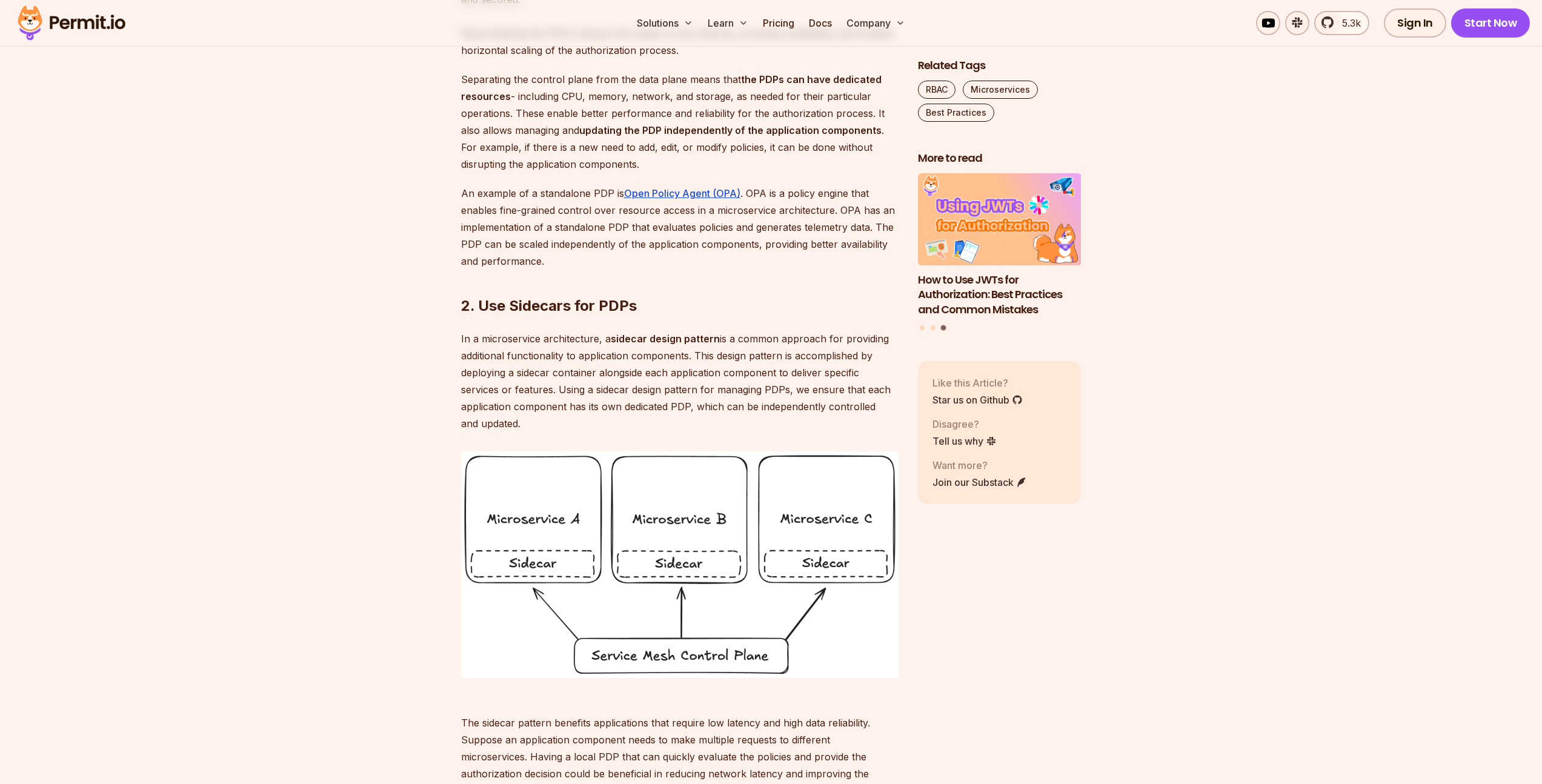click on "In a microservice architecture, a  sidecar design pattern  is a common approach for providing additional functionality to application components. This design pattern is accomplished by deploying a sidecar container alongside each application component to deliver specific services or features. Using a sidecar design pattern for managing PDPs, we ensure that each application component has its own dedicated PDP, which can be independently controlled and updated." at bounding box center (680, 381) 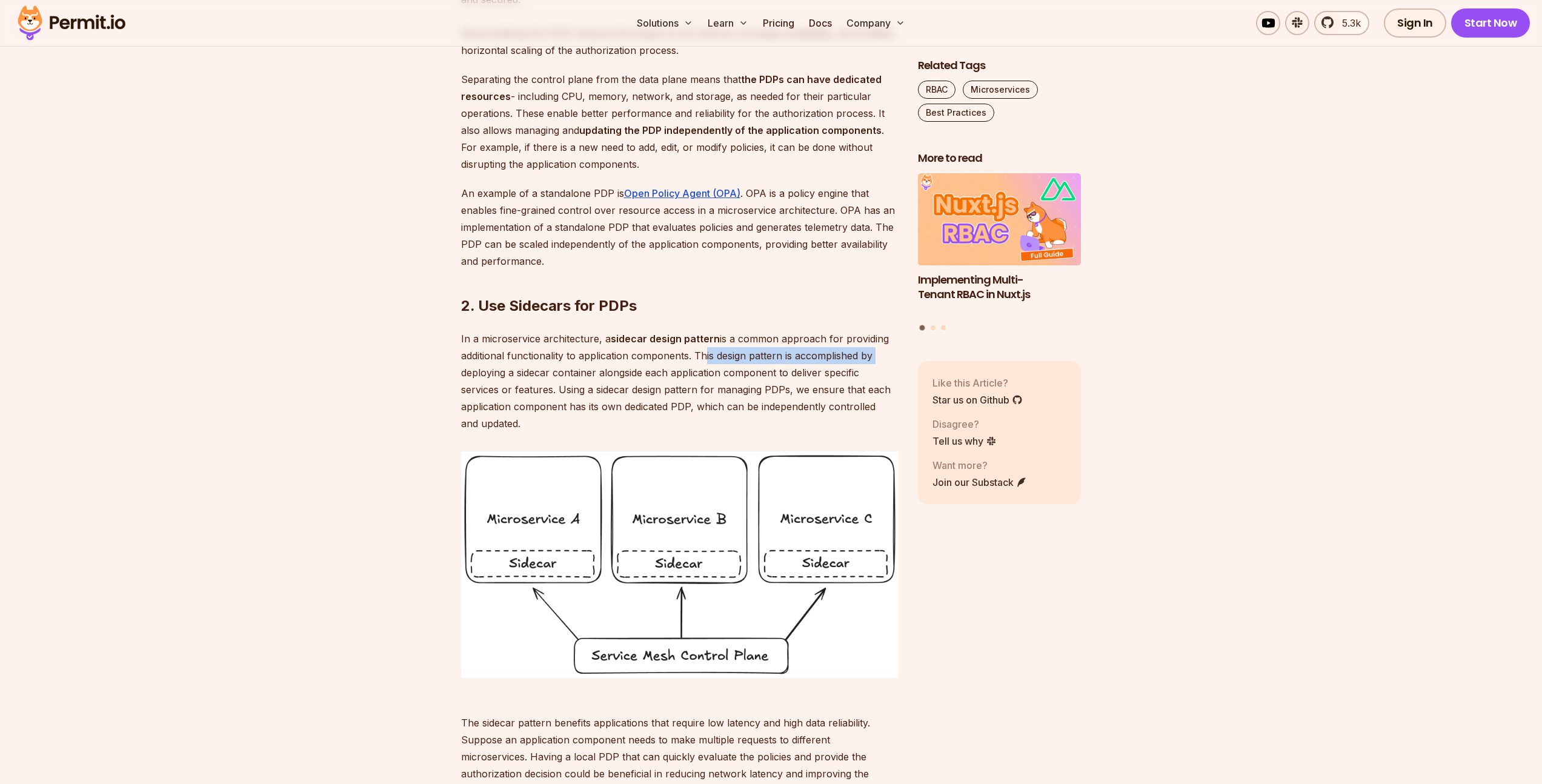 drag, startPoint x: 698, startPoint y: 388, endPoint x: 882, endPoint y: 393, distance: 184.06792 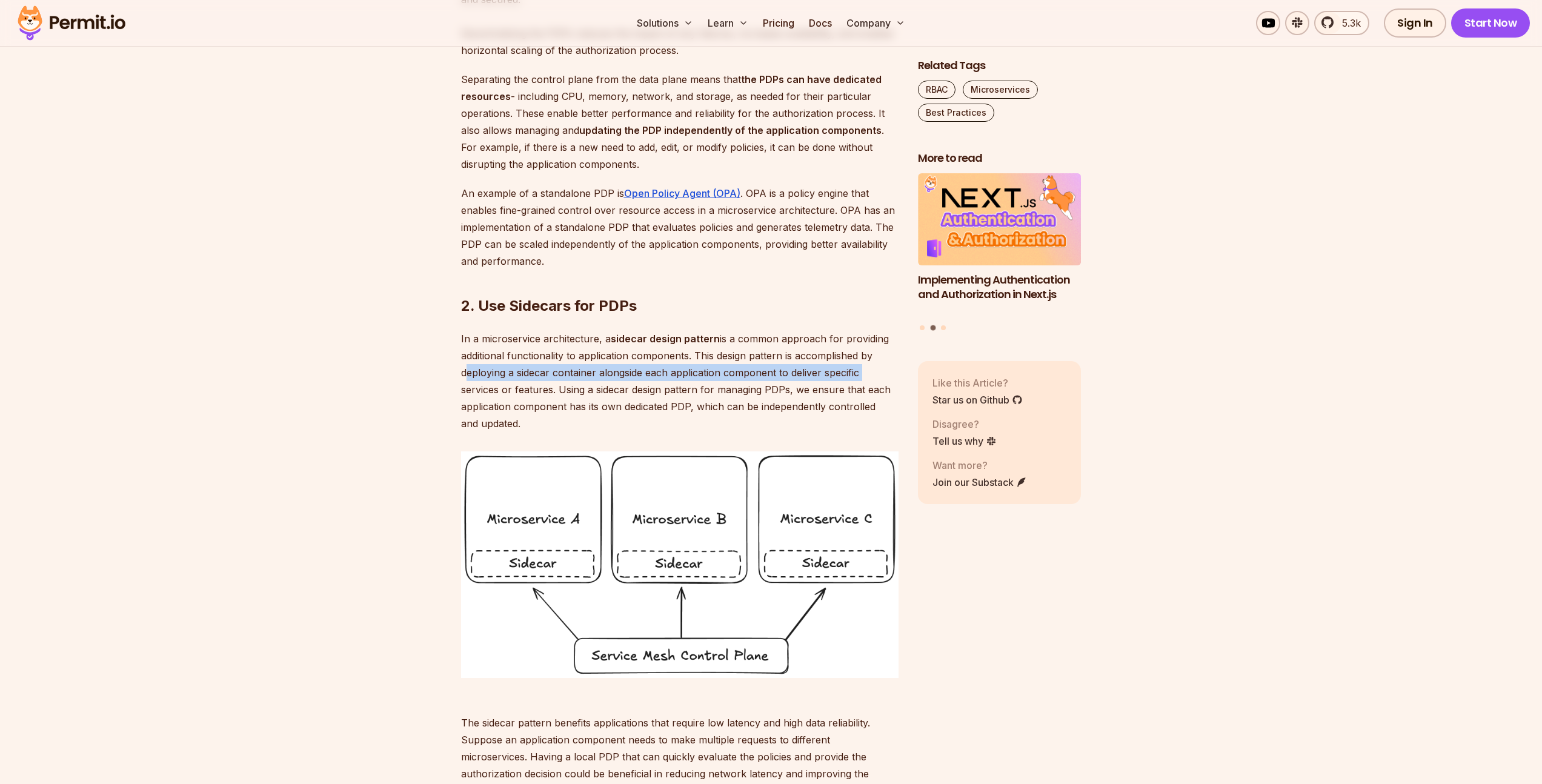 drag, startPoint x: 461, startPoint y: 406, endPoint x: 863, endPoint y: 406, distance: 402 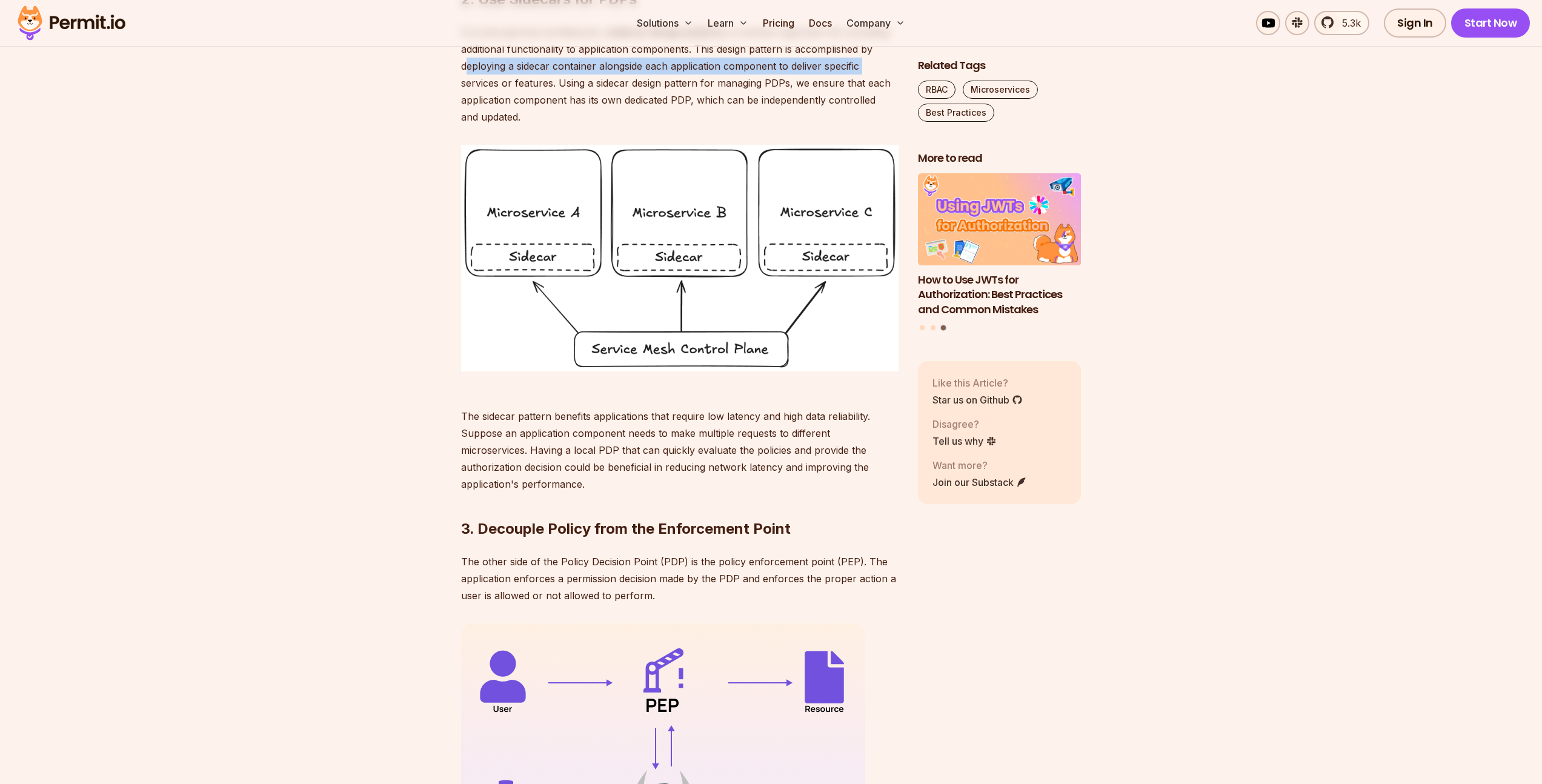 scroll, scrollTop: 1543, scrollLeft: 0, axis: vertical 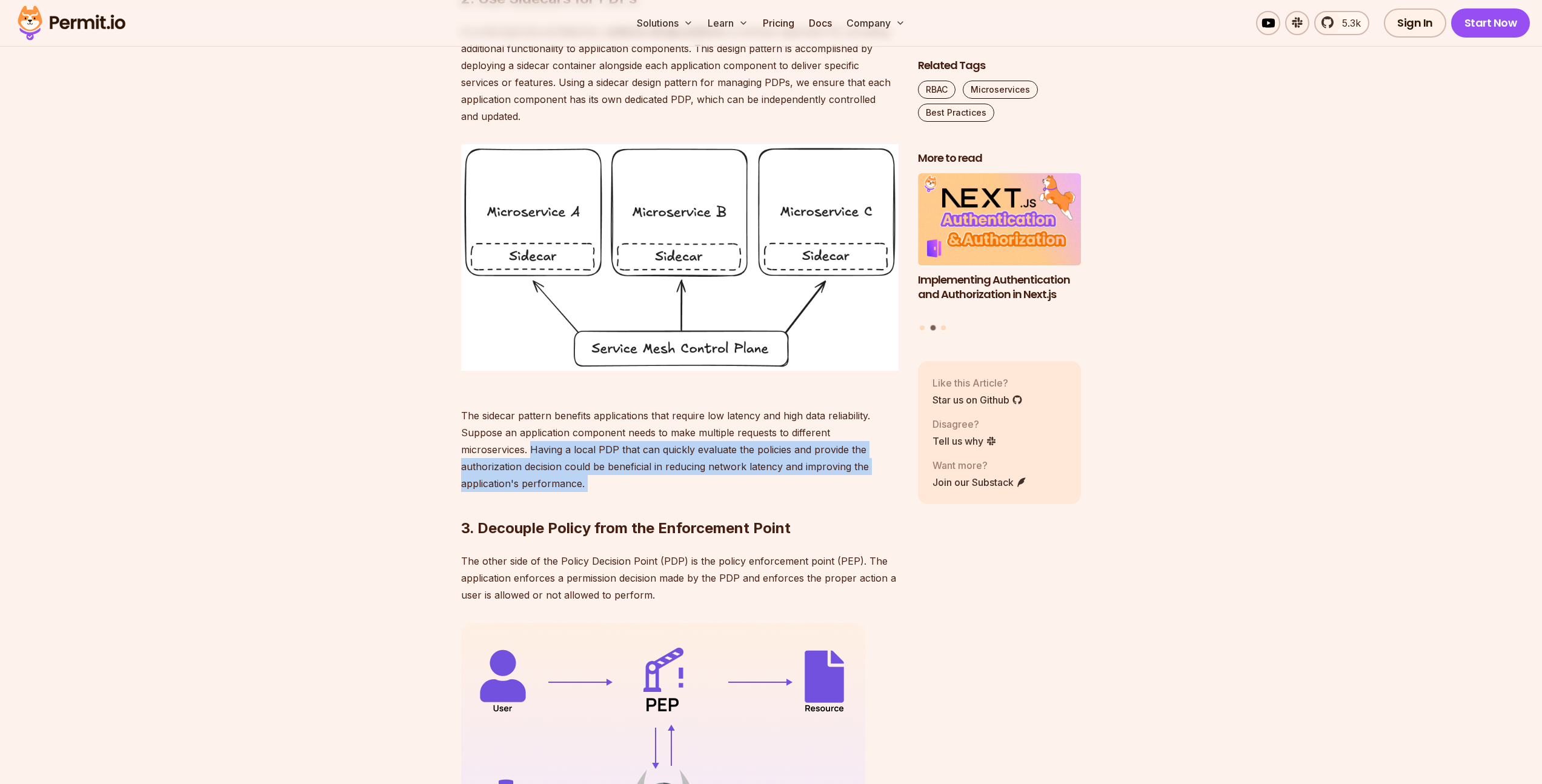 drag, startPoint x: 462, startPoint y: 480, endPoint x: 879, endPoint y: 506, distance: 417.80977 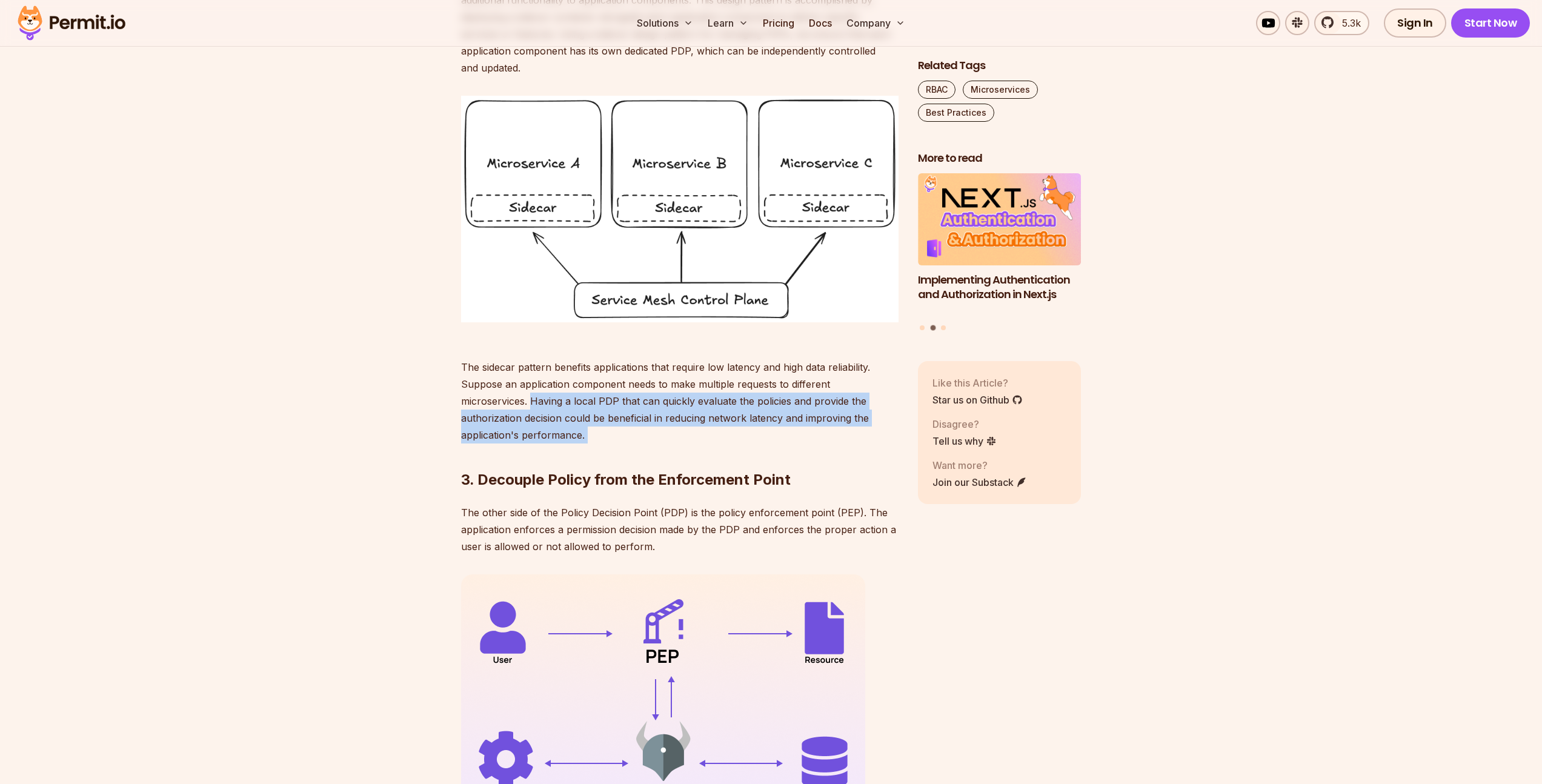scroll, scrollTop: 1592, scrollLeft: 0, axis: vertical 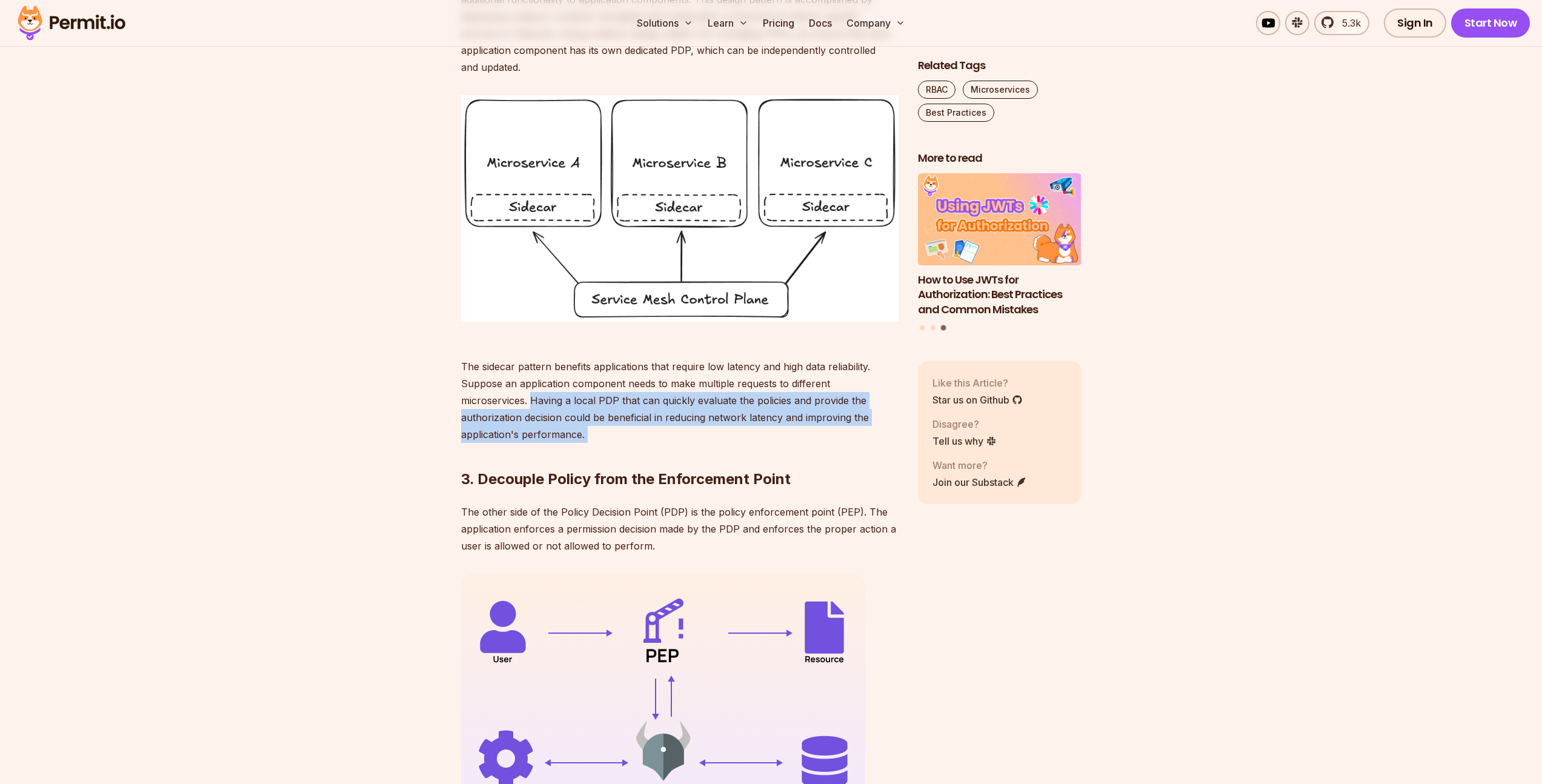 click on "The sidecar pattern benefits applications that require low latency and high data reliability. Suppose an application component needs to make multiple requests to different microservices. Having a local PDP that can quickly evaluate the policies and provide the authorization decision could be beneficial in reducing network latency and improving the application's performance." at bounding box center [680, 392] 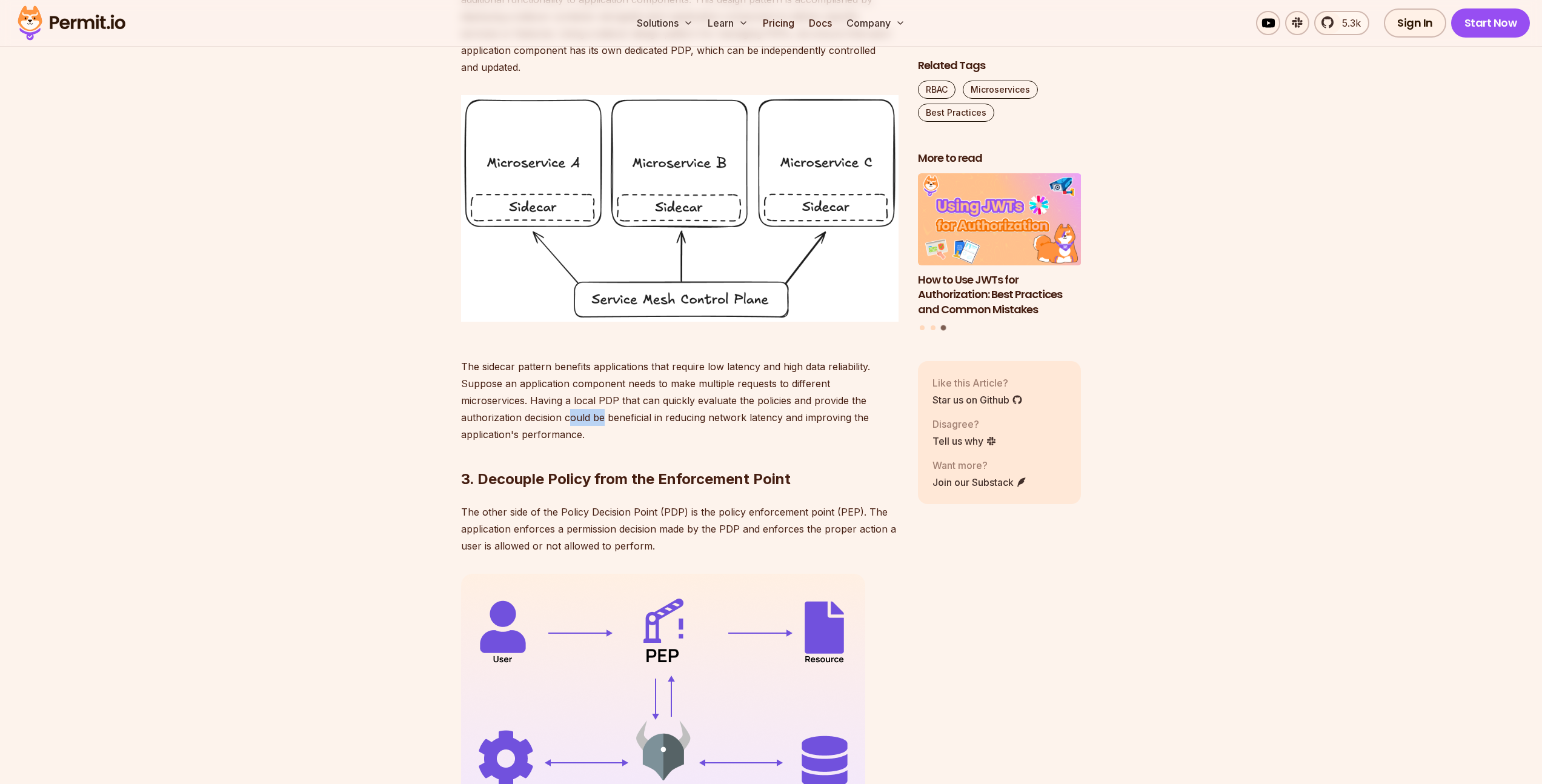 drag, startPoint x: 464, startPoint y: 448, endPoint x: 501, endPoint y: 448, distance: 37 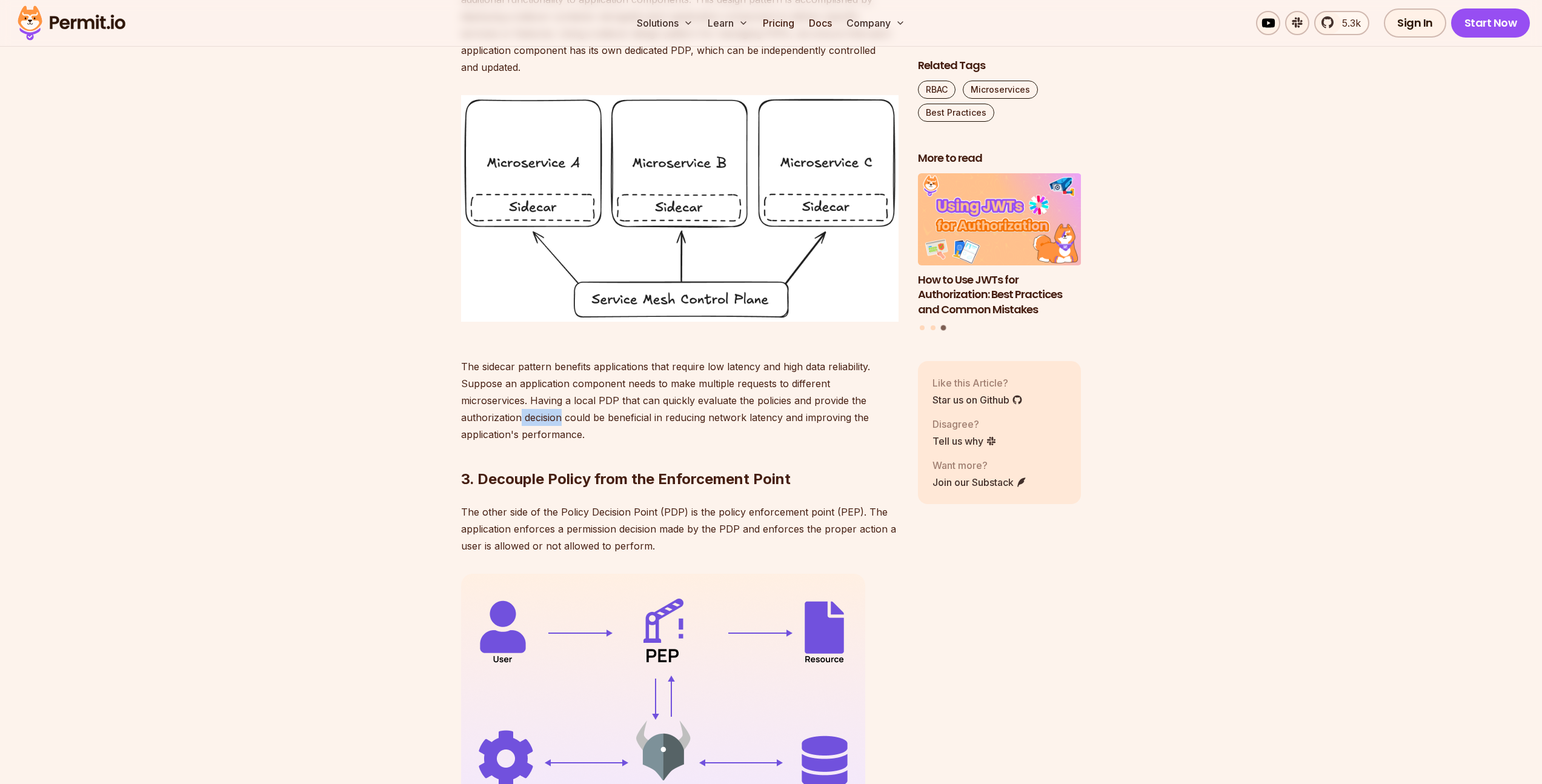 drag, startPoint x: 856, startPoint y: 428, endPoint x: 897, endPoint y: 433, distance: 41.30375 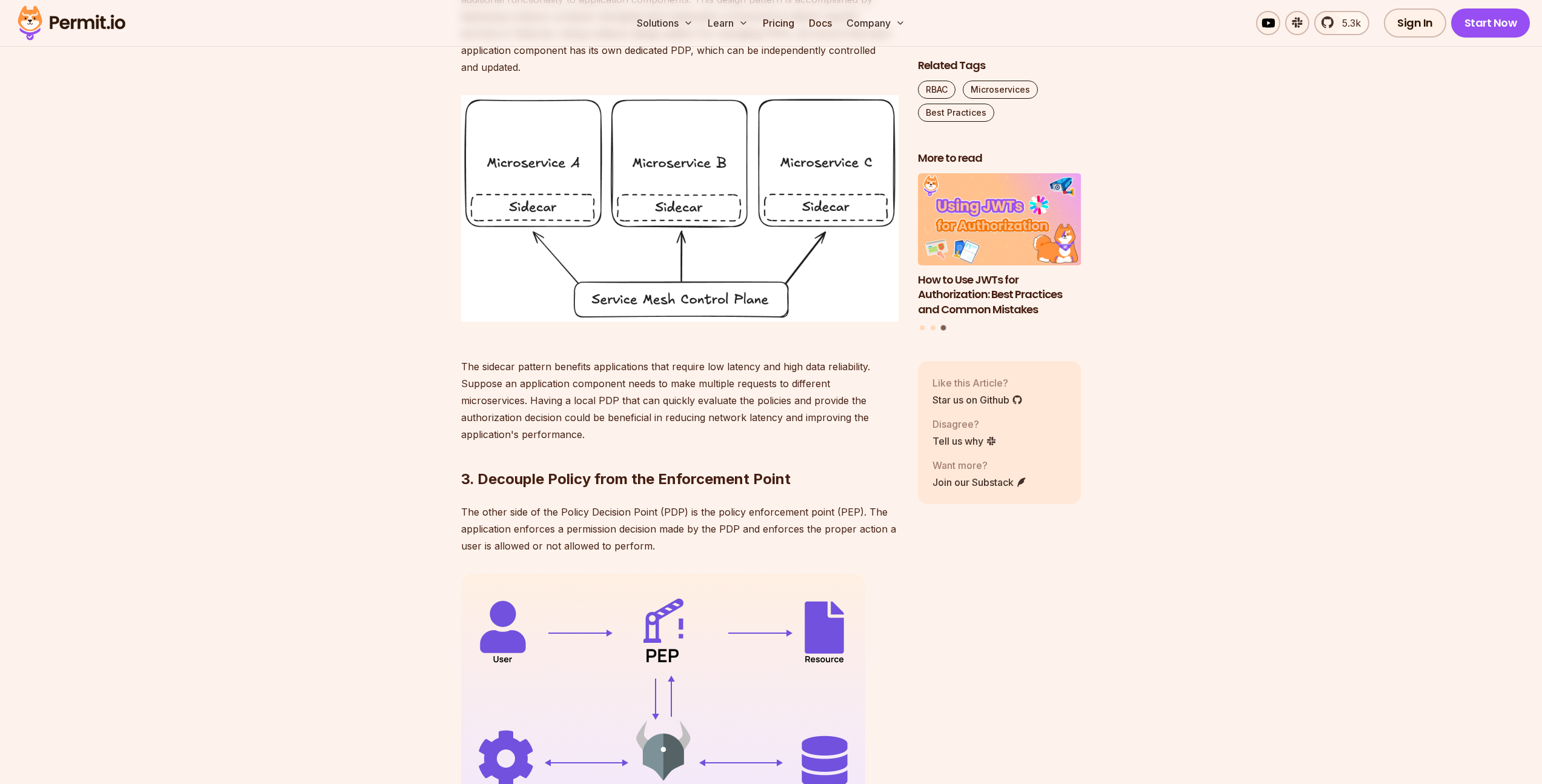 click on "The sidecar pattern benefits applications that require low latency and high data reliability. Suppose an application component needs to make multiple requests to different microservices. Having a local PDP that can quickly evaluate the policies and provide the authorization decision could be beneficial in reducing network latency and improving the application's performance." at bounding box center [680, 392] 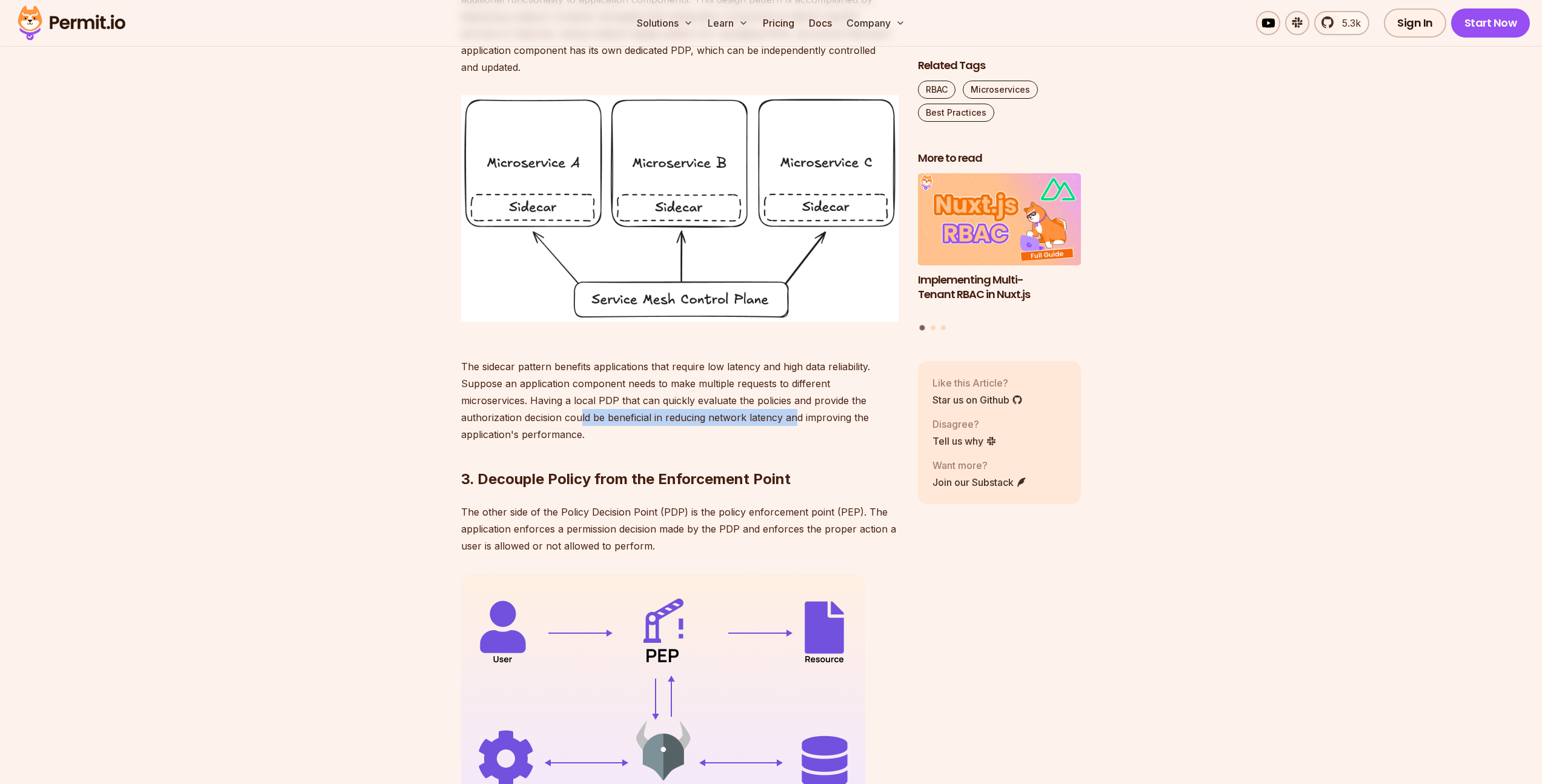 drag, startPoint x: 477, startPoint y: 450, endPoint x: 691, endPoint y: 450, distance: 214 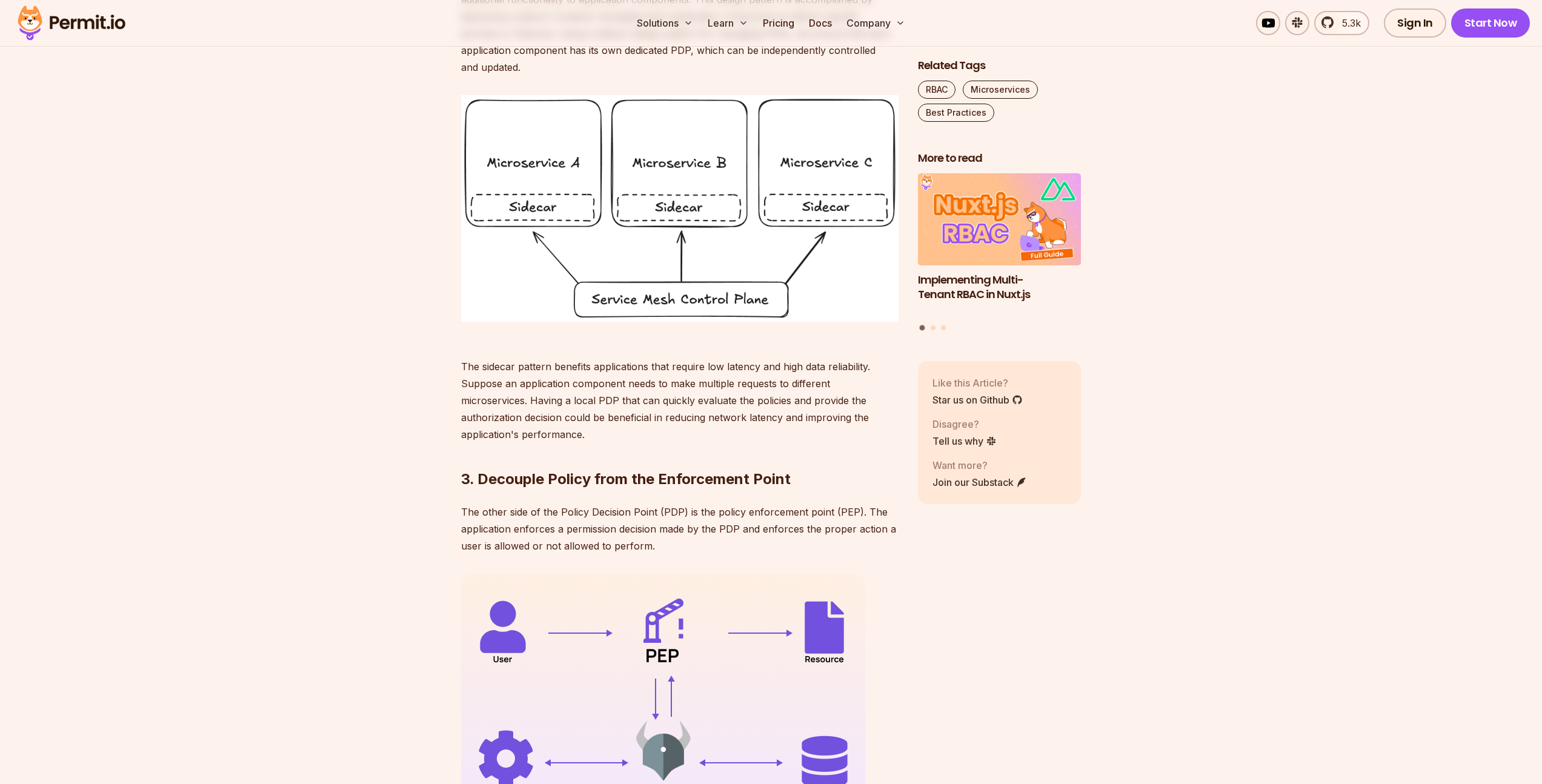 click on "The sidecar pattern benefits applications that require low latency and high data reliability. Suppose an application component needs to make multiple requests to different microservices. Having a local PDP that can quickly evaluate the policies and provide the authorization decision could be beneficial in reducing network latency and improving the application's performance." at bounding box center (680, 392) 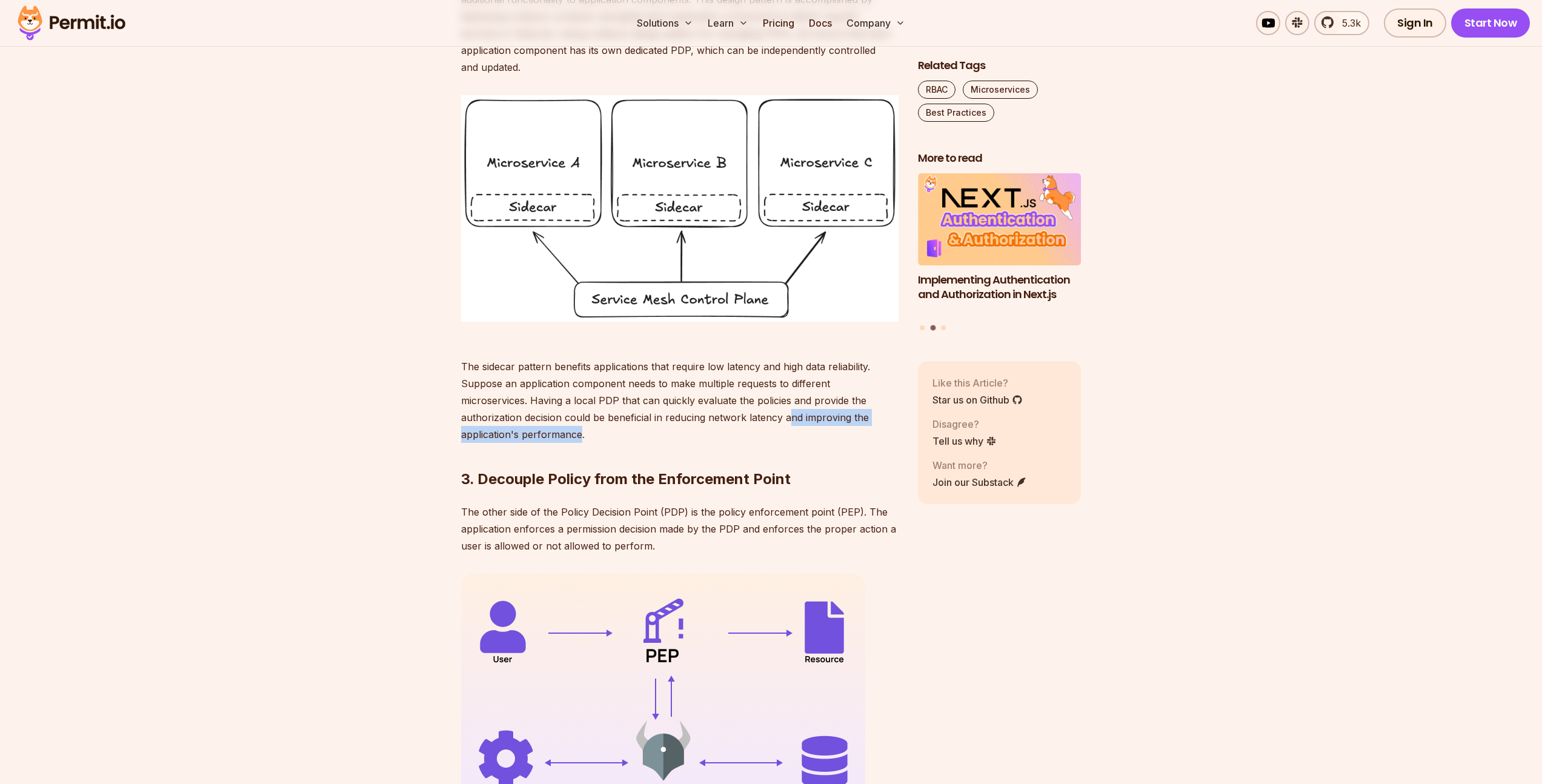 drag, startPoint x: 685, startPoint y: 448, endPoint x: 885, endPoint y: 446, distance: 200.01 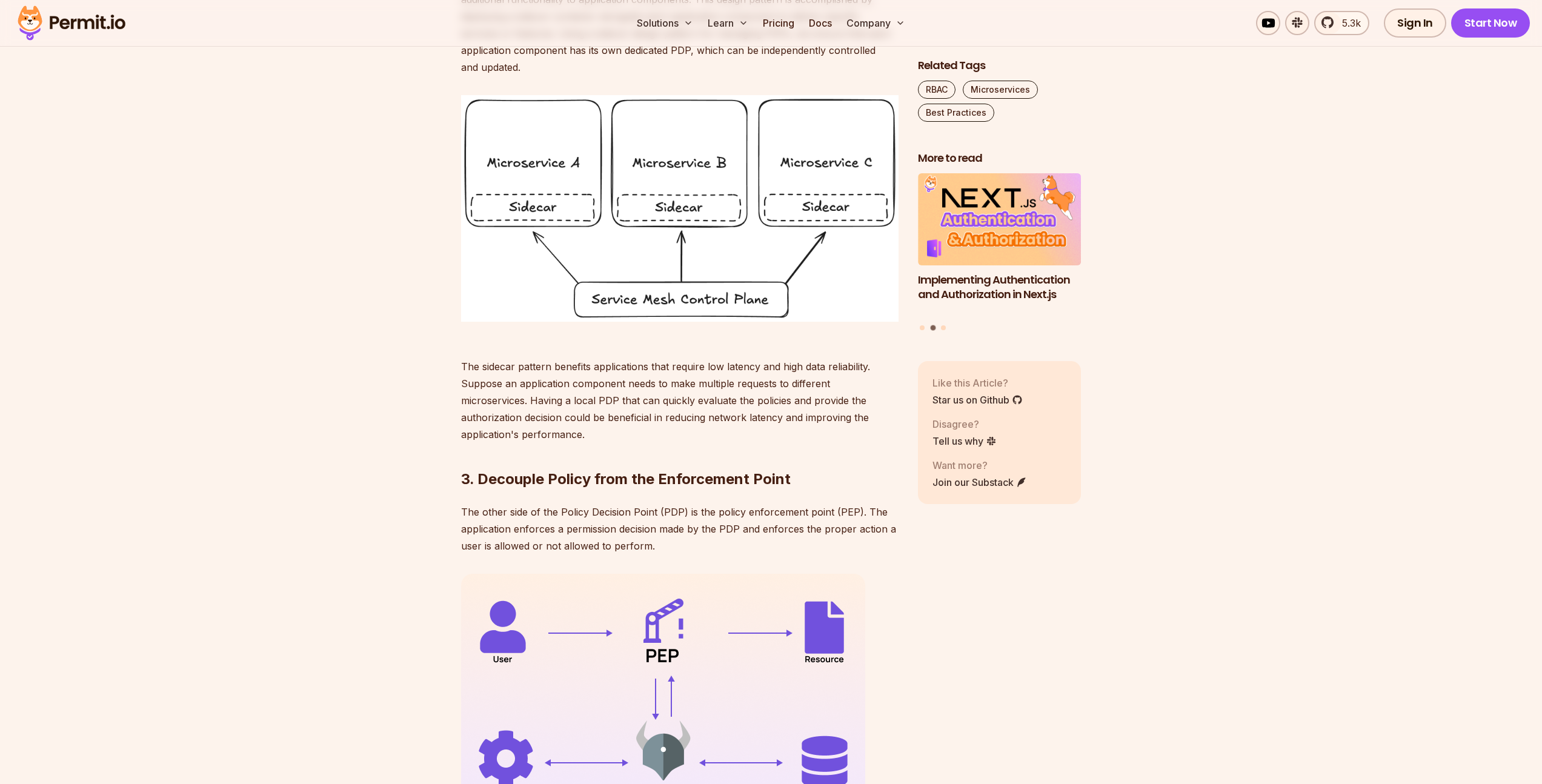 click on "3. Decouple Policy from the Enforcement Point" at bounding box center [680, 455] 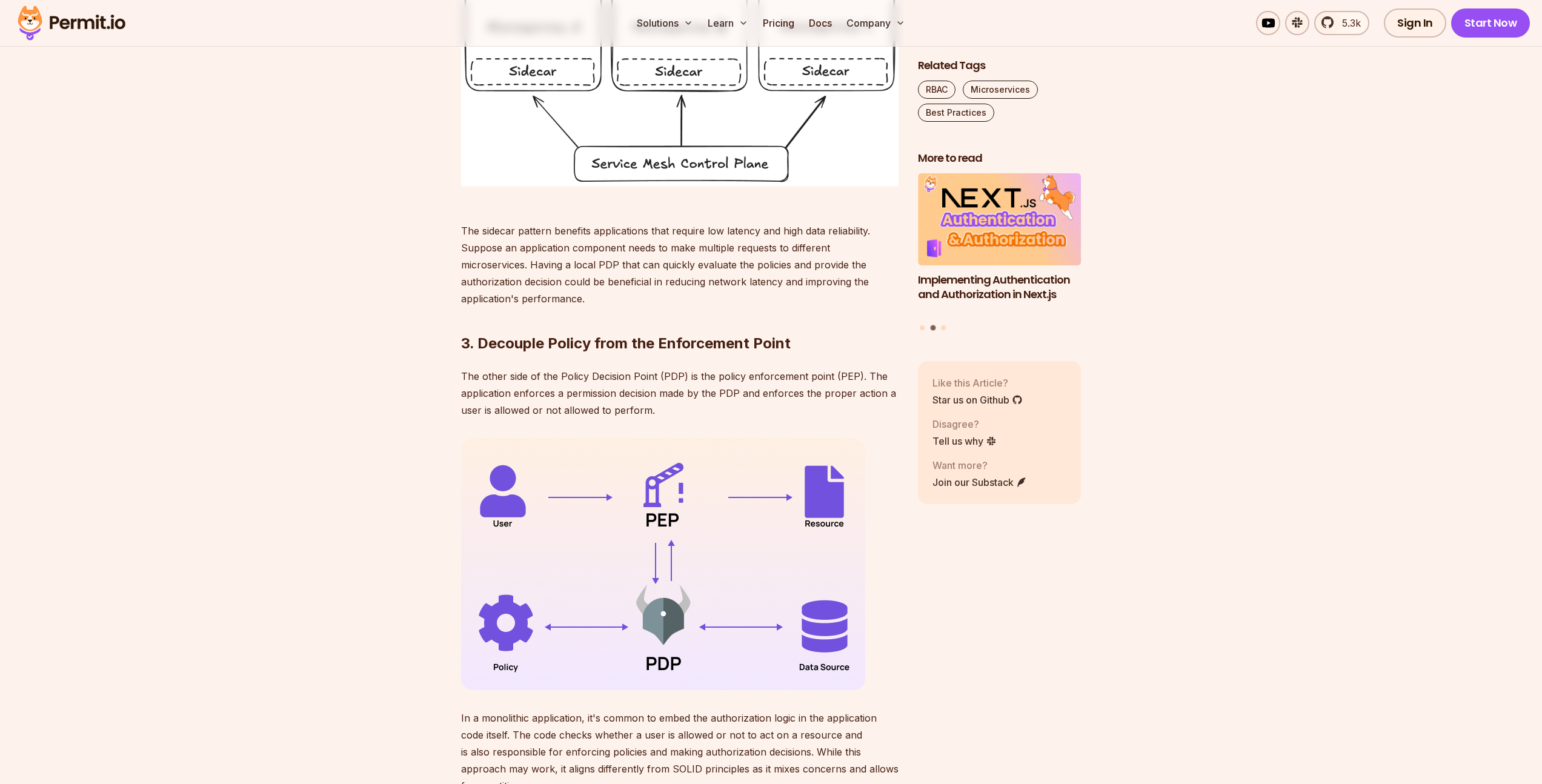 scroll, scrollTop: 1729, scrollLeft: 0, axis: vertical 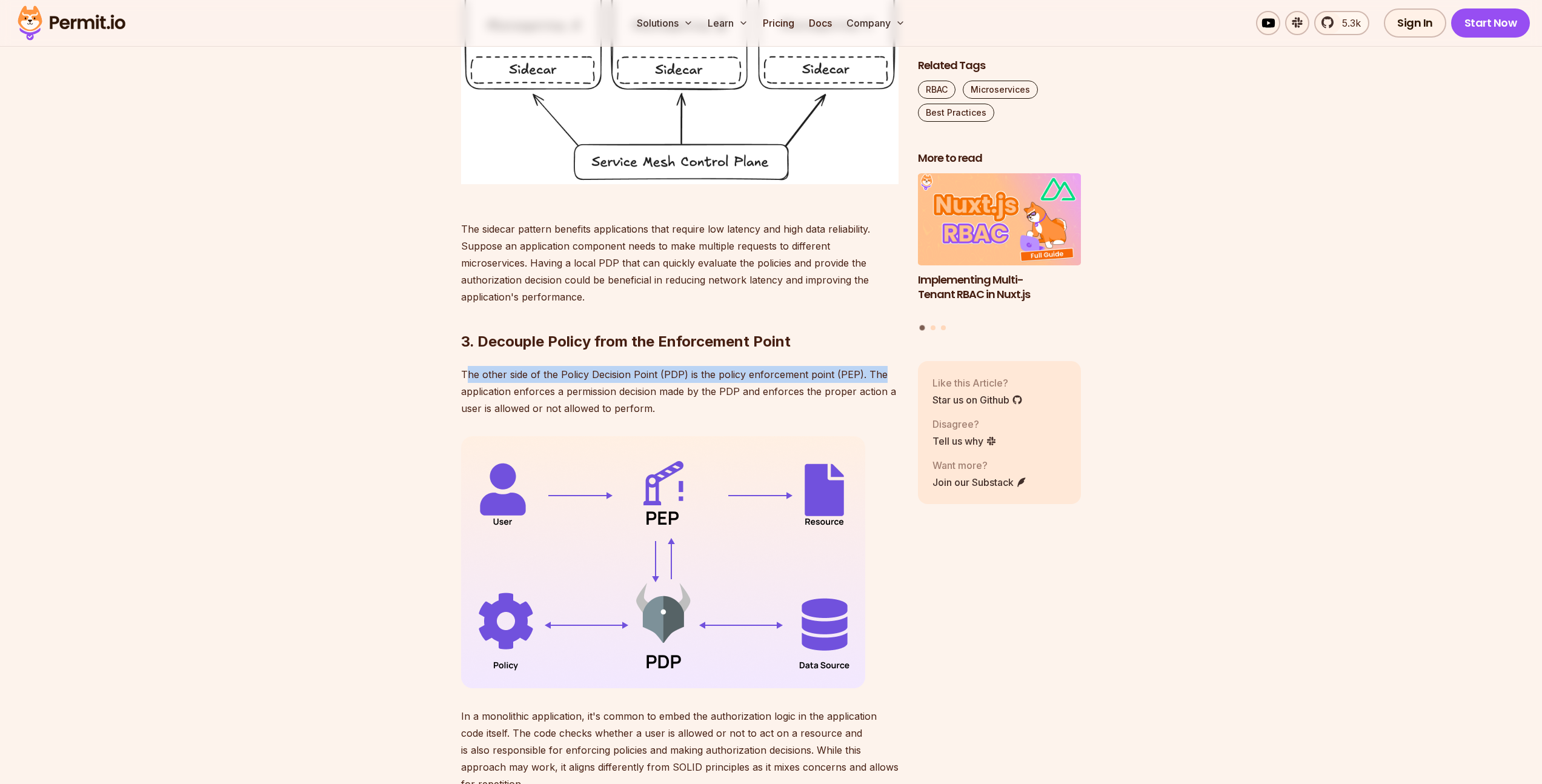 drag, startPoint x: 467, startPoint y: 388, endPoint x: 882, endPoint y: 390, distance: 415.0048 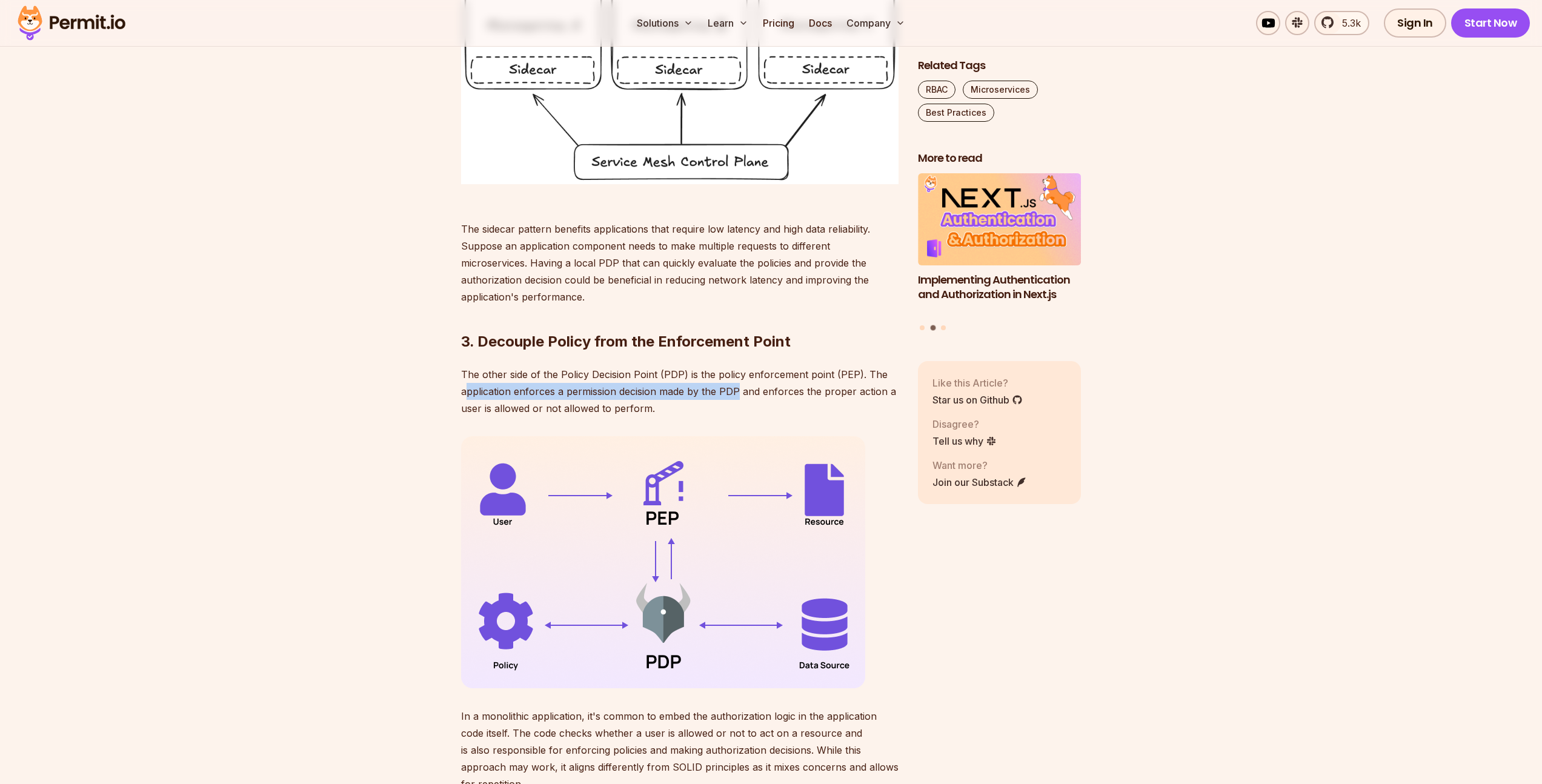 drag, startPoint x: 465, startPoint y: 406, endPoint x: 739, endPoint y: 408, distance: 274.0073 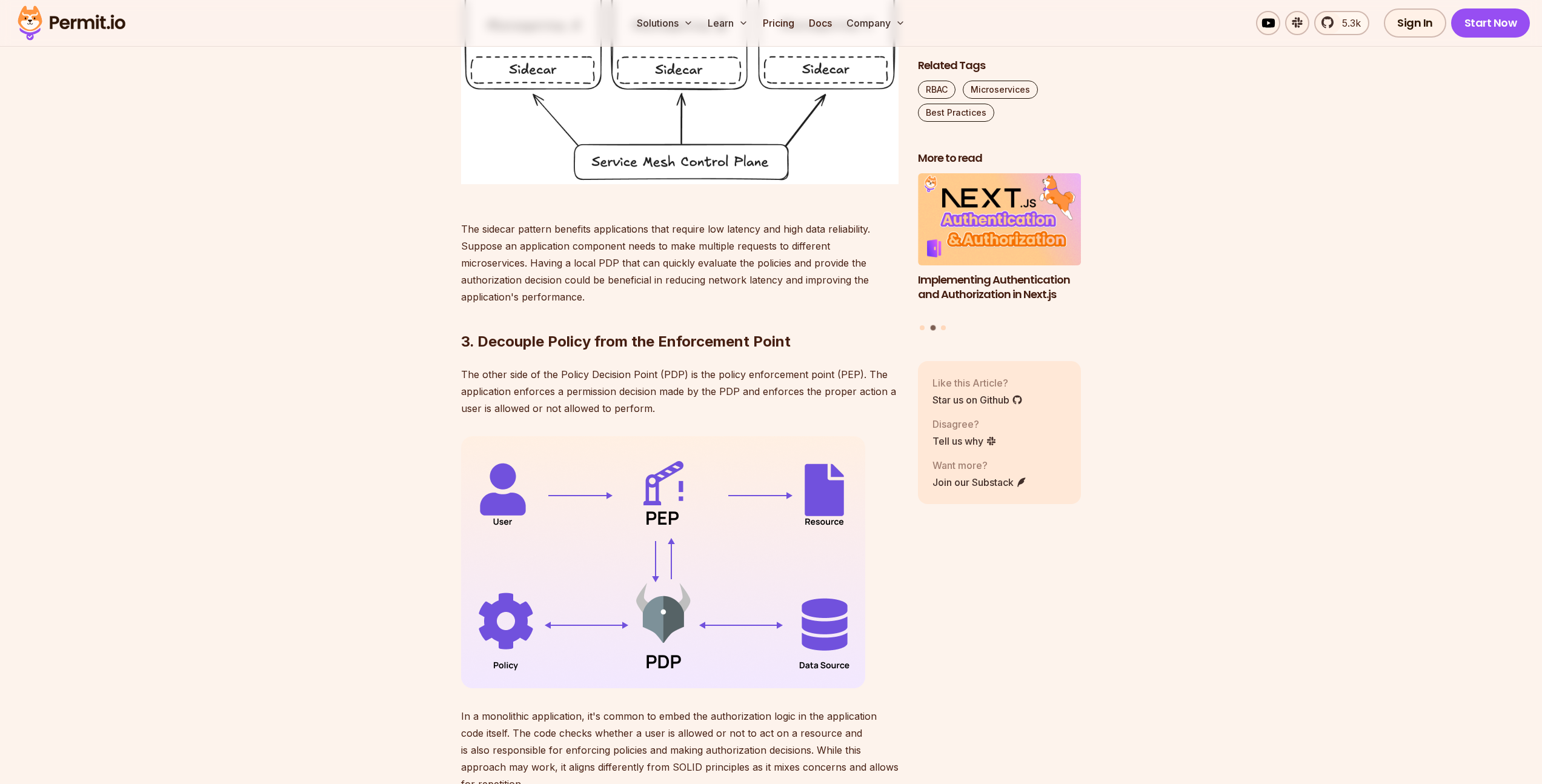 click on "The other side of the Policy Decision Point (PDP) is the policy enforcement point (PEP). The application enforces a permission decision made by the PDP and enforces the proper action a user is allowed or not allowed to perform." at bounding box center (680, 391) 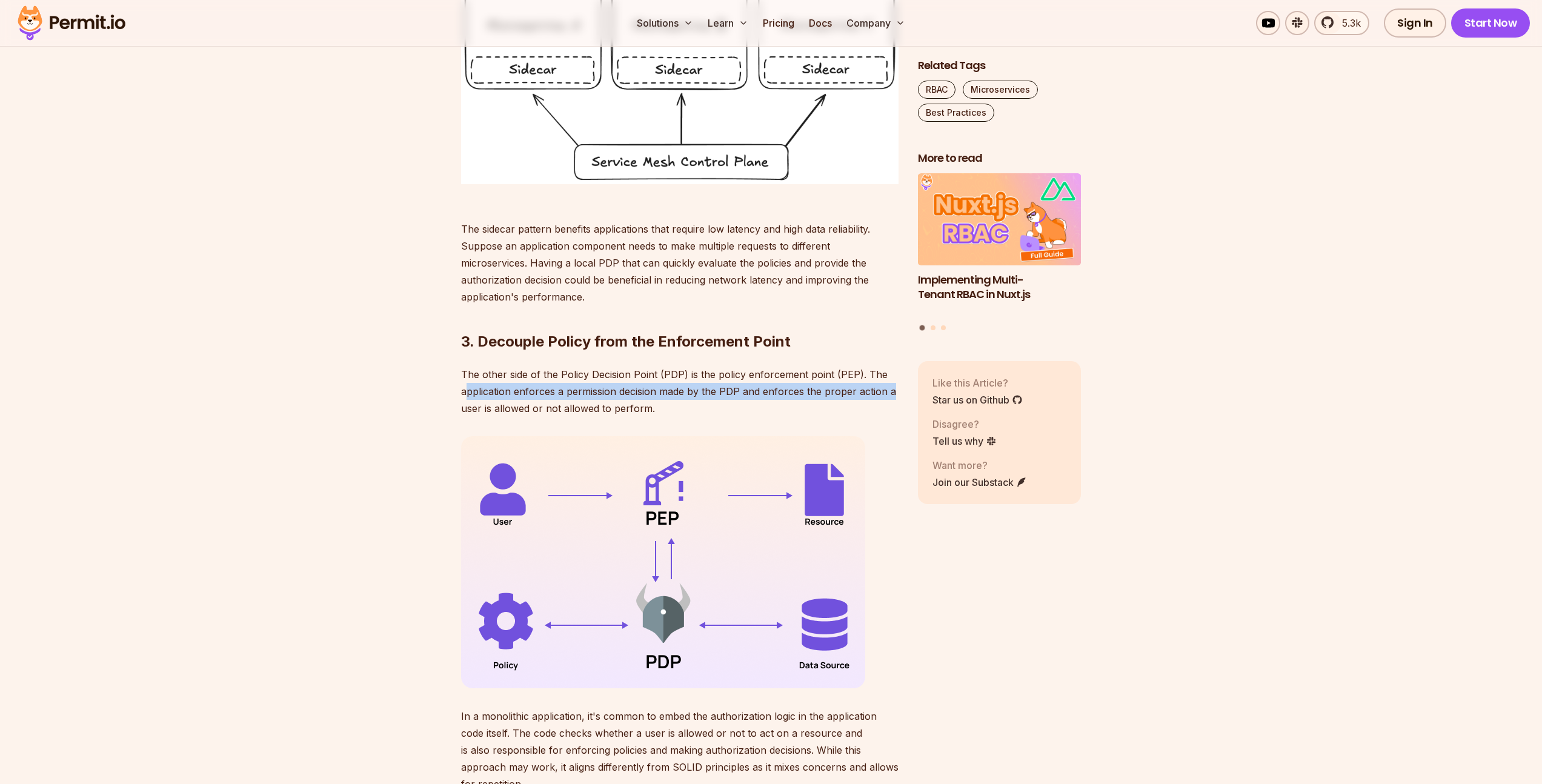 drag, startPoint x: 465, startPoint y: 404, endPoint x: 889, endPoint y: 400, distance: 424.019 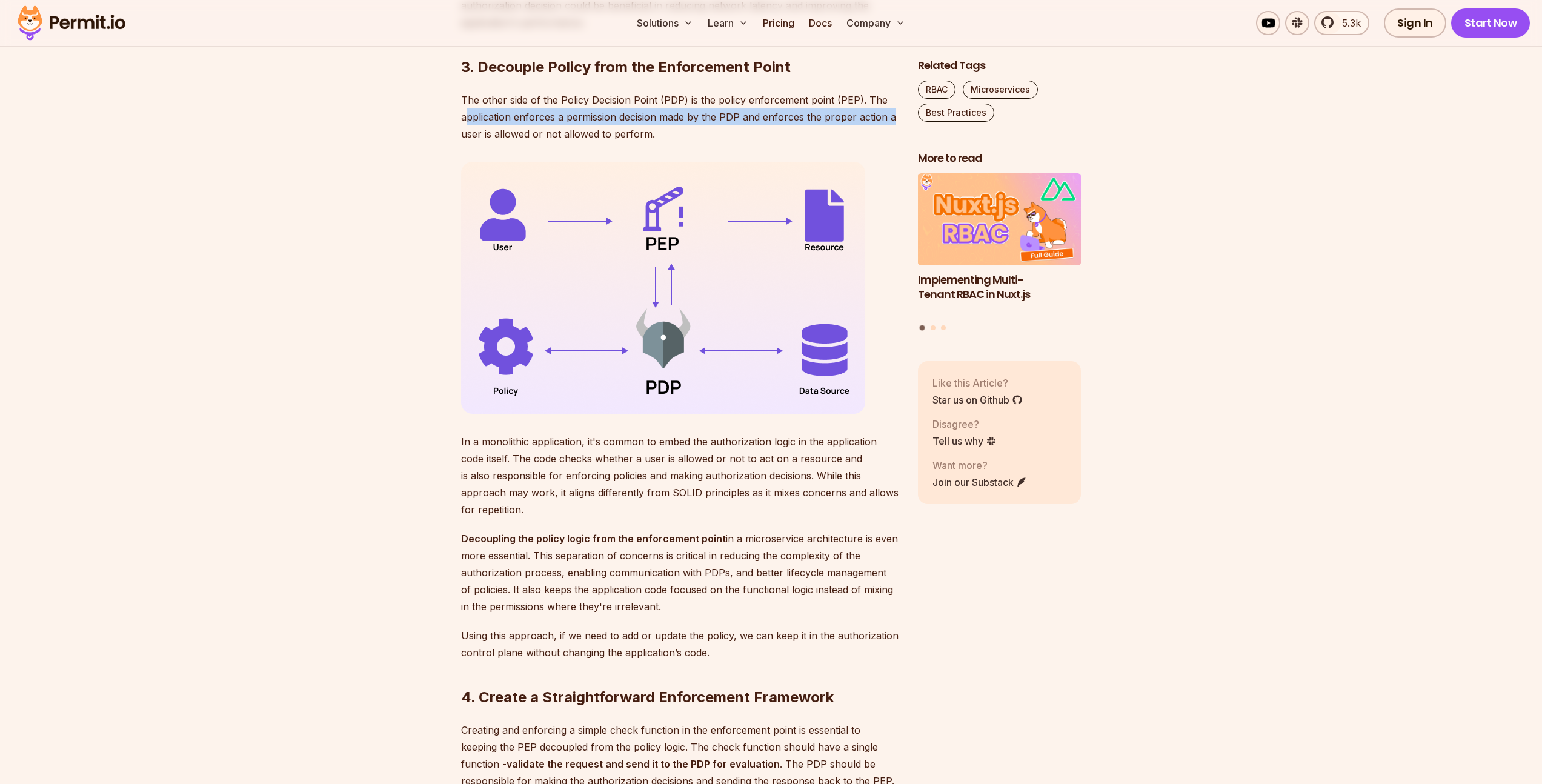 scroll, scrollTop: 2024, scrollLeft: 0, axis: vertical 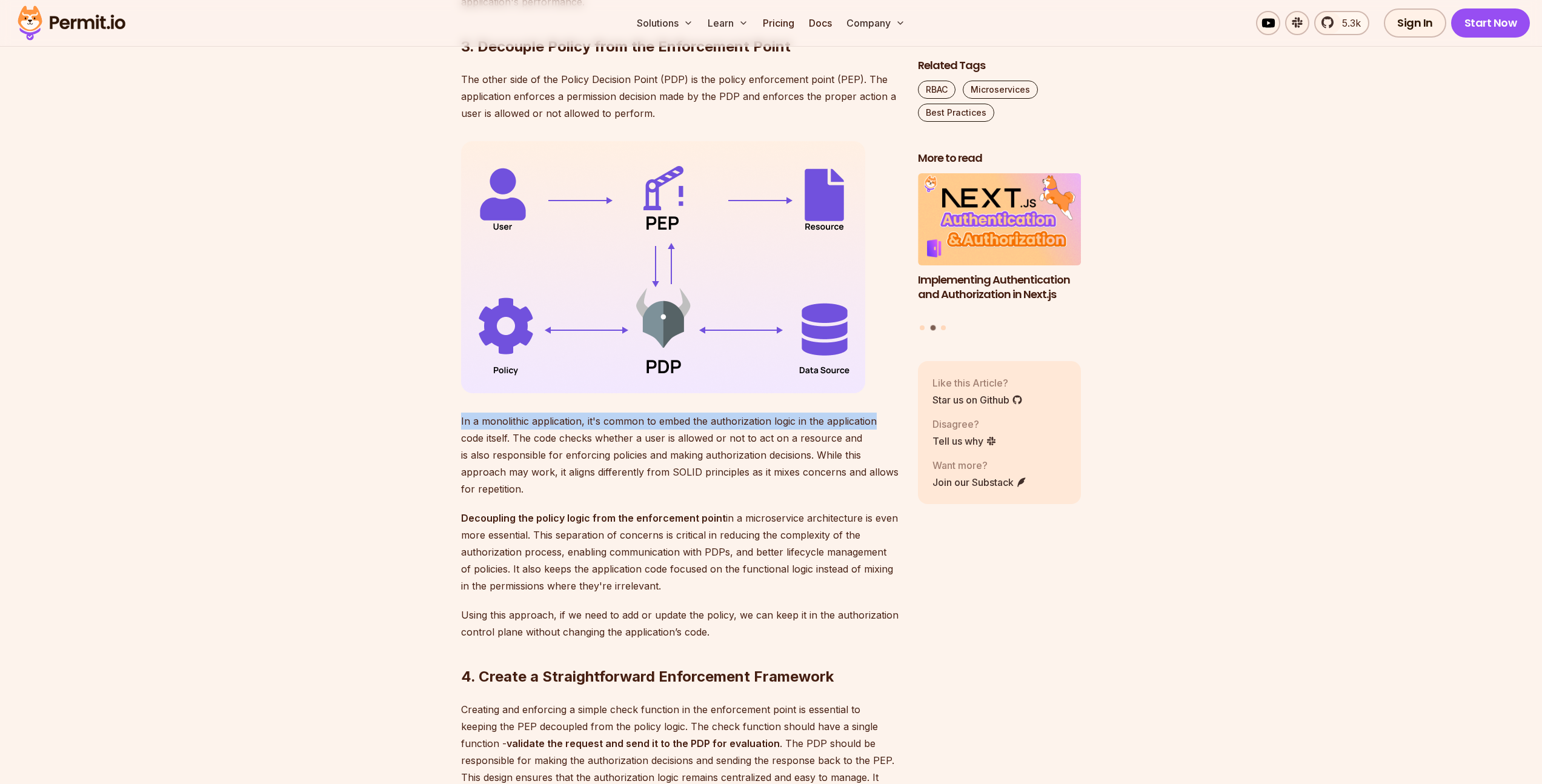 drag, startPoint x: 461, startPoint y: 437, endPoint x: 876, endPoint y: 442, distance: 415.03012 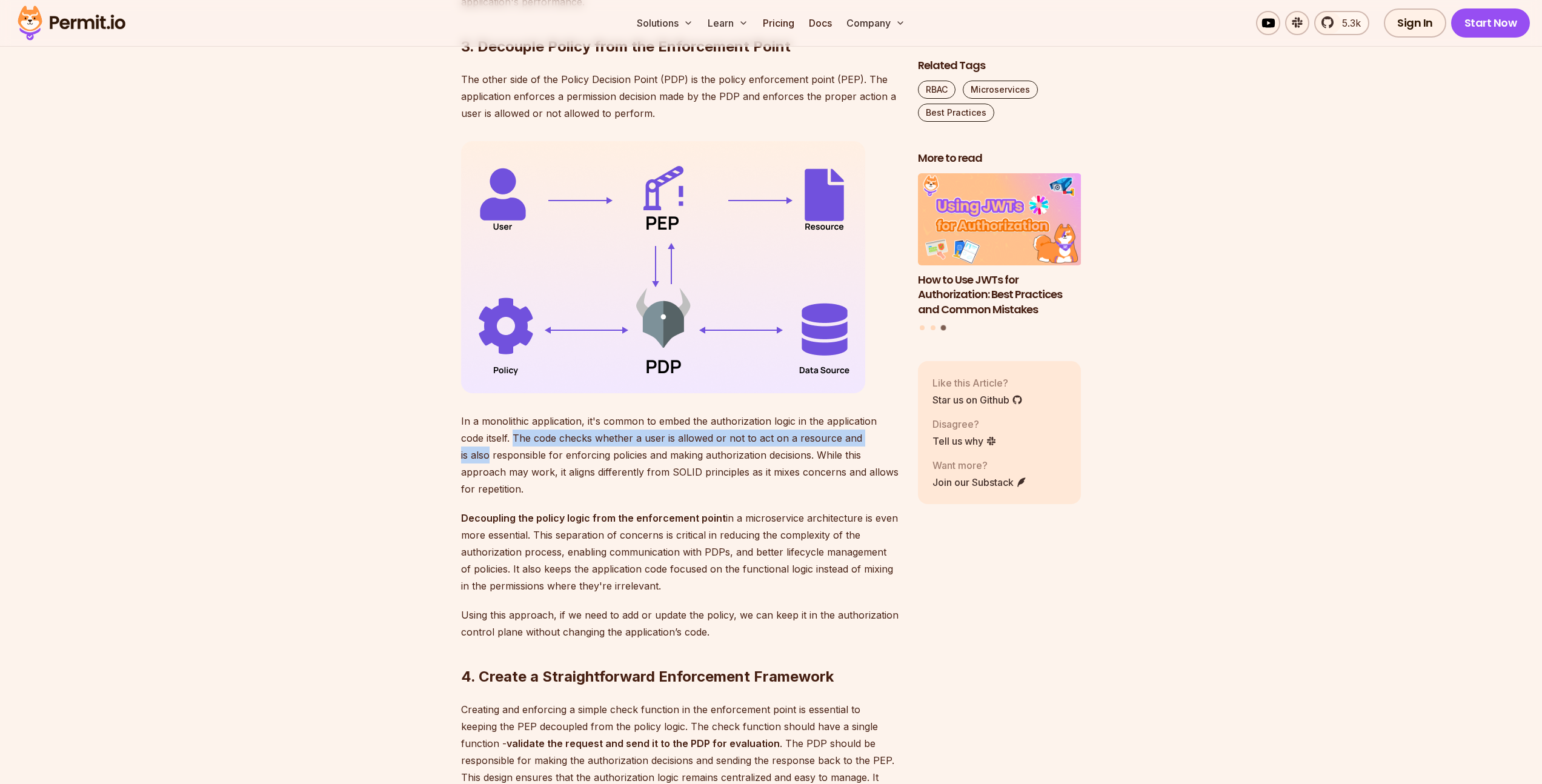 drag, startPoint x: 516, startPoint y: 453, endPoint x: 891, endPoint y: 453, distance: 375 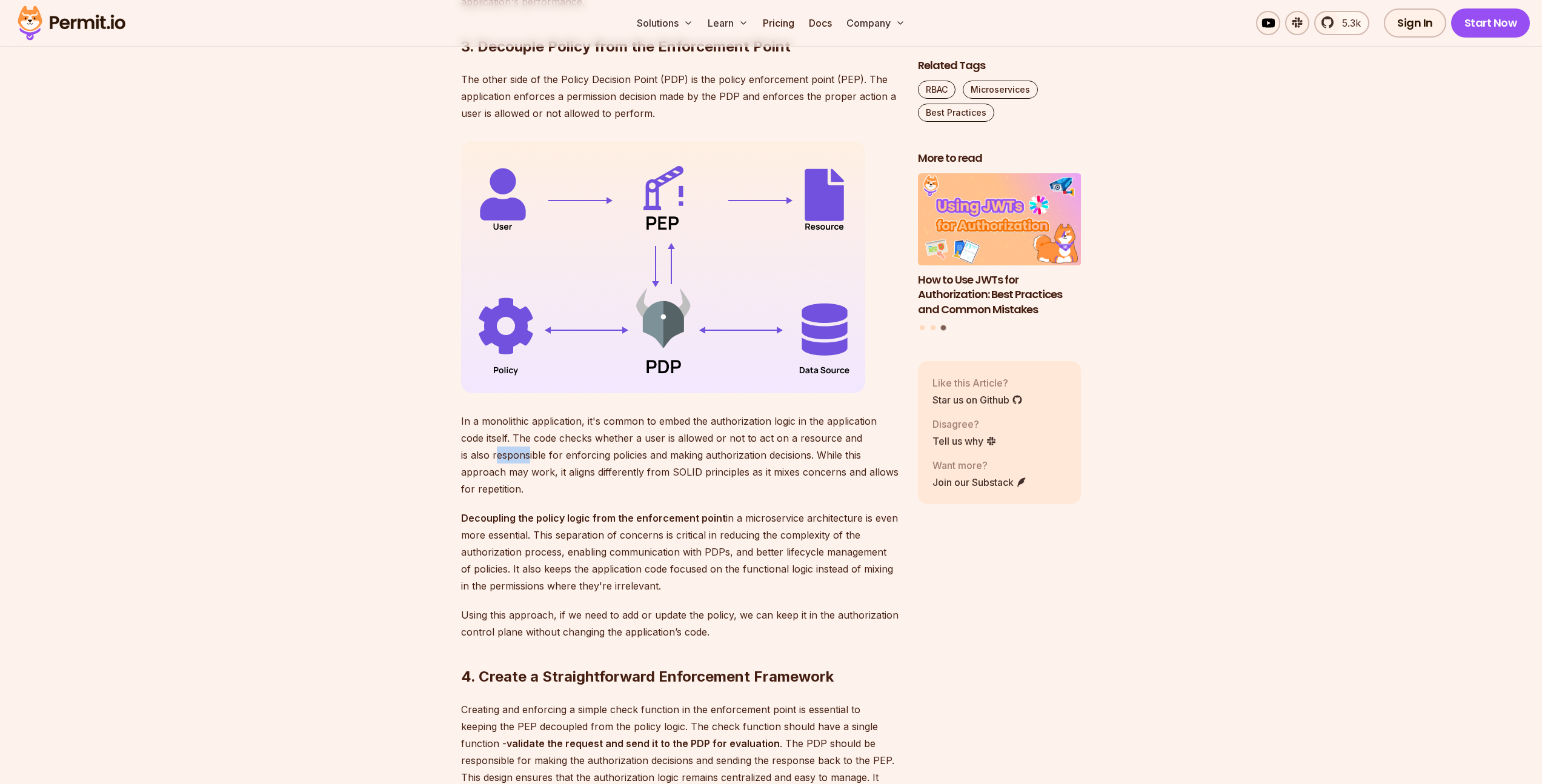 drag, startPoint x: 464, startPoint y: 470, endPoint x: 499, endPoint y: 470, distance: 35 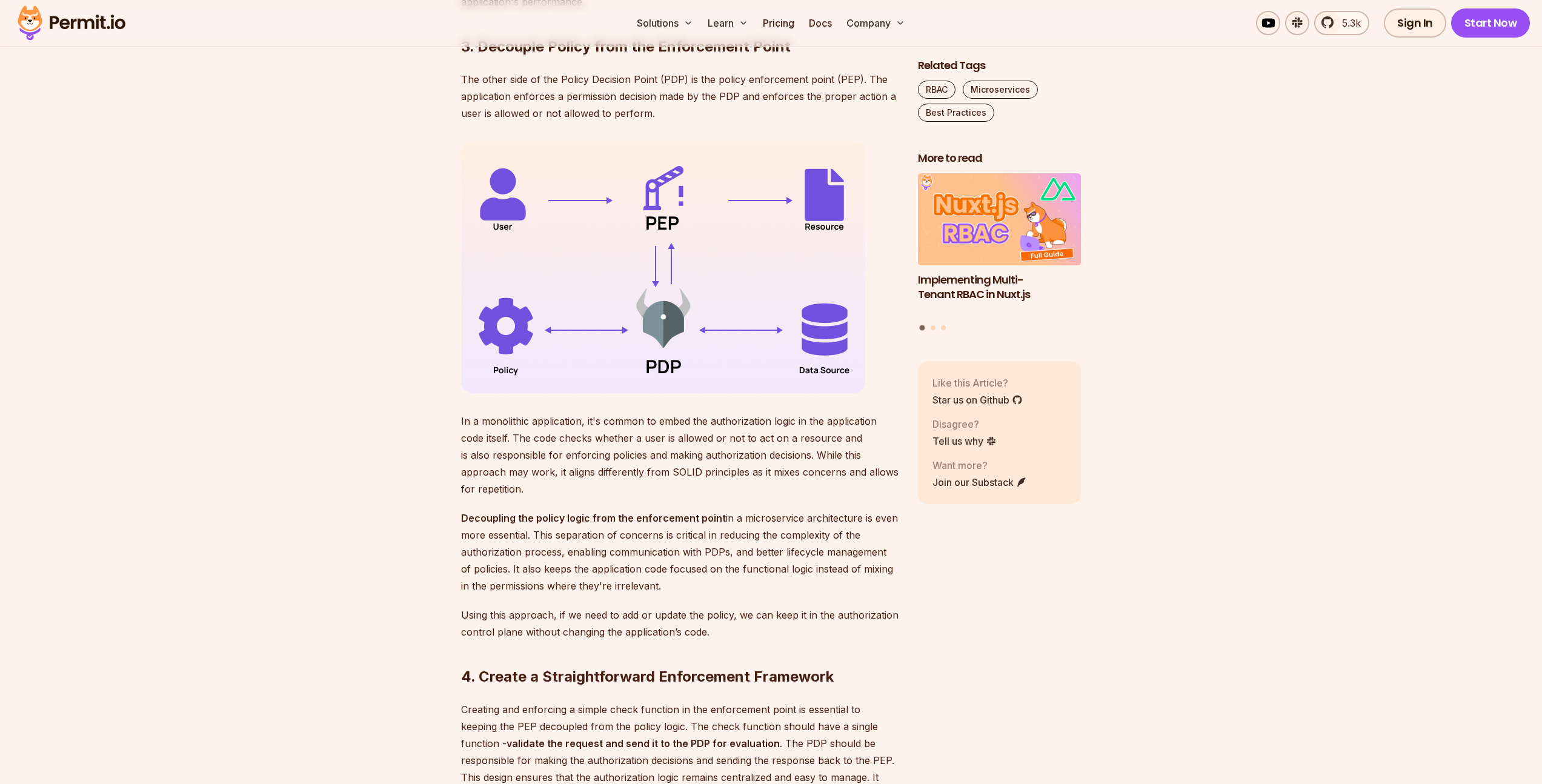 click on "In a monolithic application, it's common to embed the authorization logic in the application code itself. The code checks whether a user is allowed or not to act on a resource and is also responsible for enforcing policies and making authorization decisions. While this approach may work, it aligns differently from SOLID principles as it mixes concerns and allows for repetition." at bounding box center (680, 455) 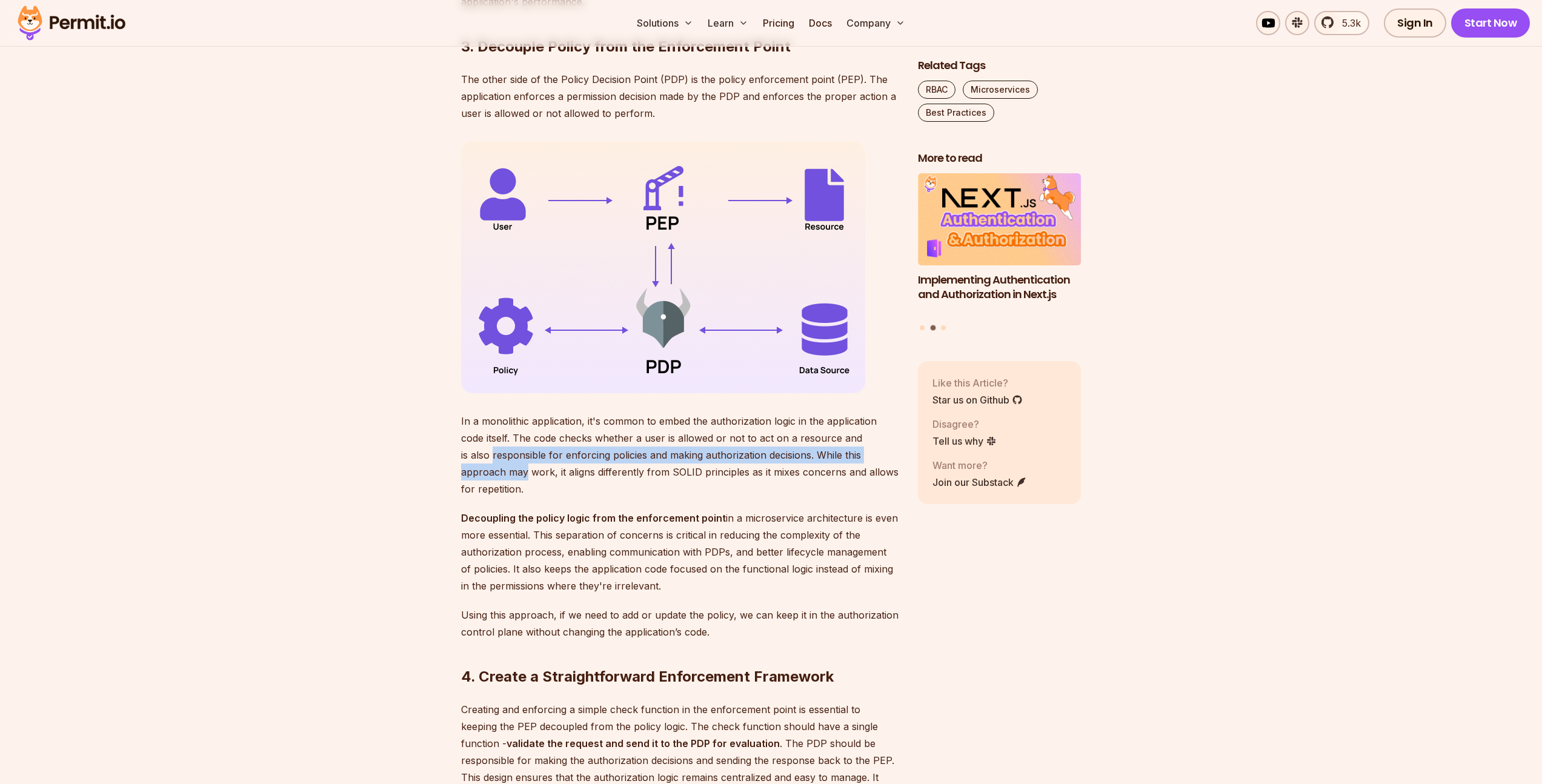 drag, startPoint x: 459, startPoint y: 470, endPoint x: 898, endPoint y: 468, distance: 439.00456 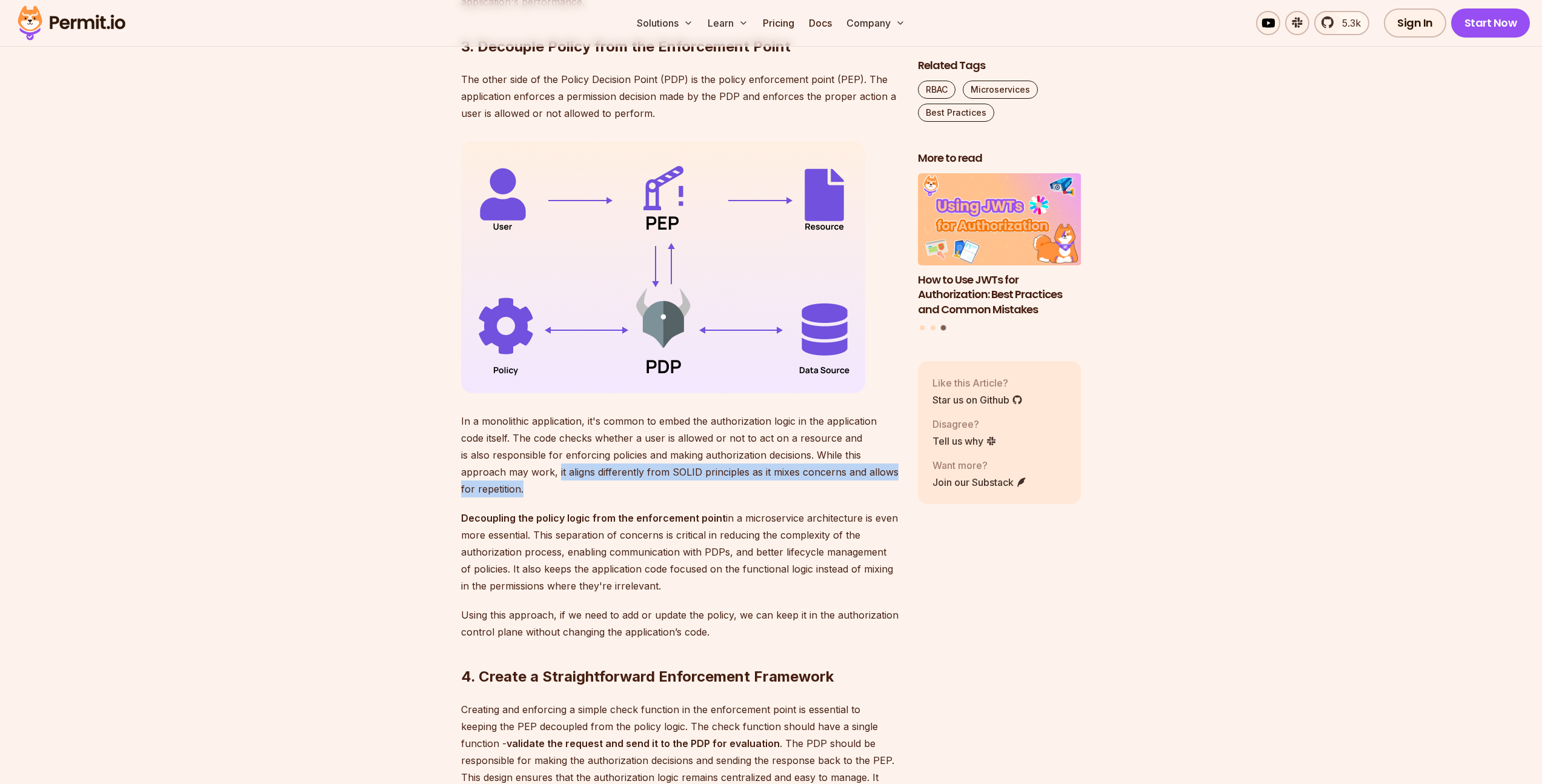 drag, startPoint x: 489, startPoint y: 483, endPoint x: 890, endPoint y: 493, distance: 401.1247 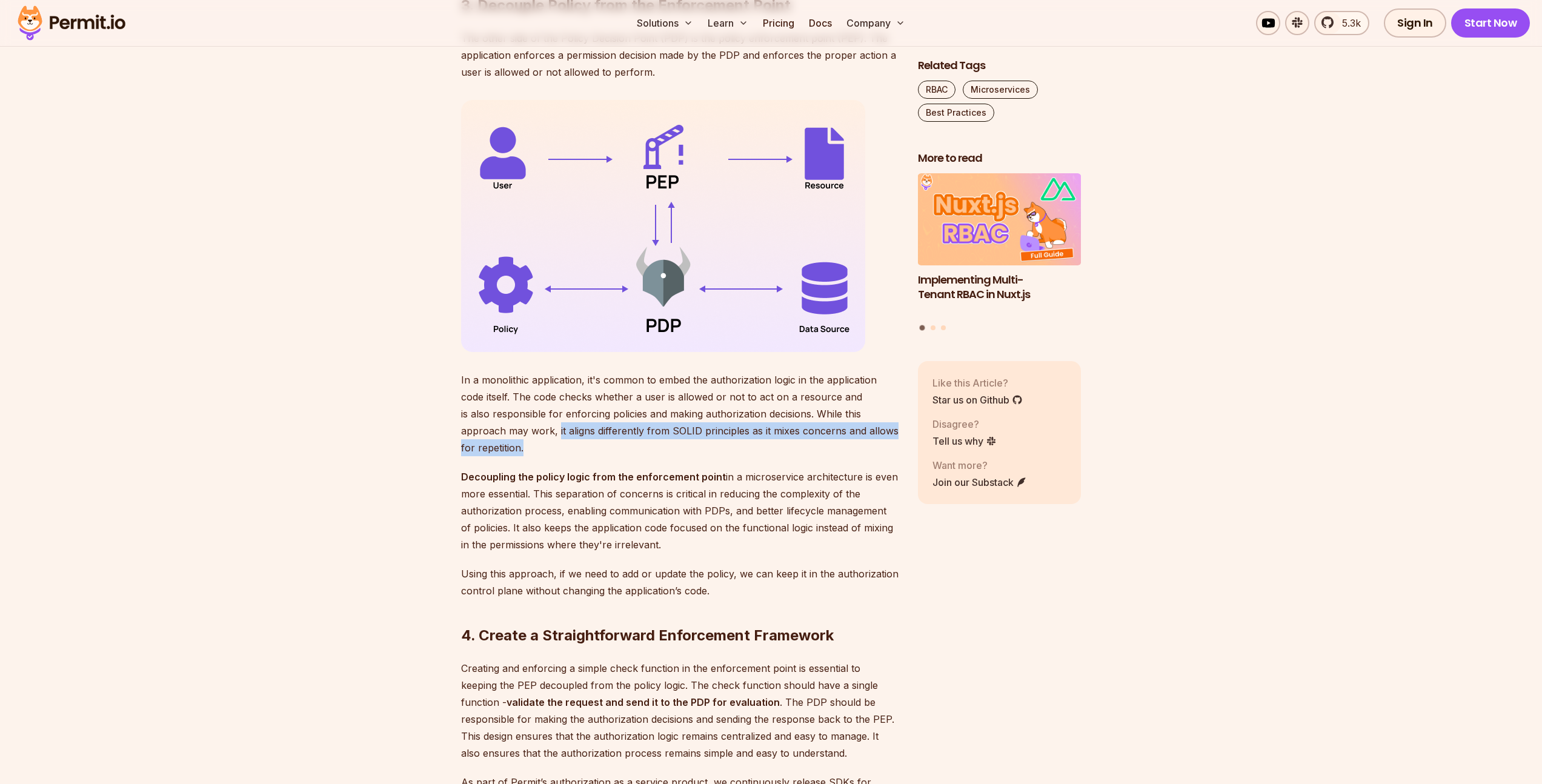 scroll, scrollTop: 2070, scrollLeft: 0, axis: vertical 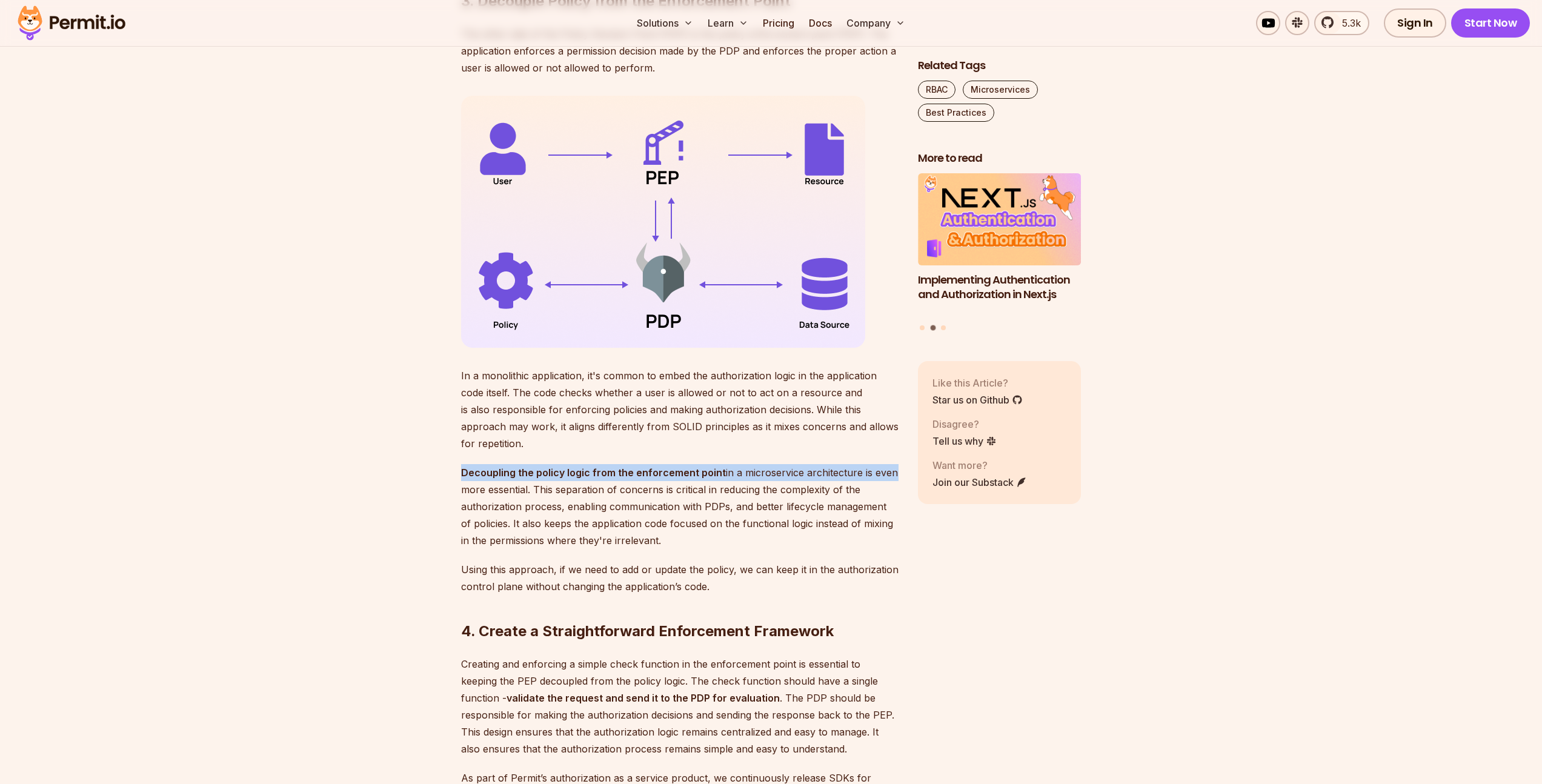 drag, startPoint x: 461, startPoint y: 472, endPoint x: 892, endPoint y: 475, distance: 431.0104 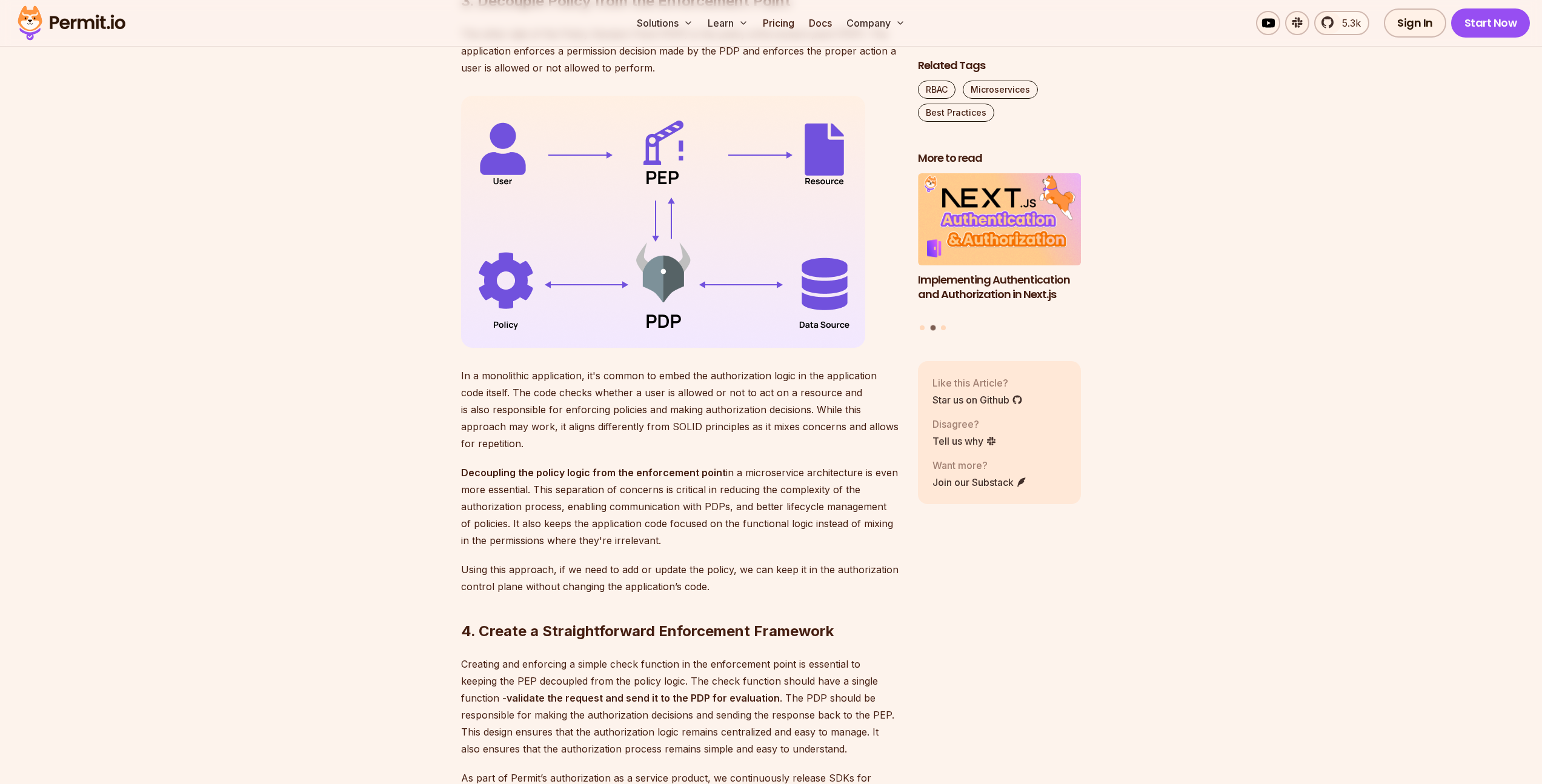 click on "Decoupling the policy logic from the enforcement point  in a microservice architecture is even more essential. This separation of concerns is critical in reducing the complexity of the authorization process, enabling communication with PDPs, and better lifecycle management of policies. It also keeps the application code focused on the functional logic instead of mixing in the permissions where they're irrelevant." at bounding box center (680, 507) 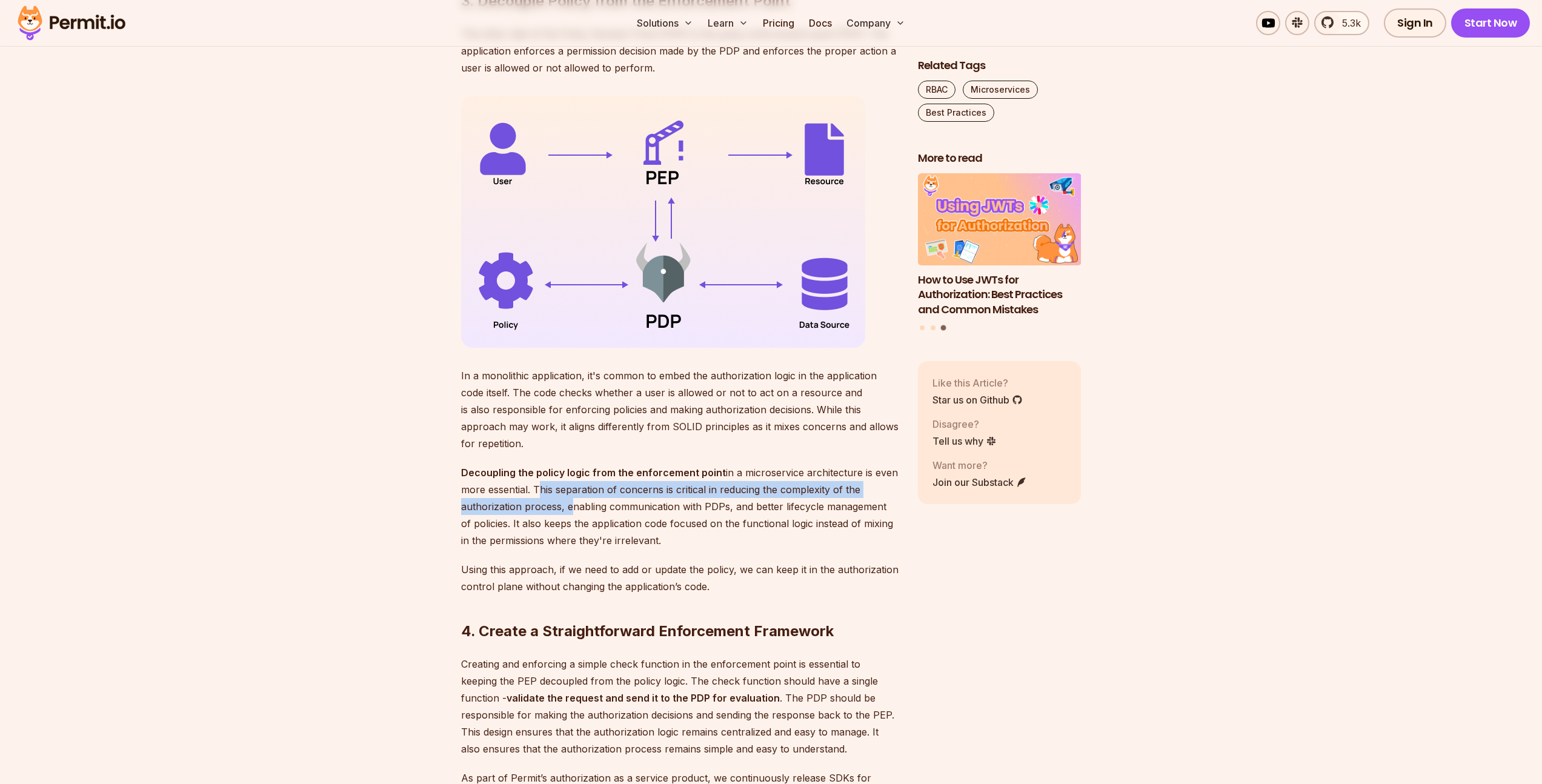 drag, startPoint x: 532, startPoint y: 486, endPoint x: 566, endPoint y: 501, distance: 37.161808 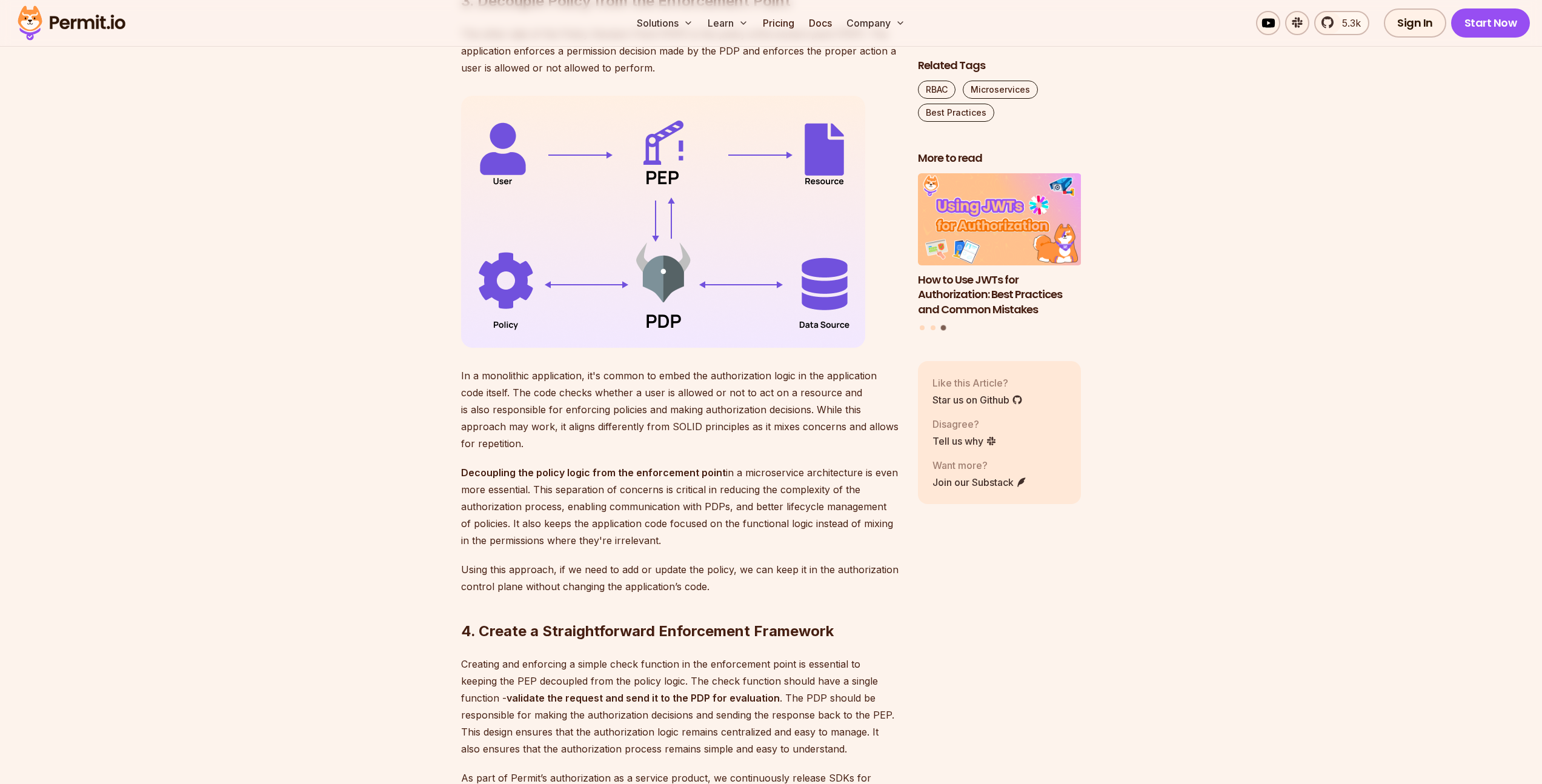 click on "Decoupling the policy logic from the enforcement point  in a microservice architecture is even more essential. This separation of concerns is critical in reducing the complexity of the authorization process, enabling communication with PDPs, and better lifecycle management of policies. It also keeps the application code focused on the functional logic instead of mixing in the permissions where they're irrelevant." at bounding box center [680, 507] 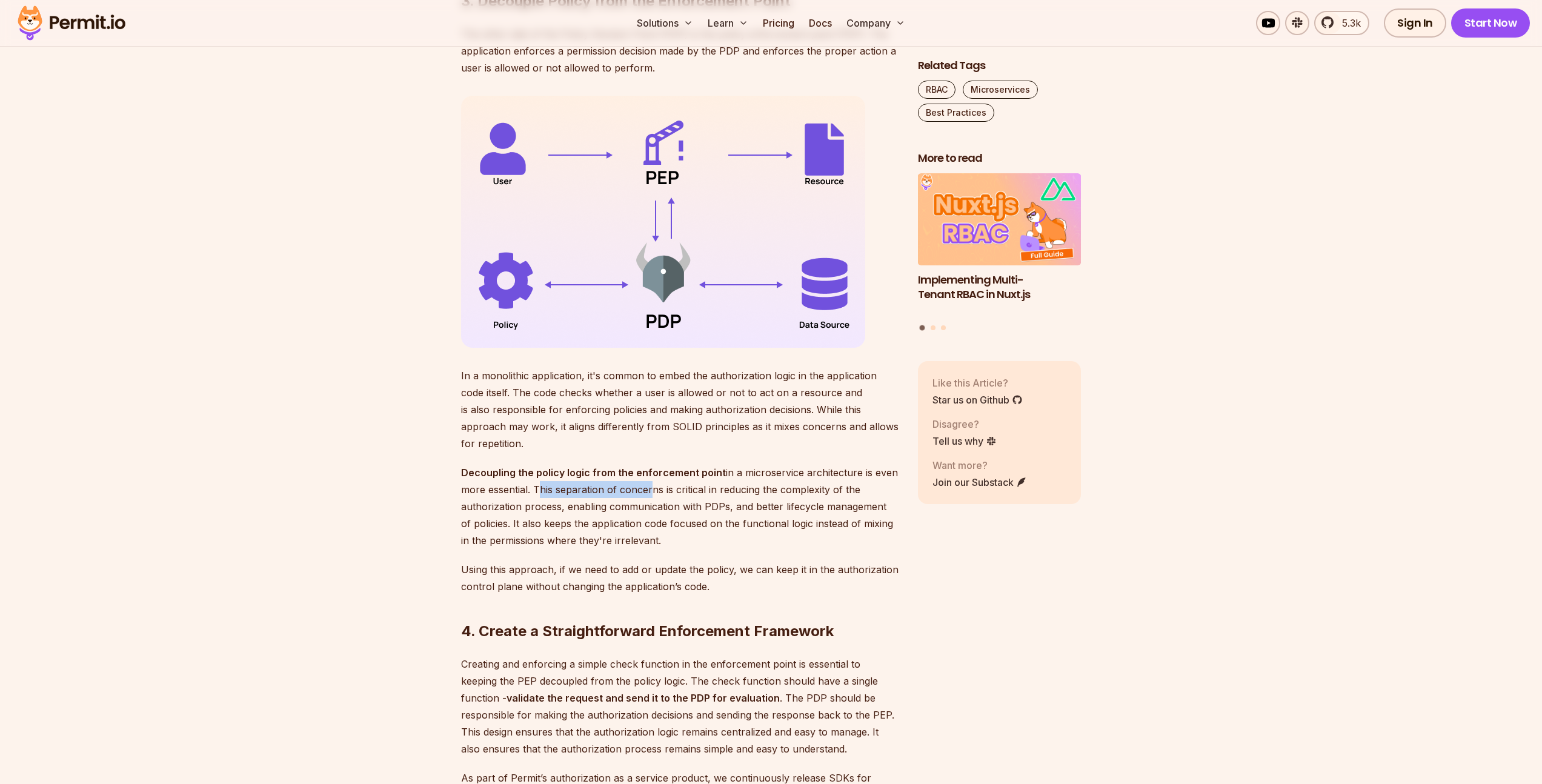 drag, startPoint x: 536, startPoint y: 486, endPoint x: 646, endPoint y: 490, distance: 110.0727 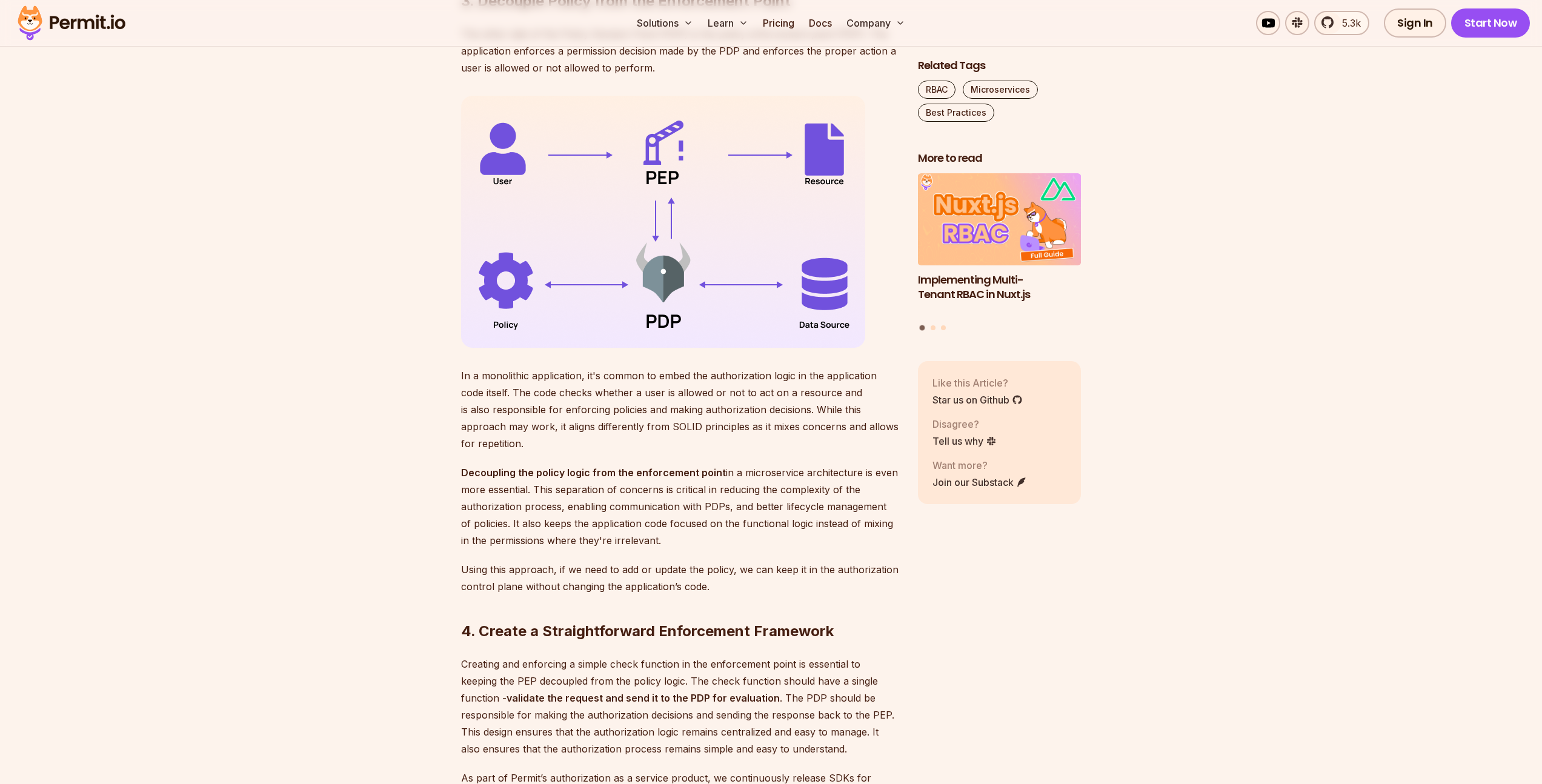 click on "Decoupling the policy logic from the enforcement point  in a microservice architecture is even more essential. This separation of concerns is critical in reducing the complexity of the authorization process, enabling communication with PDPs, and better lifecycle management of policies. It also keeps the application code focused on the functional logic instead of mixing in the permissions where they're irrelevant." at bounding box center [680, 507] 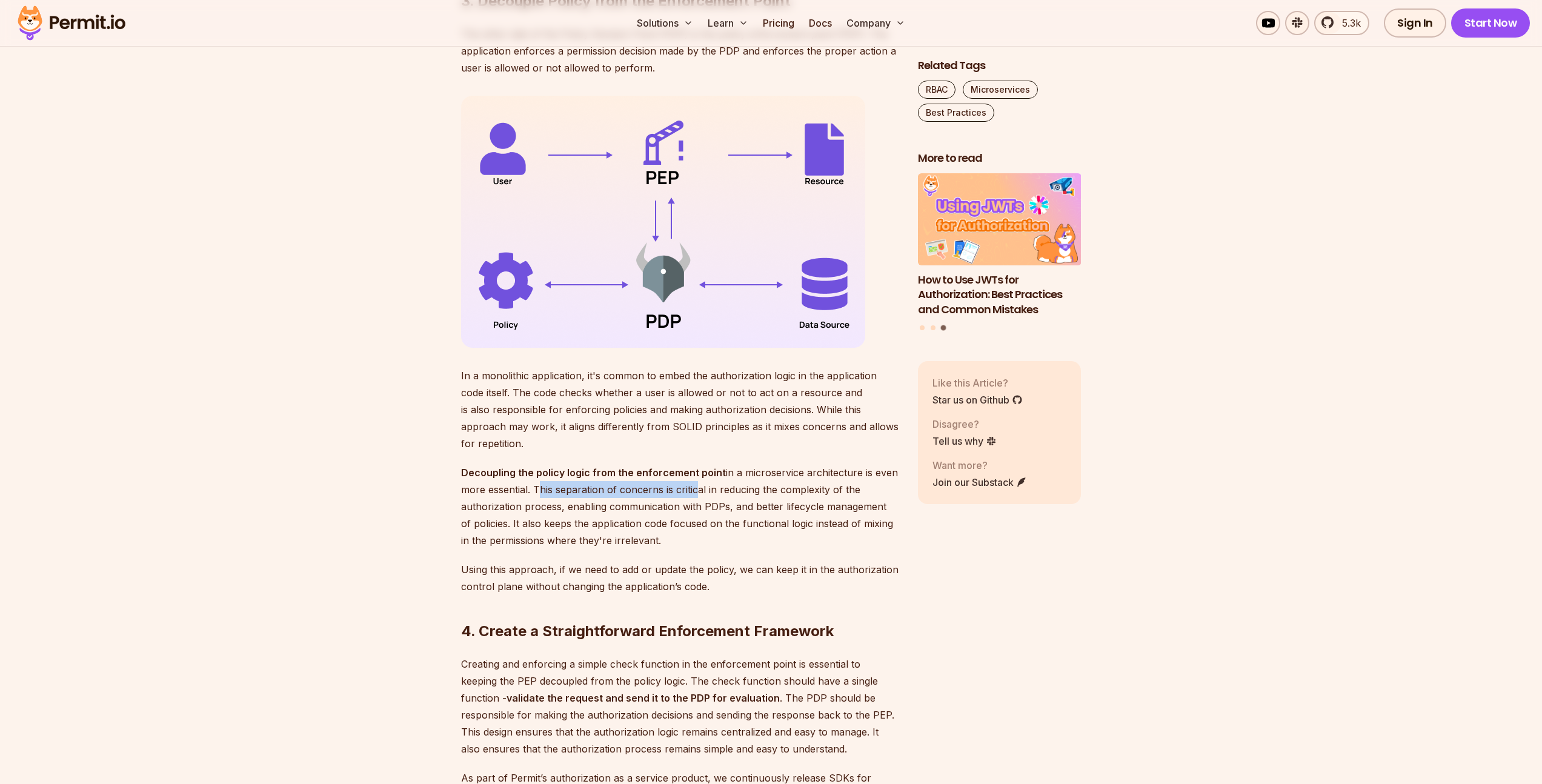 drag, startPoint x: 534, startPoint y: 487, endPoint x: 692, endPoint y: 487, distance: 158 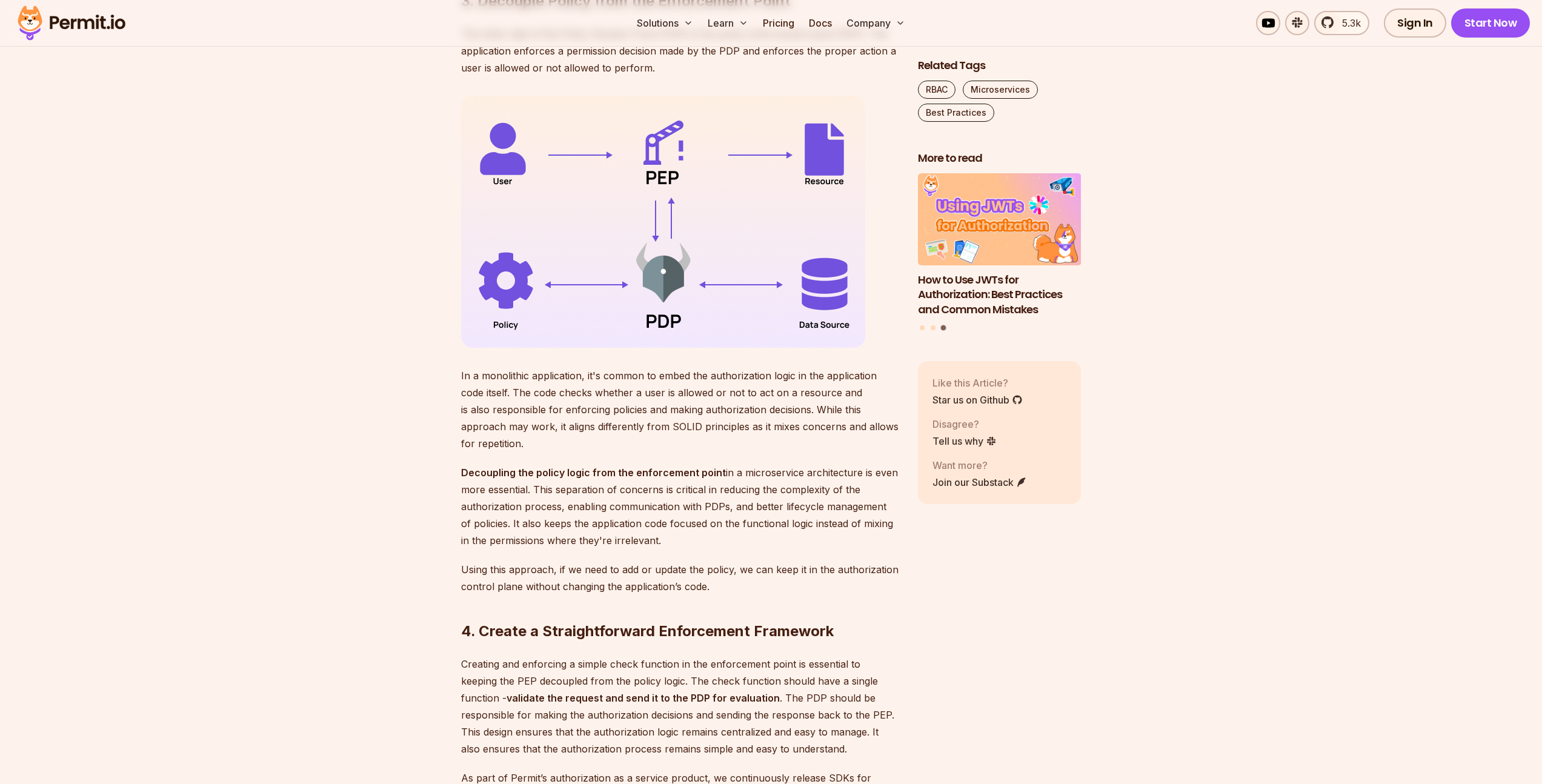click on "Decoupling the policy logic from the enforcement point  in a microservice architecture is even more essential. This separation of concerns is critical in reducing the complexity of the authorization process, enabling communication with PDPs, and better lifecycle management of policies. It also keeps the application code focused on the functional logic instead of mixing in the permissions where they're irrelevant." at bounding box center [680, 507] 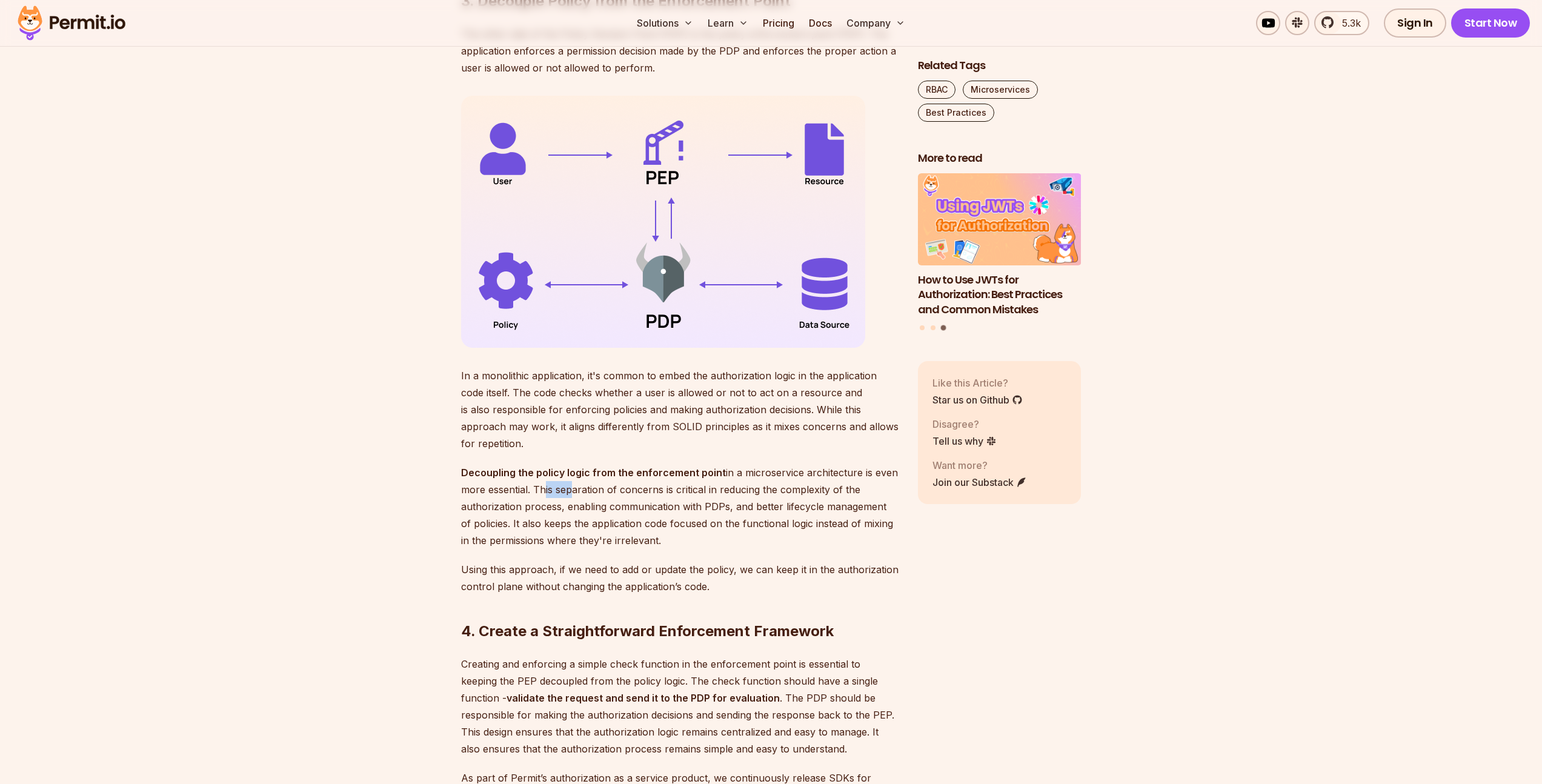 drag, startPoint x: 536, startPoint y: 486, endPoint x: 580, endPoint y: 488, distance: 44.04543 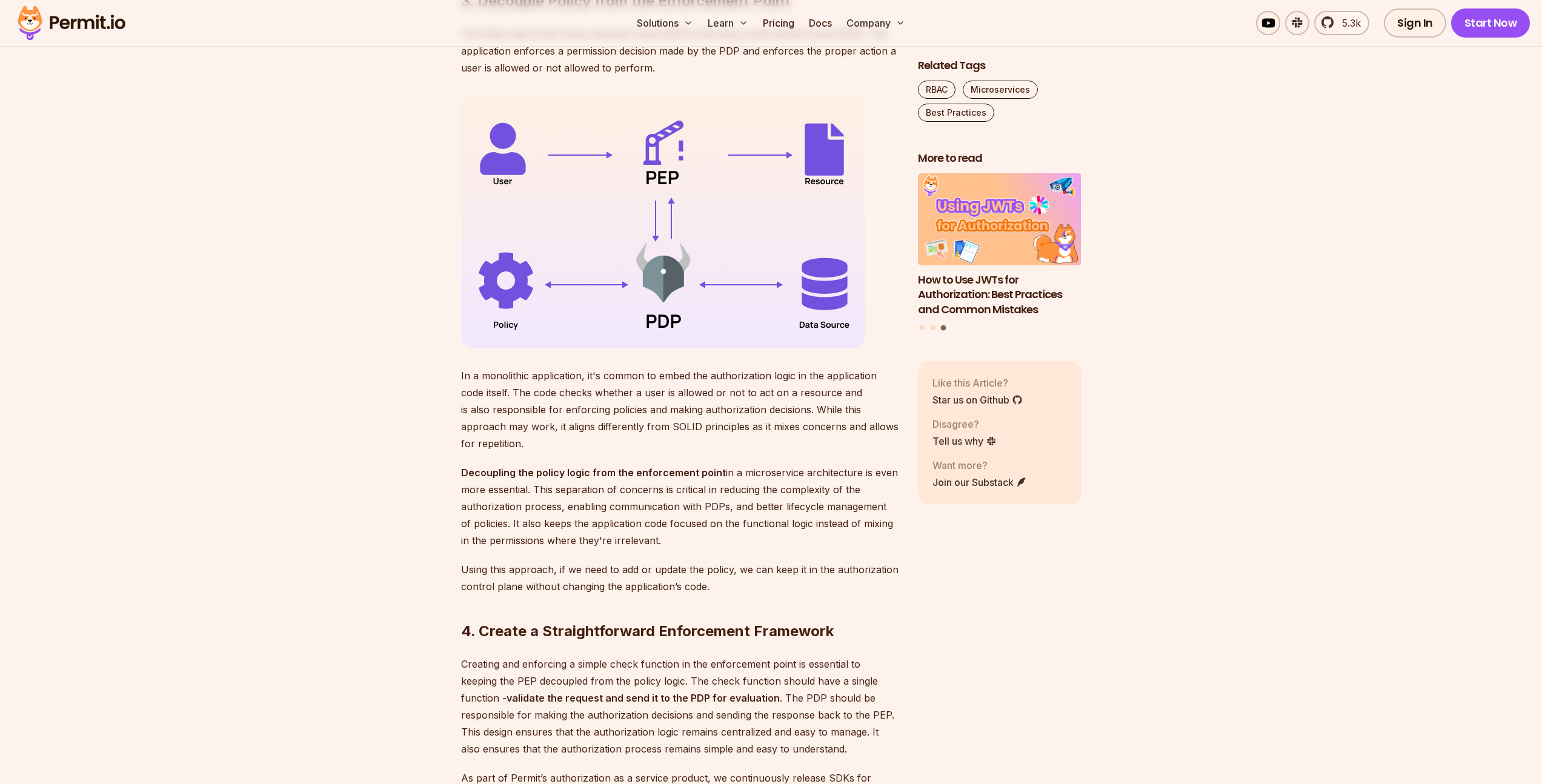 click on "Decoupling the policy logic from the enforcement point  in a microservice architecture is even more essential. This separation of concerns is critical in reducing the complexity of the authorization process, enabling communication with PDPs, and better lifecycle management of policies. It also keeps the application code focused on the functional logic instead of mixing in the permissions where they're irrelevant." at bounding box center (680, 507) 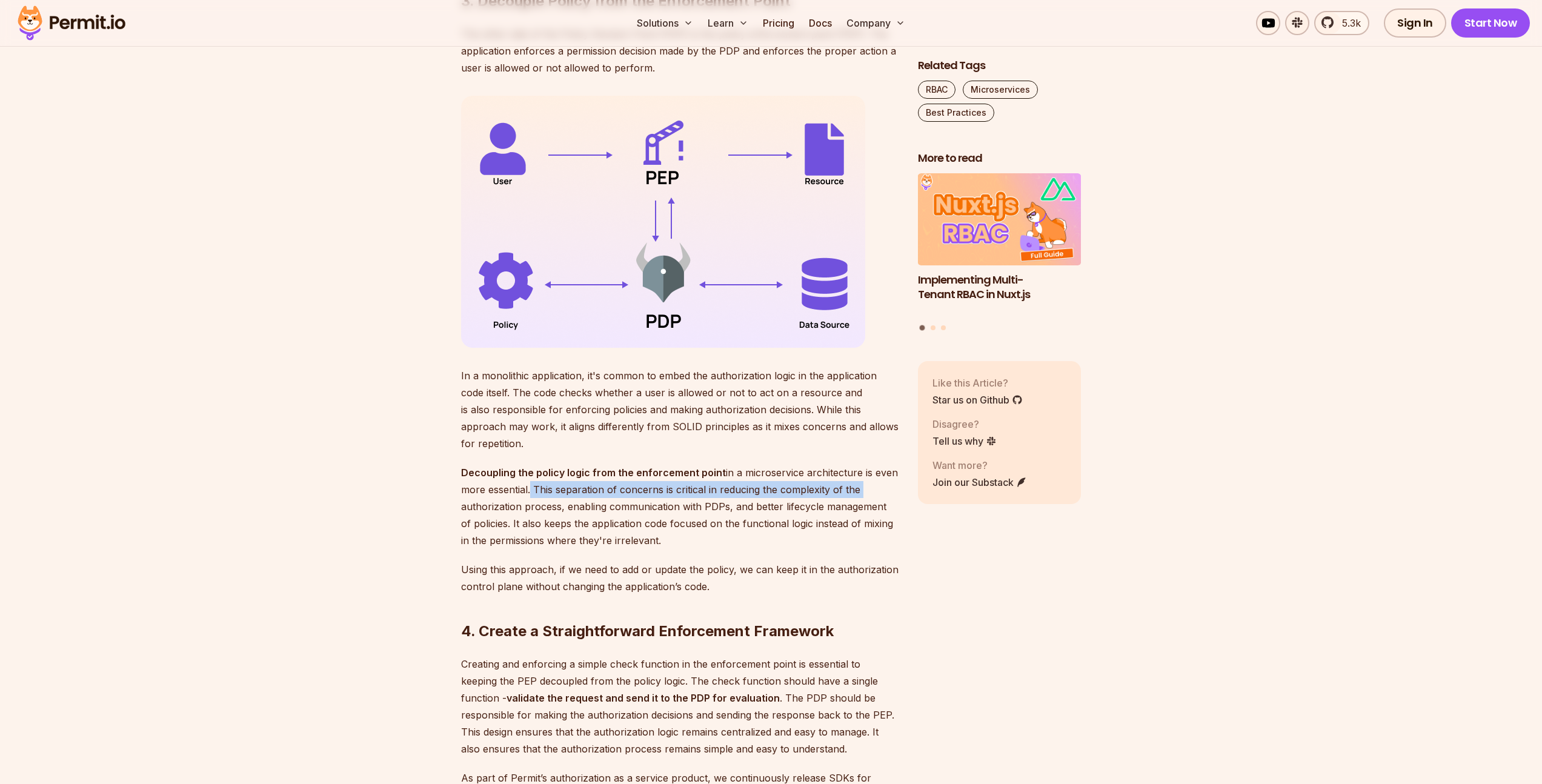 drag, startPoint x: 528, startPoint y: 488, endPoint x: 874, endPoint y: 488, distance: 346 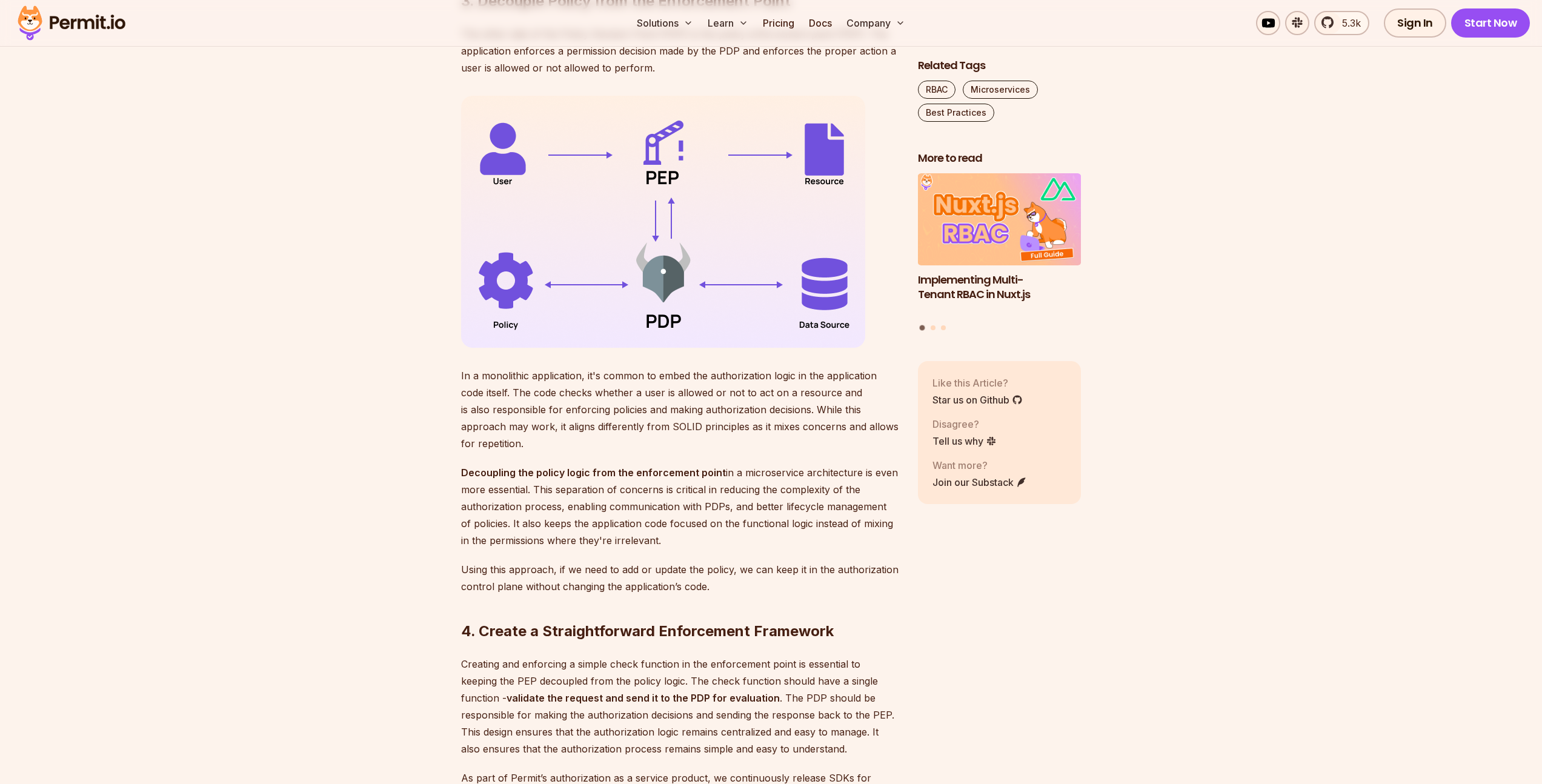 click on "Decoupling the policy logic from the enforcement point  in a microservice architecture is even more essential. This separation of concerns is critical in reducing the complexity of the authorization process, enabling communication with PDPs, and better lifecycle management of policies. It also keeps the application code focused on the functional logic instead of mixing in the permissions where they're irrelevant." at bounding box center (680, 507) 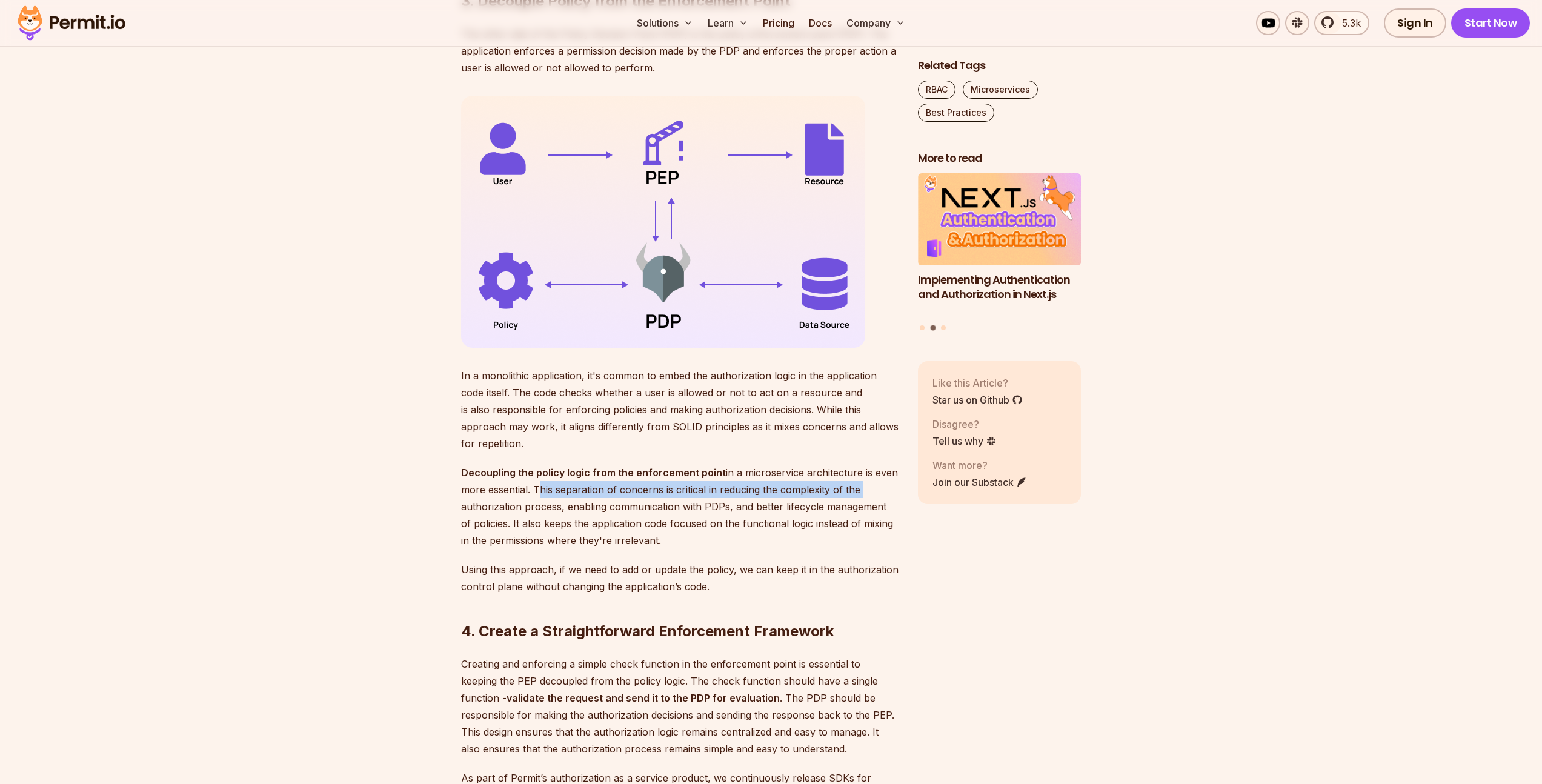 drag, startPoint x: 534, startPoint y: 487, endPoint x: 862, endPoint y: 484, distance: 328.01372 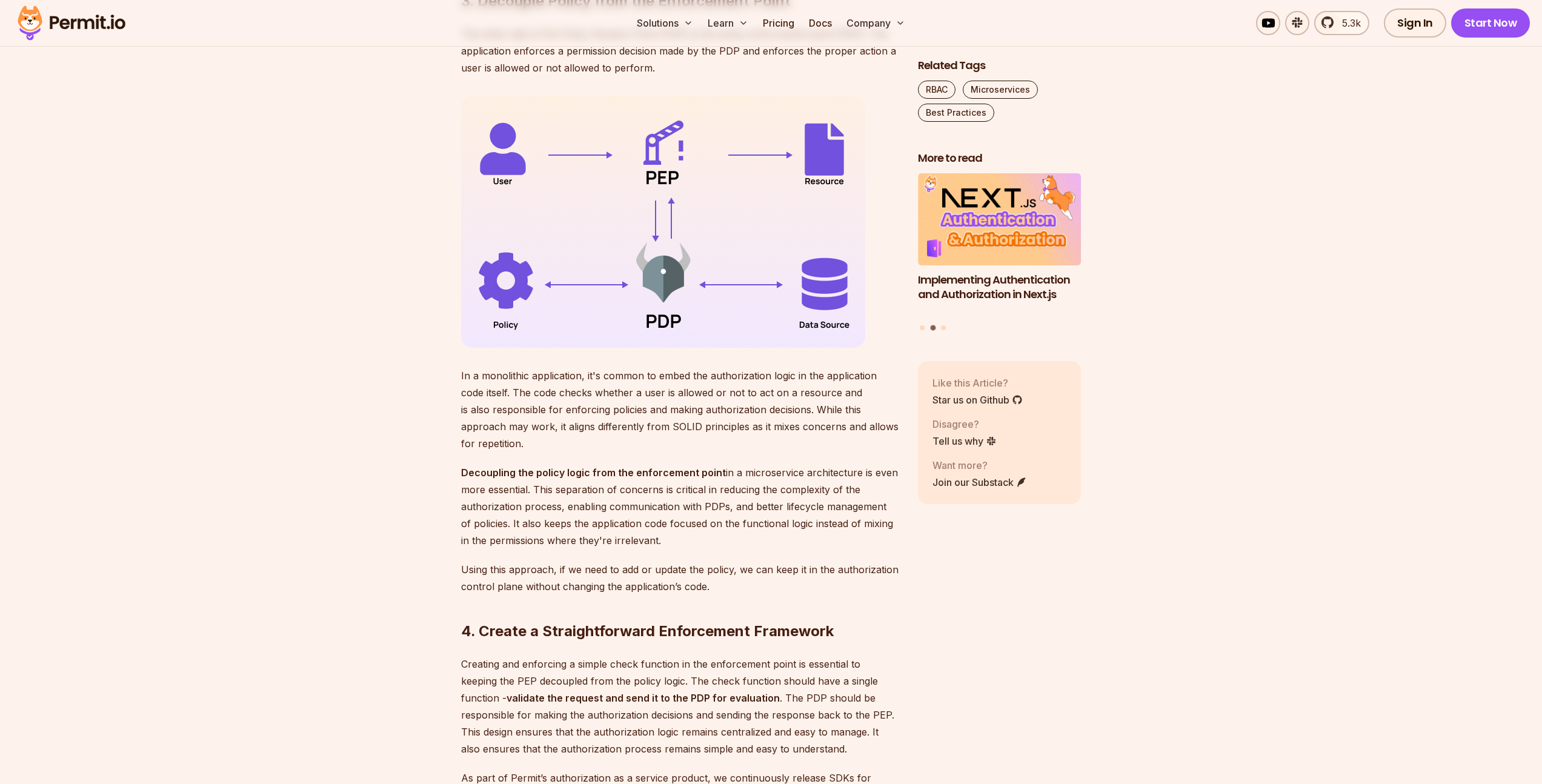 click on "Decoupling the policy logic from the enforcement point  in a microservice architecture is even more essential. This separation of concerns is critical in reducing the complexity of the authorization process, enabling communication with PDPs, and better lifecycle management of policies. It also keeps the application code focused on the functional logic instead of mixing in the permissions where they're irrelevant." at bounding box center (680, 507) 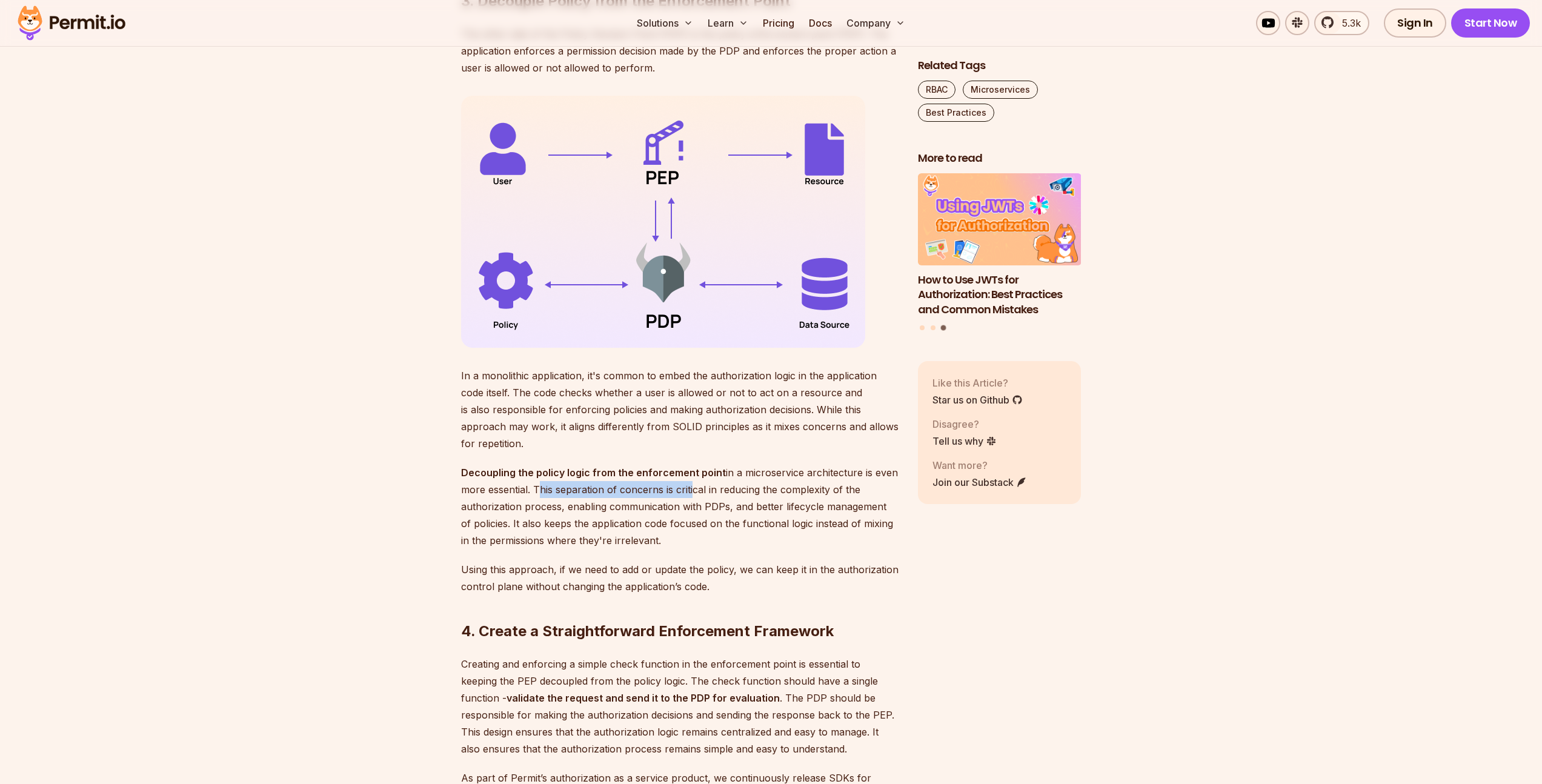 drag, startPoint x: 535, startPoint y: 486, endPoint x: 690, endPoint y: 487, distance: 155.00323 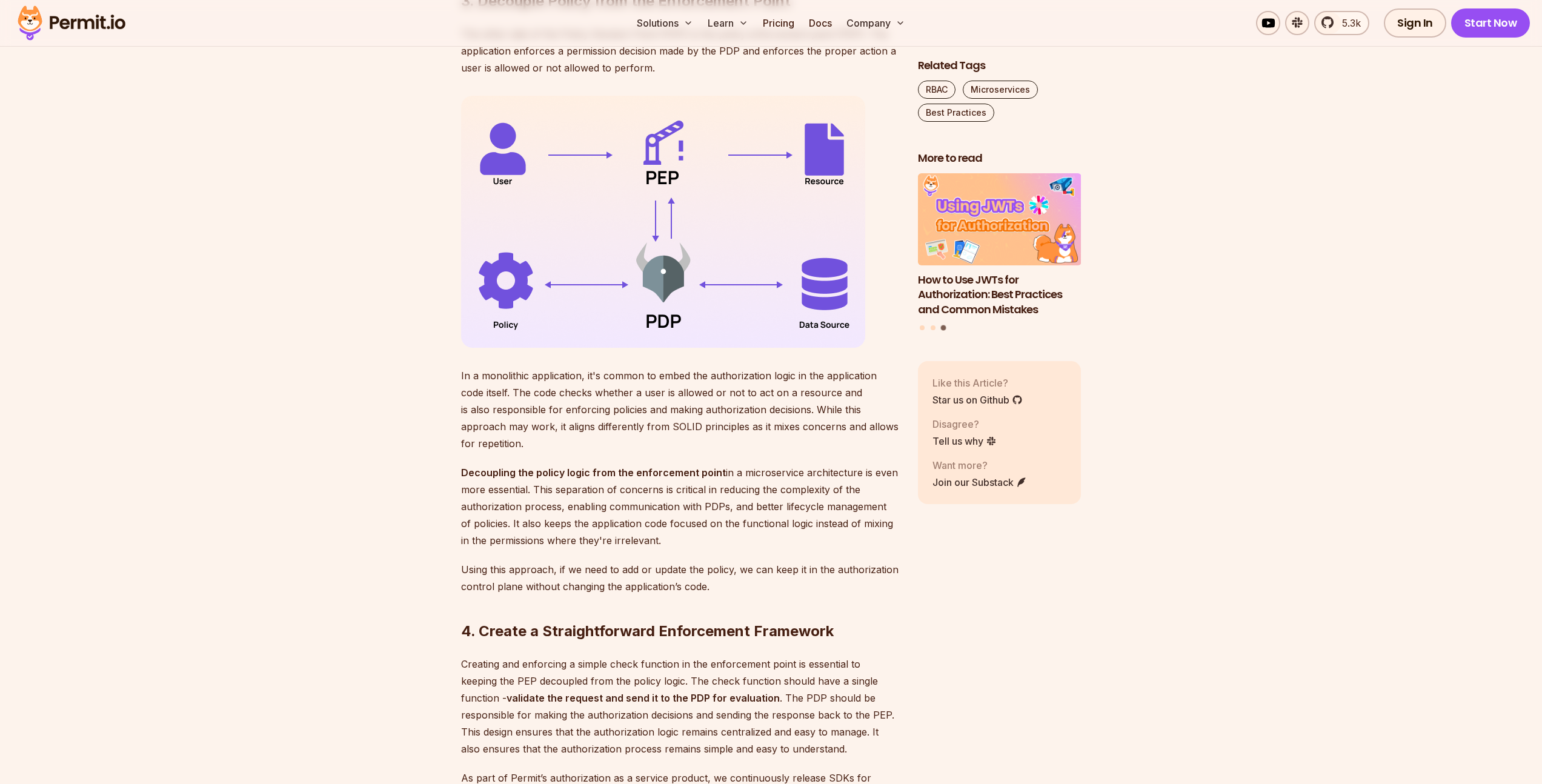 click on "Decoupling the policy logic from the enforcement point  in a microservice architecture is even more essential. This separation of concerns is critical in reducing the complexity of the authorization process, enabling communication with PDPs, and better lifecycle management of policies. It also keeps the application code focused on the functional logic instead of mixing in the permissions where they're irrelevant." at bounding box center [680, 507] 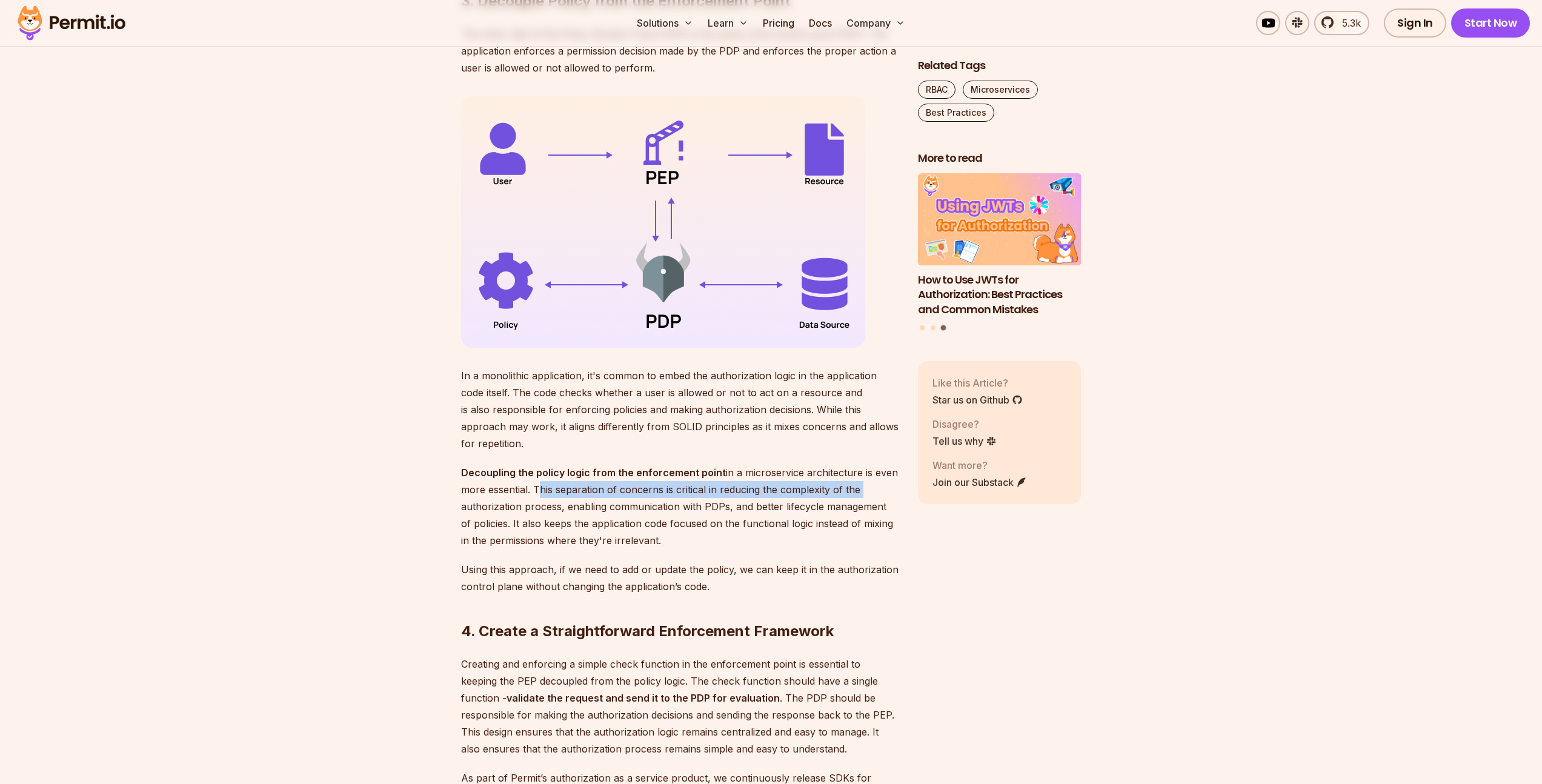 drag, startPoint x: 534, startPoint y: 487, endPoint x: 859, endPoint y: 487, distance: 325 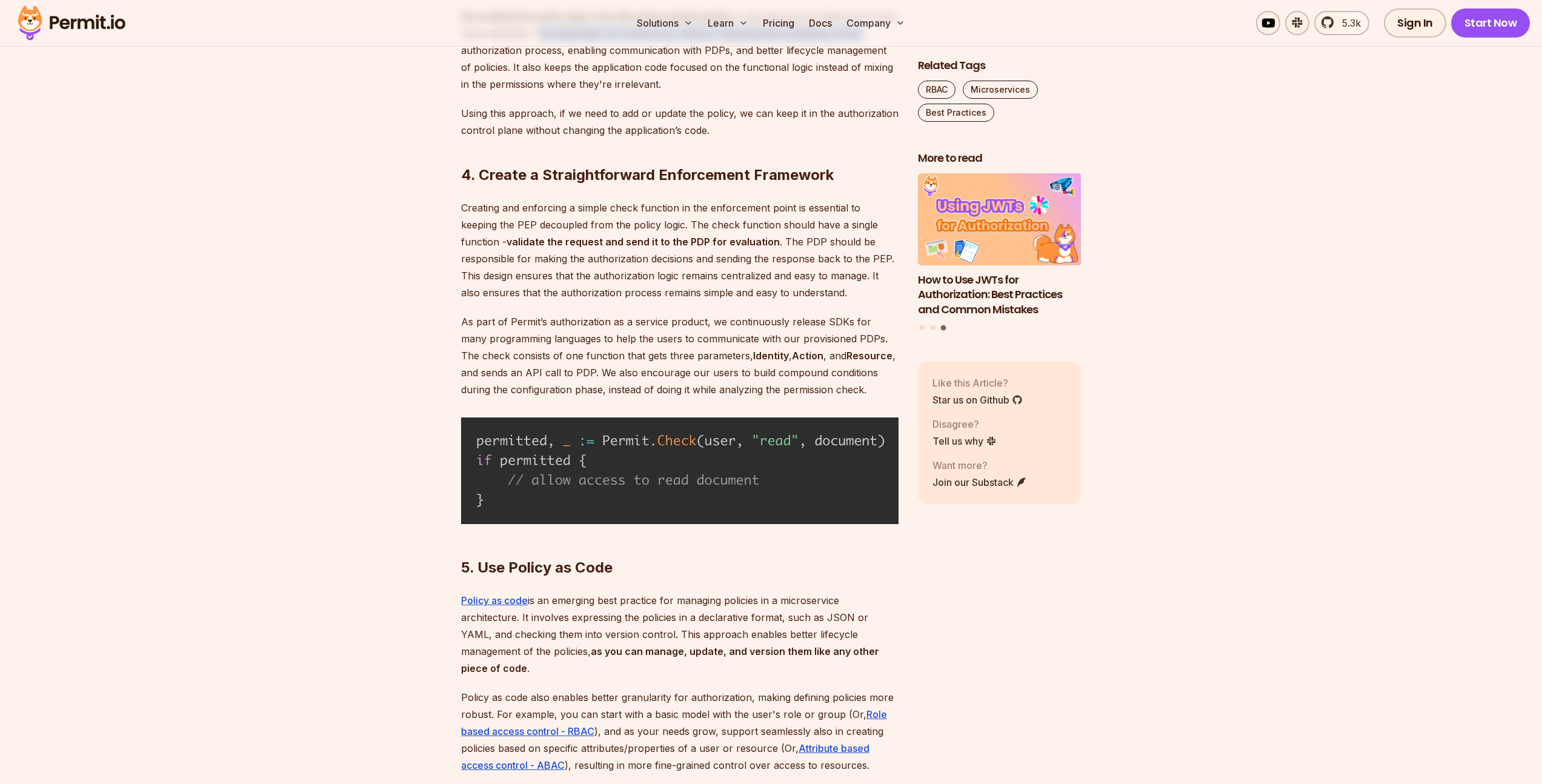 scroll, scrollTop: 2524, scrollLeft: 0, axis: vertical 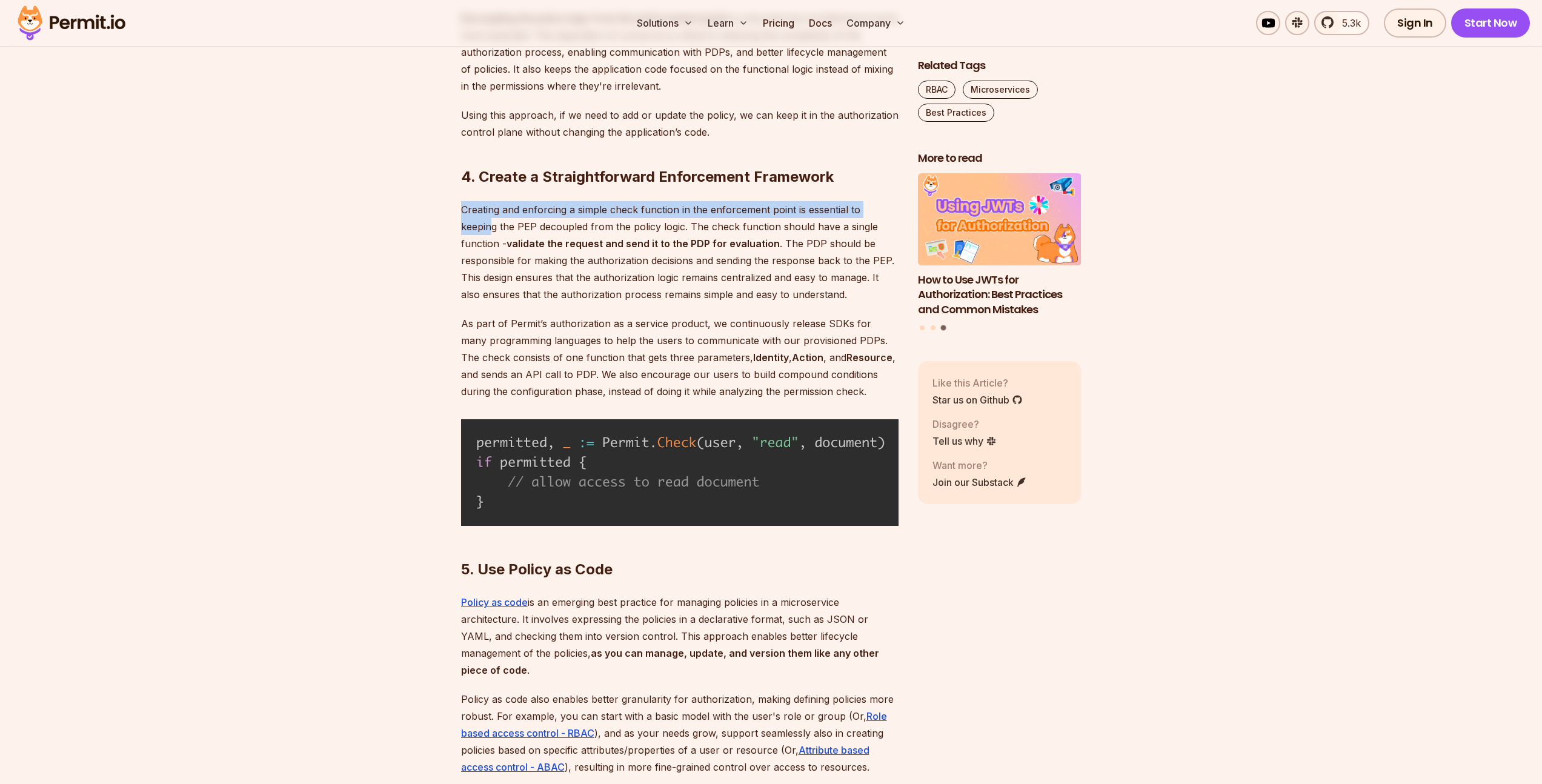 drag, startPoint x: 462, startPoint y: 207, endPoint x: 892, endPoint y: 210, distance: 430.0105 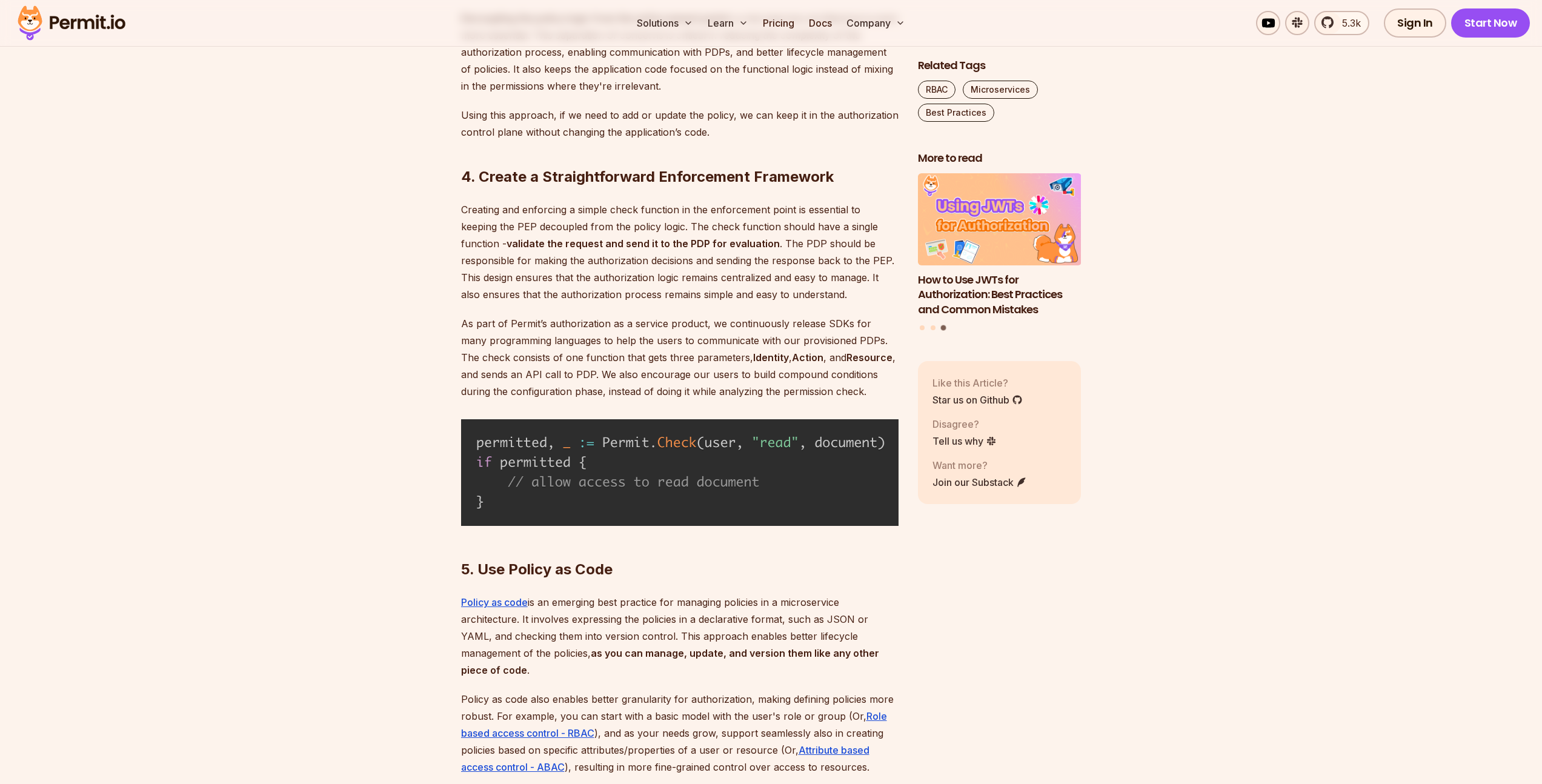 click on "Creating and enforcing a simple check function in the enforcement point is essential to keeping the PEP decoupled from the policy logic. The check function should have a single function -  validate the request and send it to the PDP for evaluation . The PDP should be responsible for making the authorization decisions and sending the response back to the PEP. This design ensures that the authorization logic remains centralized and easy to manage. It also ensures that the authorization process remains simple and easy to understand." at bounding box center [680, 252] 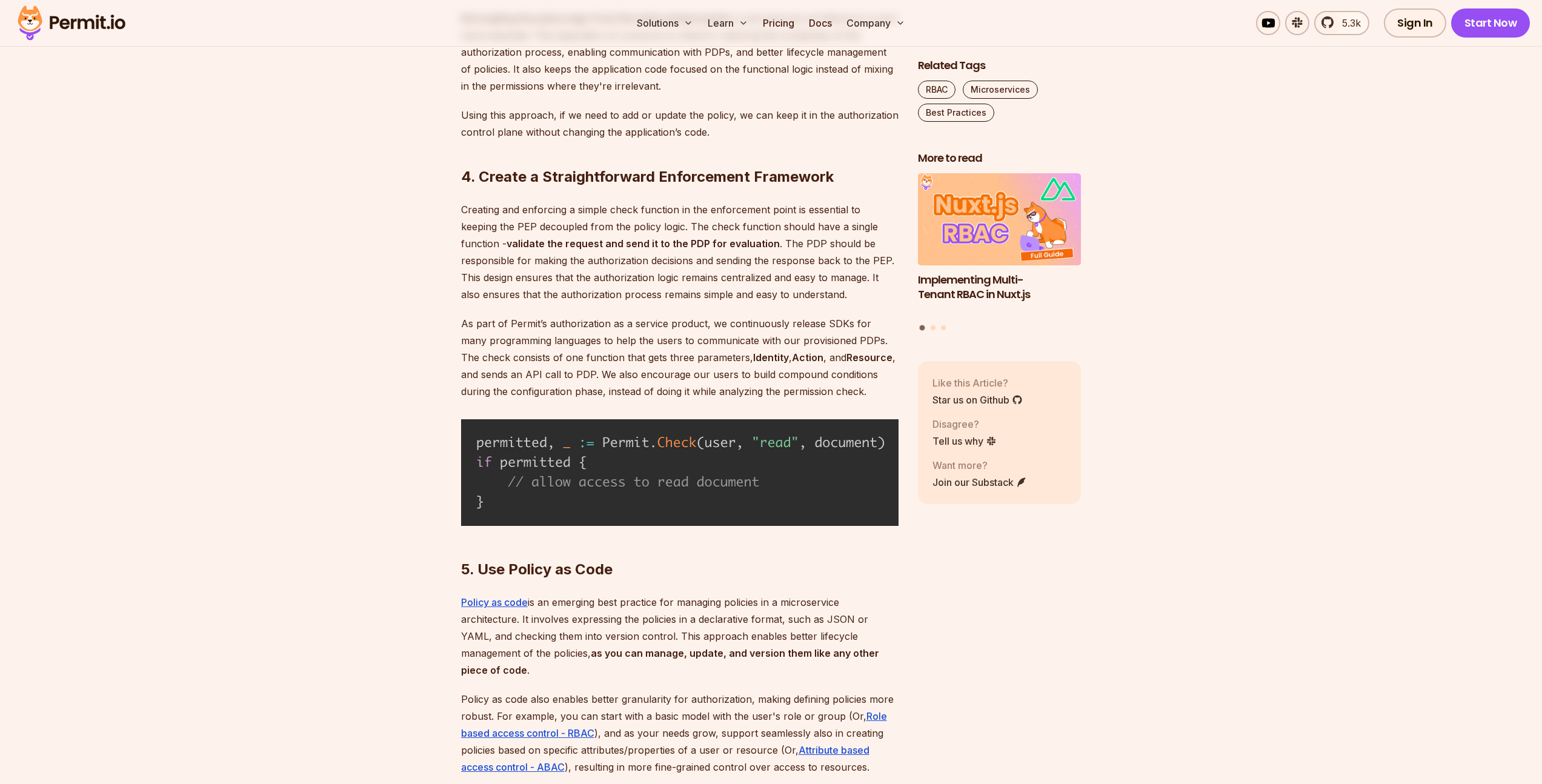 drag, startPoint x: 472, startPoint y: 224, endPoint x: 619, endPoint y: 224, distance: 147 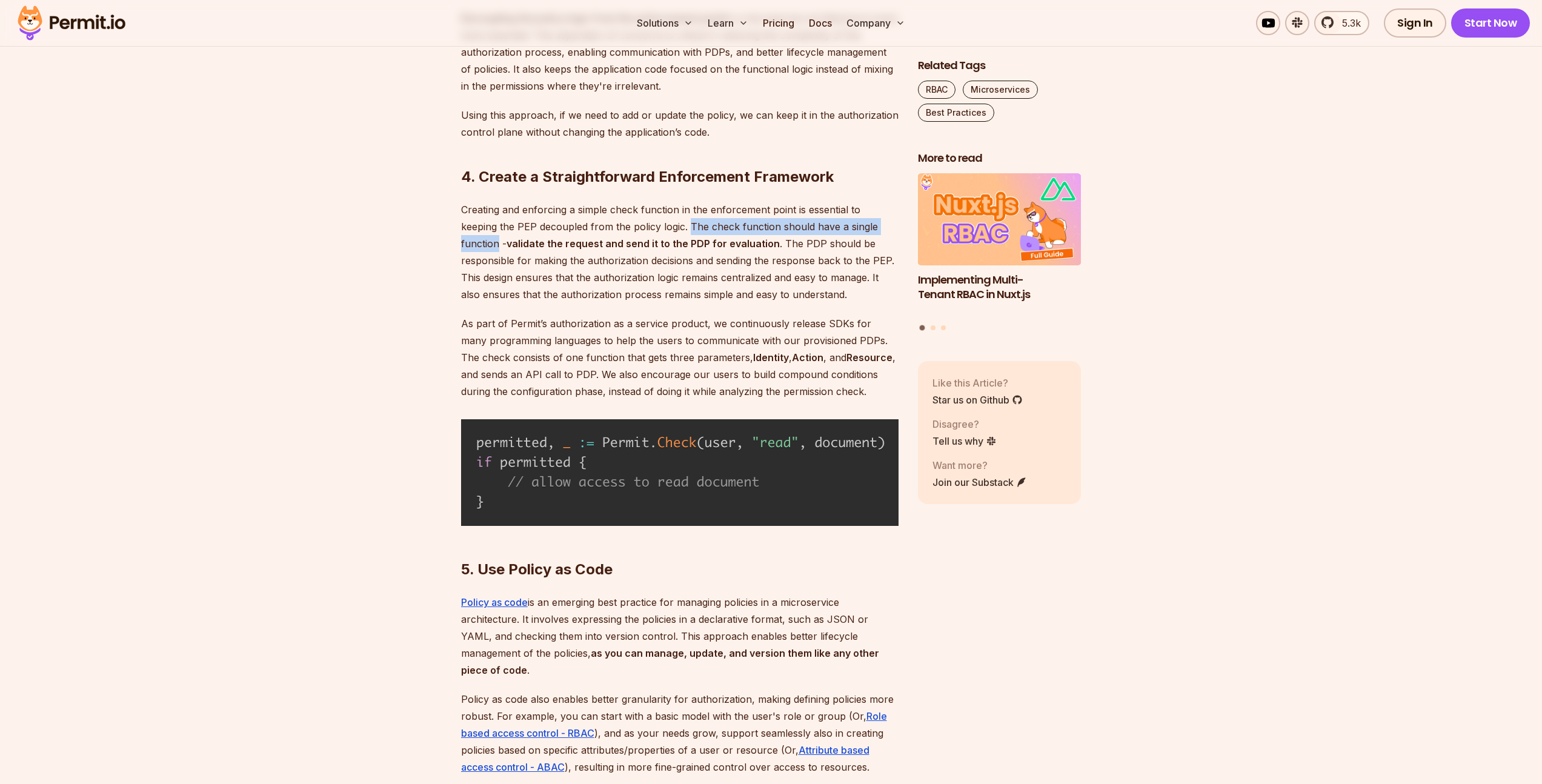 drag, startPoint x: 651, startPoint y: 224, endPoint x: 874, endPoint y: 225, distance: 223.00224 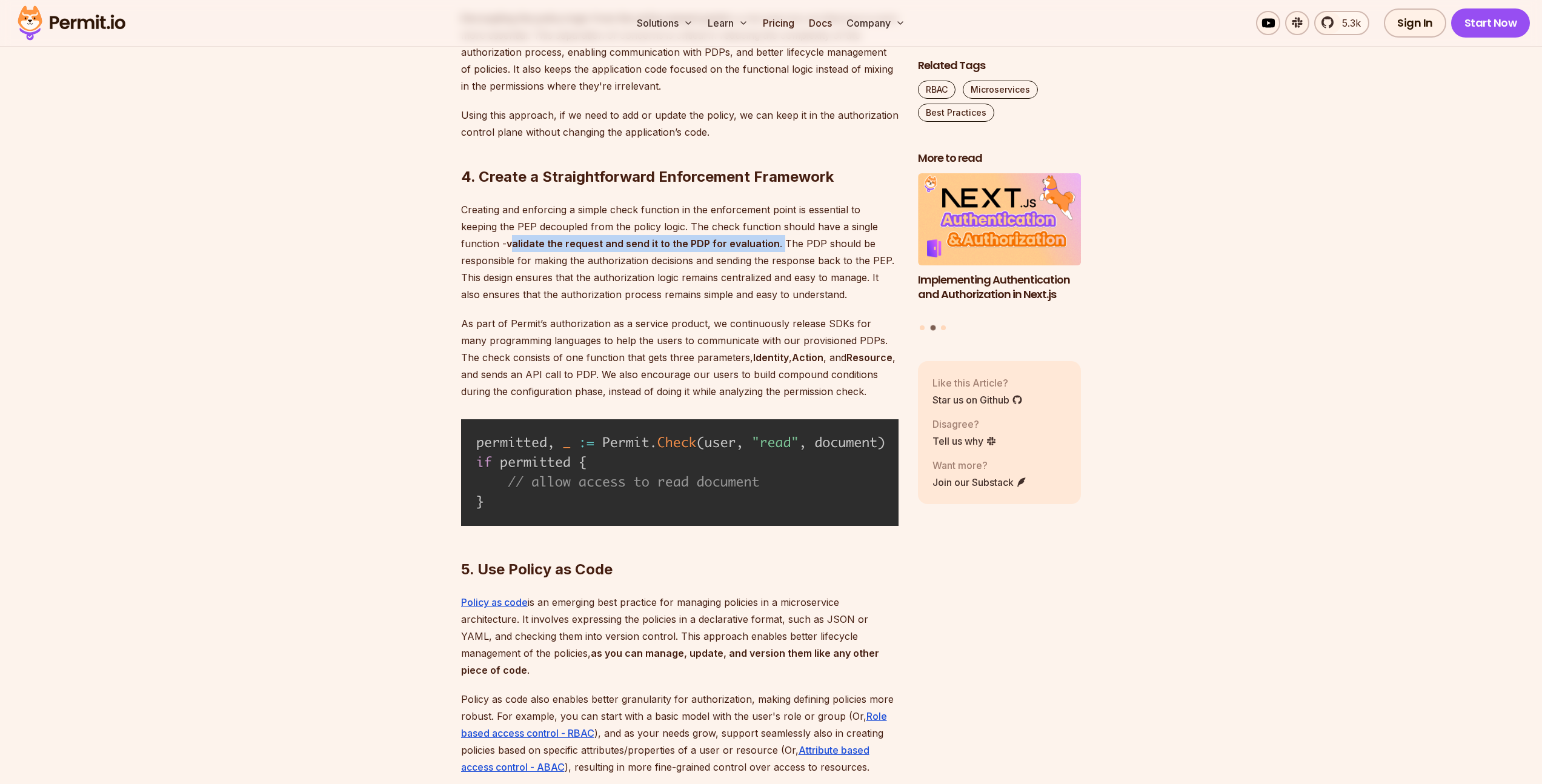 drag, startPoint x: 467, startPoint y: 240, endPoint x: 736, endPoint y: 246, distance: 269.0669 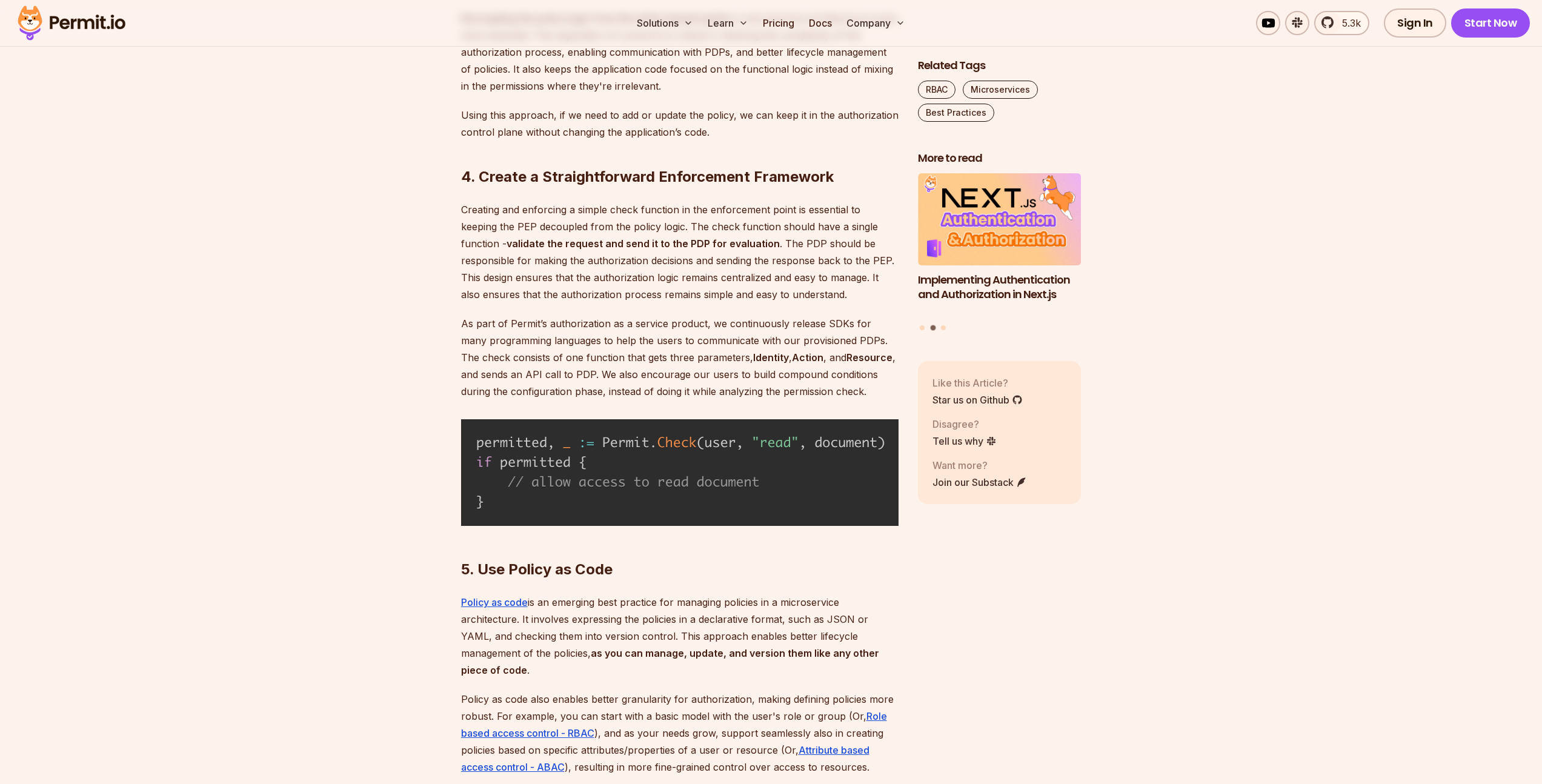 click on "Creating and enforcing a simple check function in the enforcement point is essential to keeping the PEP decoupled from the policy logic. The check function should have a single function -  validate the request and send it to the PDP for evaluation . The PDP should be responsible for making the authorization decisions and sending the response back to the PEP. This design ensures that the authorization logic remains centralized and easy to manage. It also ensures that the authorization process remains simple and easy to understand." at bounding box center [680, 252] 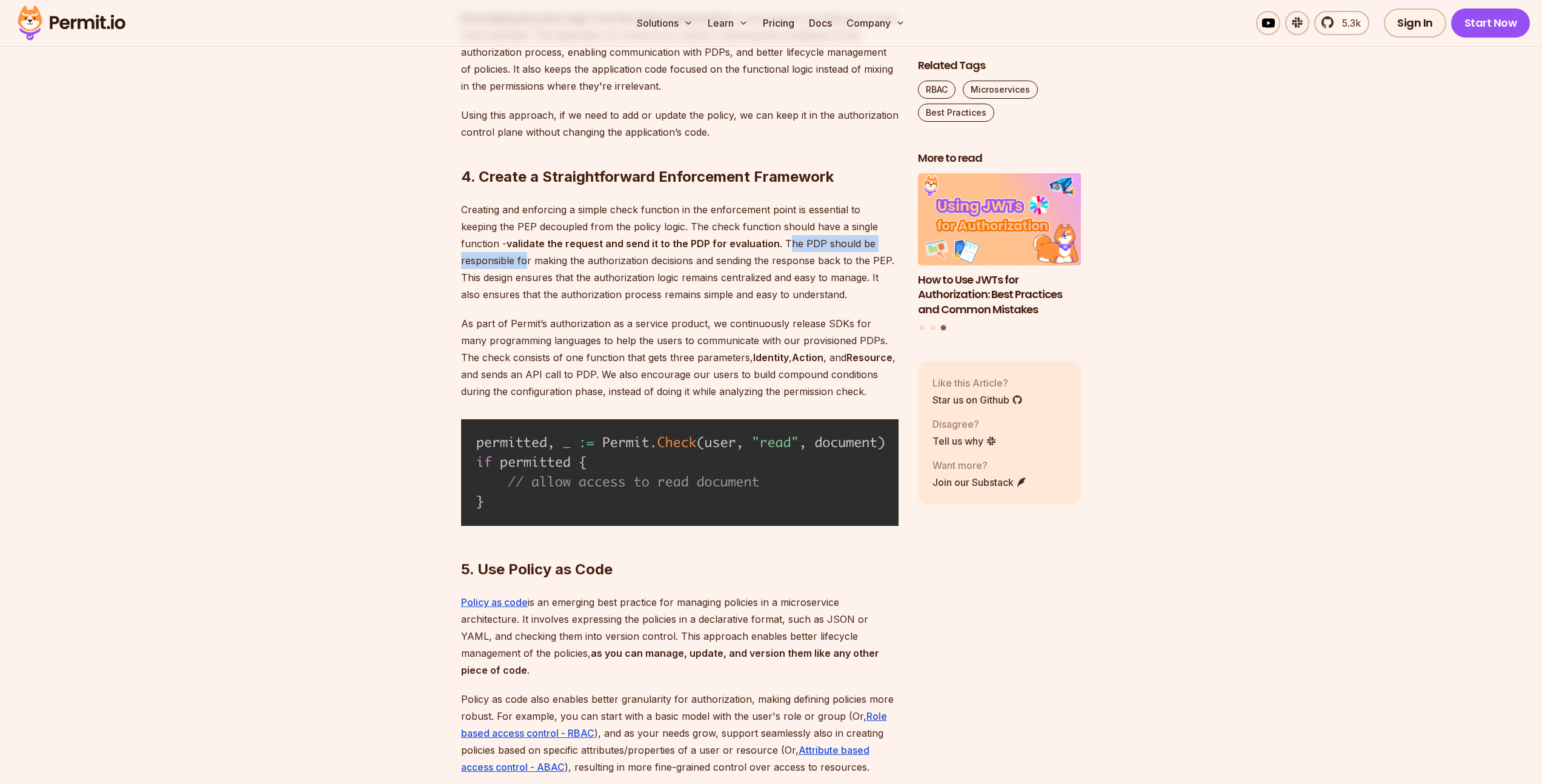 drag, startPoint x: 739, startPoint y: 242, endPoint x: 889, endPoint y: 244, distance: 150.01333 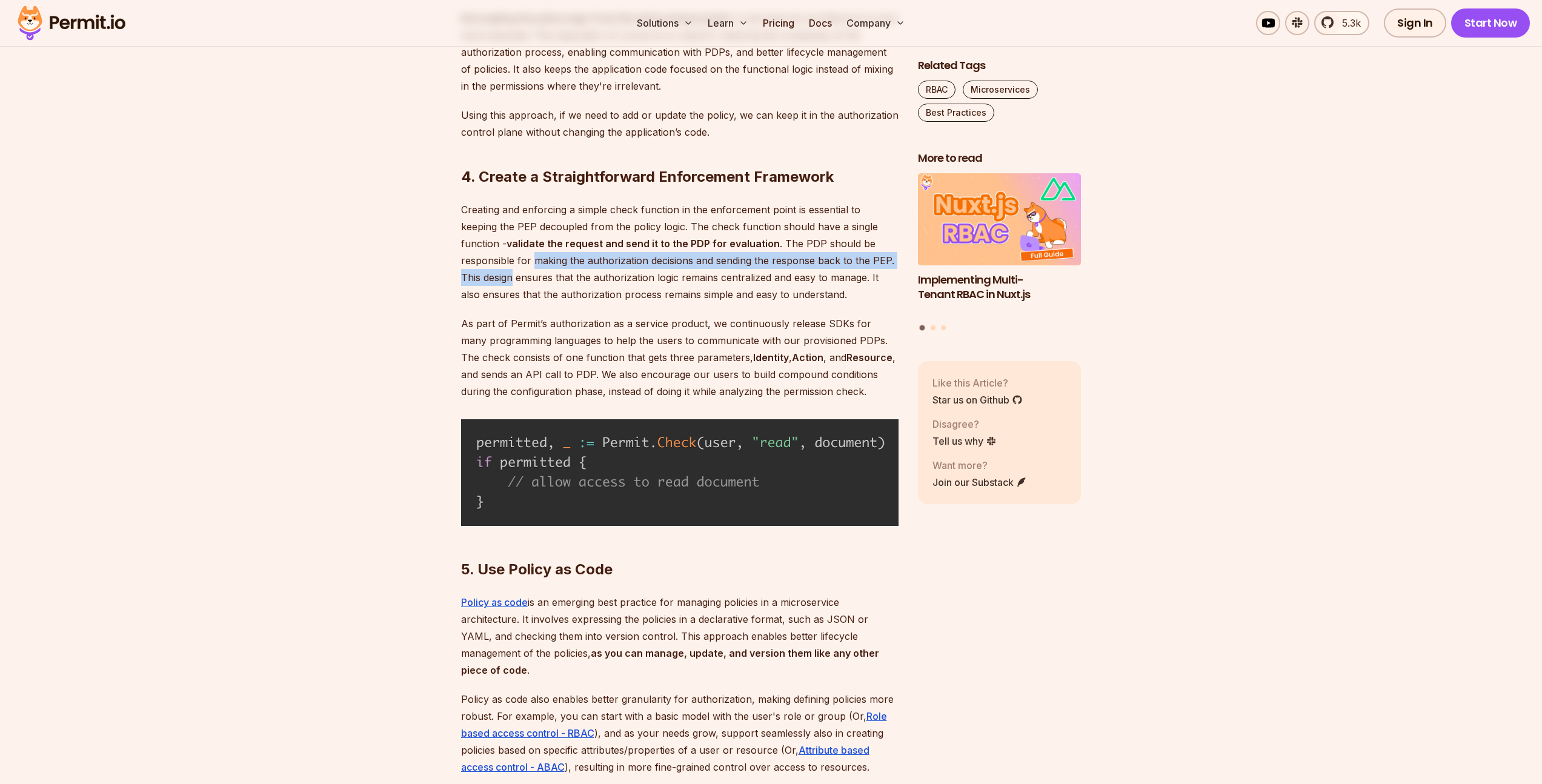 drag, startPoint x: 464, startPoint y: 256, endPoint x: 874, endPoint y: 264, distance: 410.078 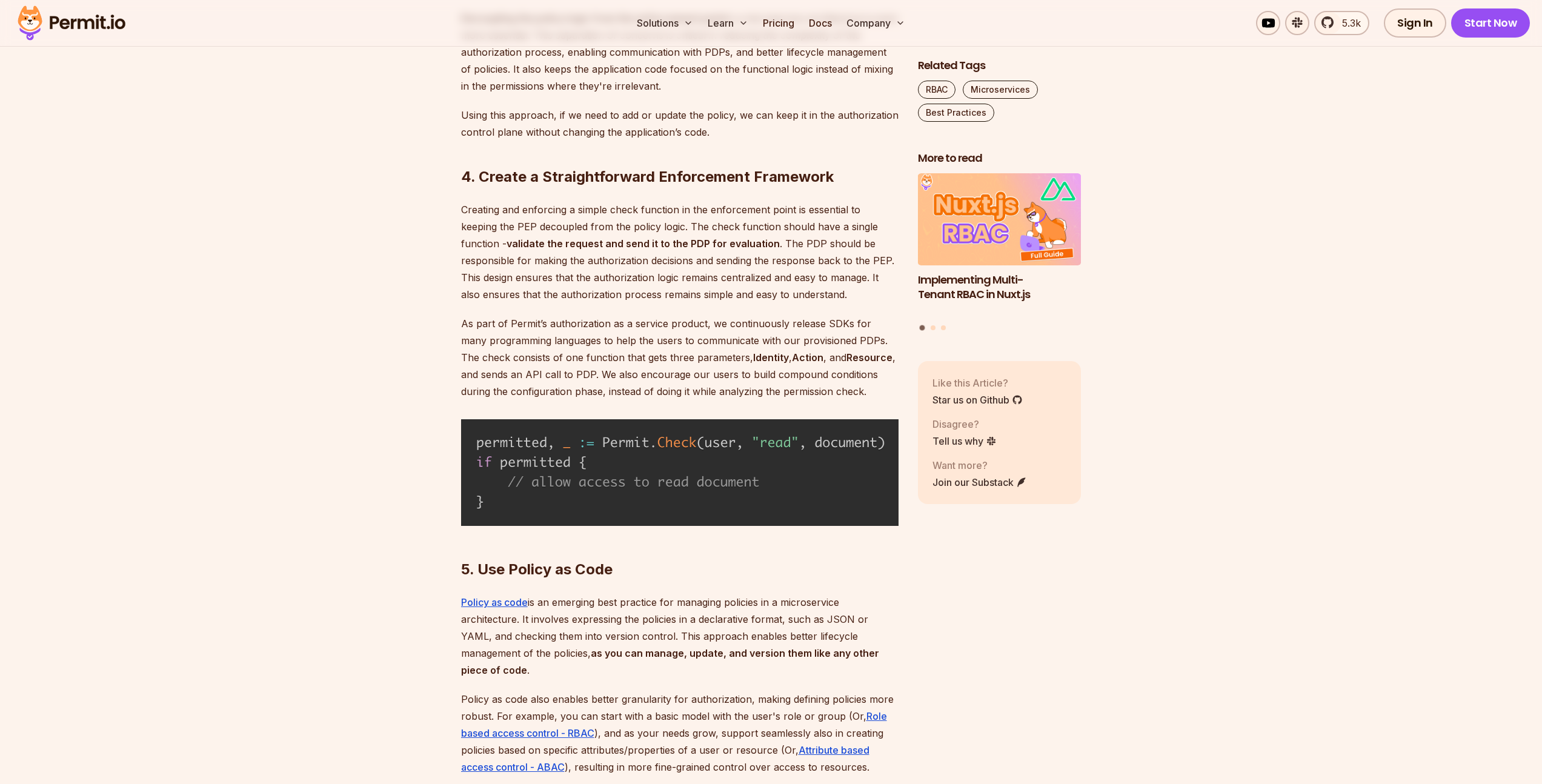 click on "Creating and enforcing a simple check function in the enforcement point is essential to keeping the PEP decoupled from the policy logic. The check function should have a single function -  validate the request and send it to the PDP for evaluation . The PDP should be responsible for making the authorization decisions and sending the response back to the PEP. This design ensures that the authorization logic remains centralized and easy to manage. It also ensures that the authorization process remains simple and easy to understand." at bounding box center [680, 252] 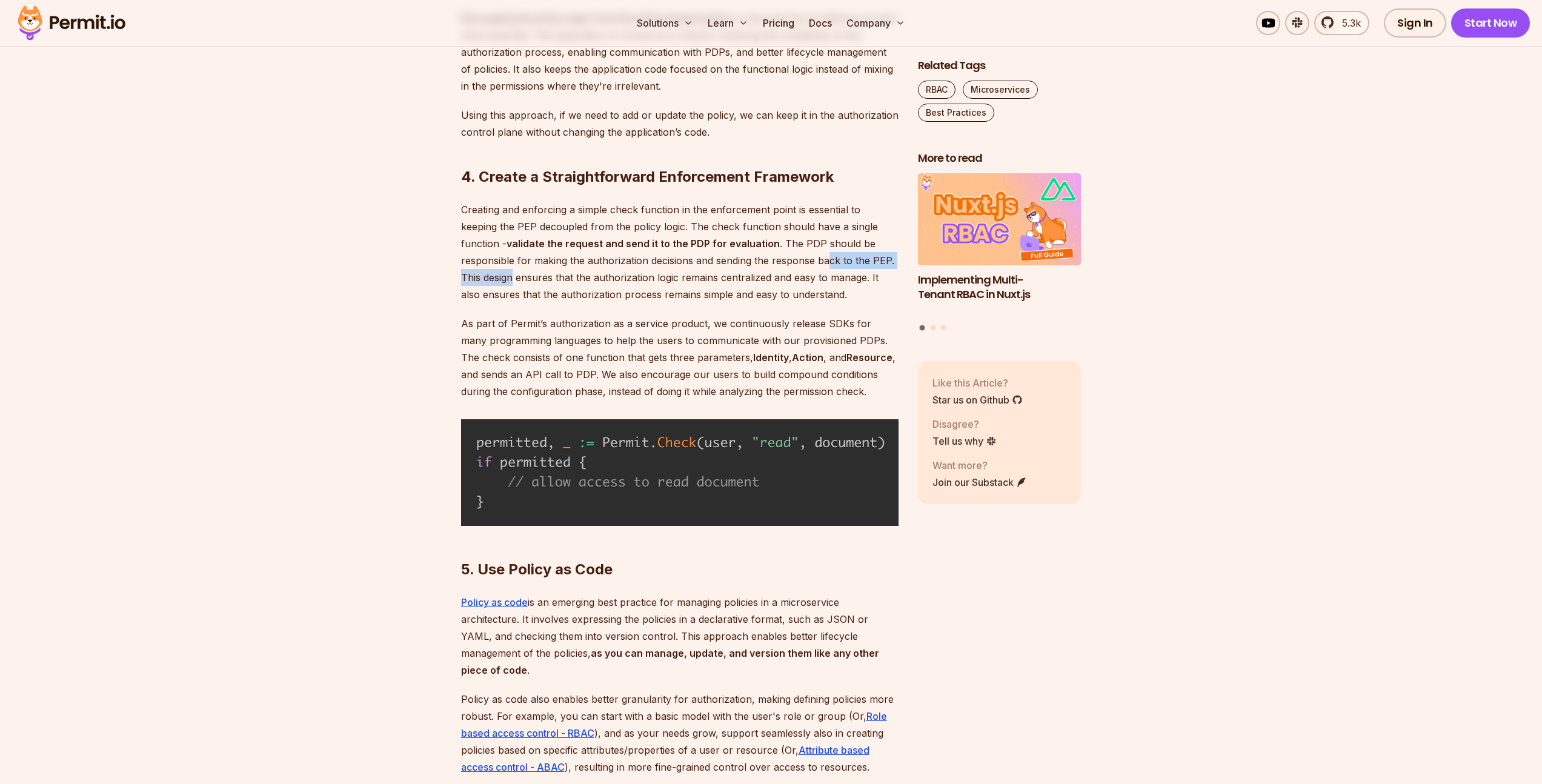 drag, startPoint x: 754, startPoint y: 259, endPoint x: 875, endPoint y: 262, distance: 121.03718 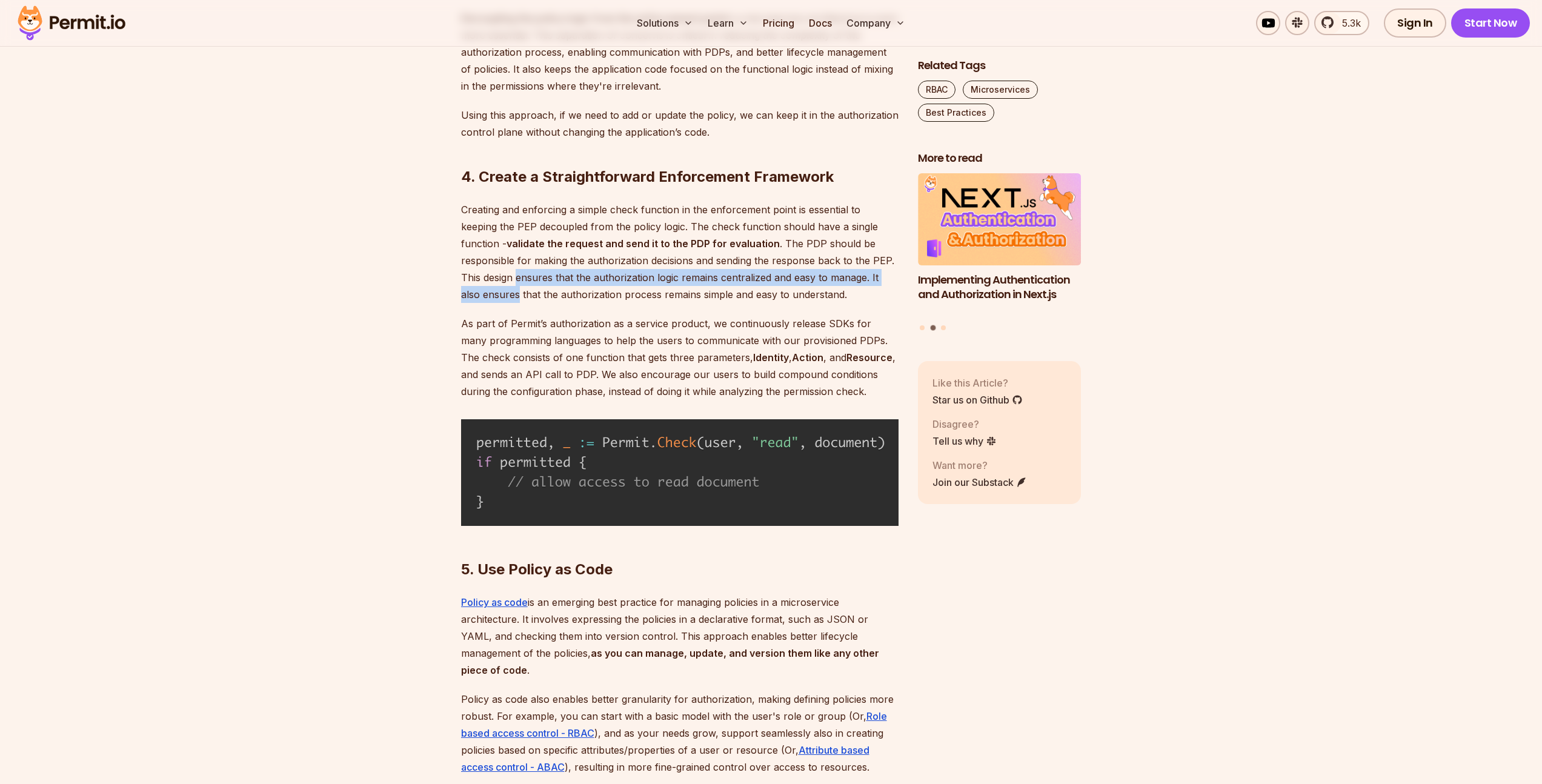 drag, startPoint x: 463, startPoint y: 274, endPoint x: 881, endPoint y: 282, distance: 418.07655 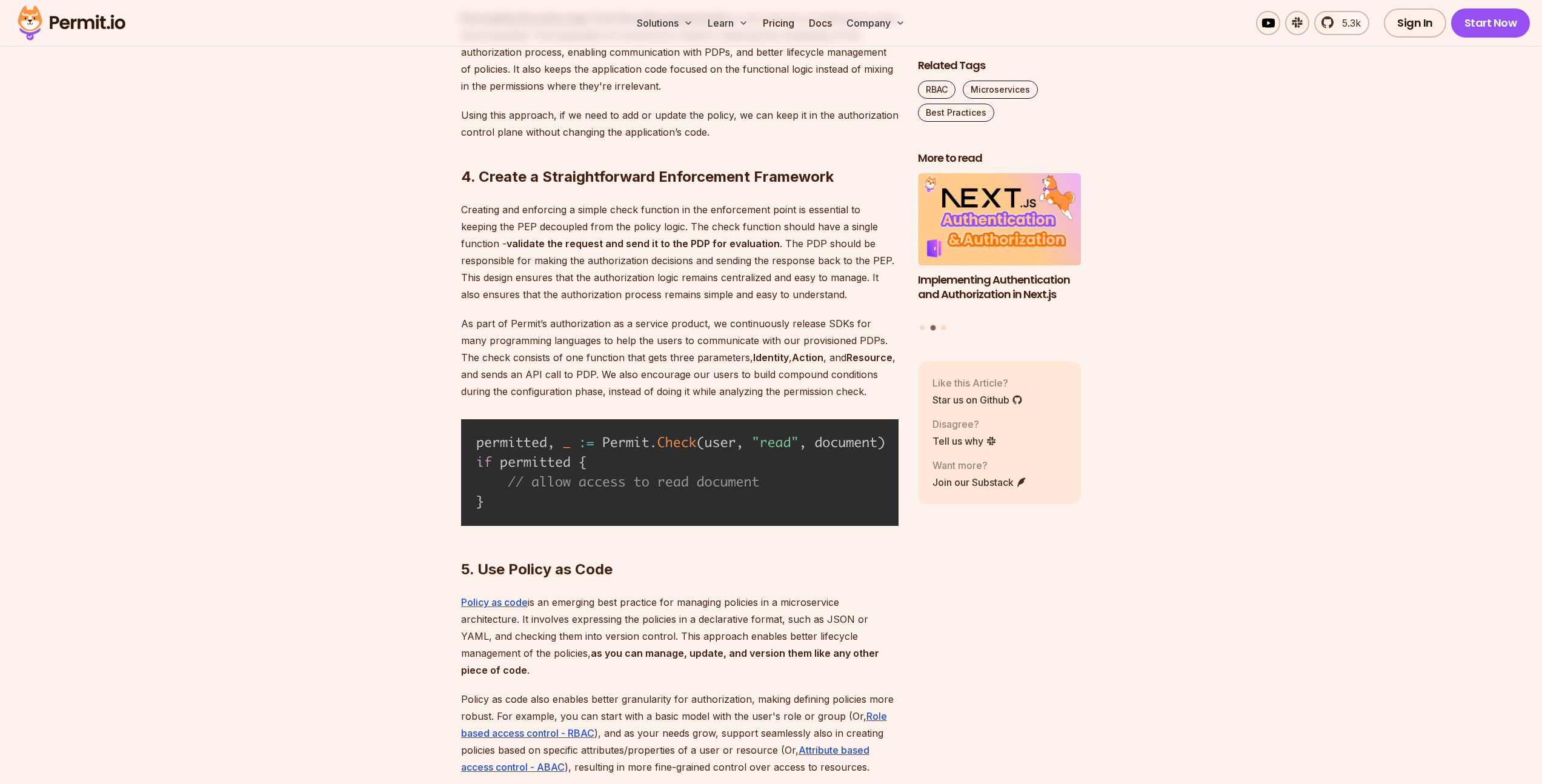 click on "Creating and enforcing a simple check function in the enforcement point is essential to keeping the PEP decoupled from the policy logic. The check function should have a single function -  validate the request and send it to the PDP for evaluation . The PDP should be responsible for making the authorization decisions and sending the response back to the PEP. This design ensures that the authorization logic remains centralized and easy to manage. It also ensures that the authorization process remains simple and easy to understand." at bounding box center (680, 252) 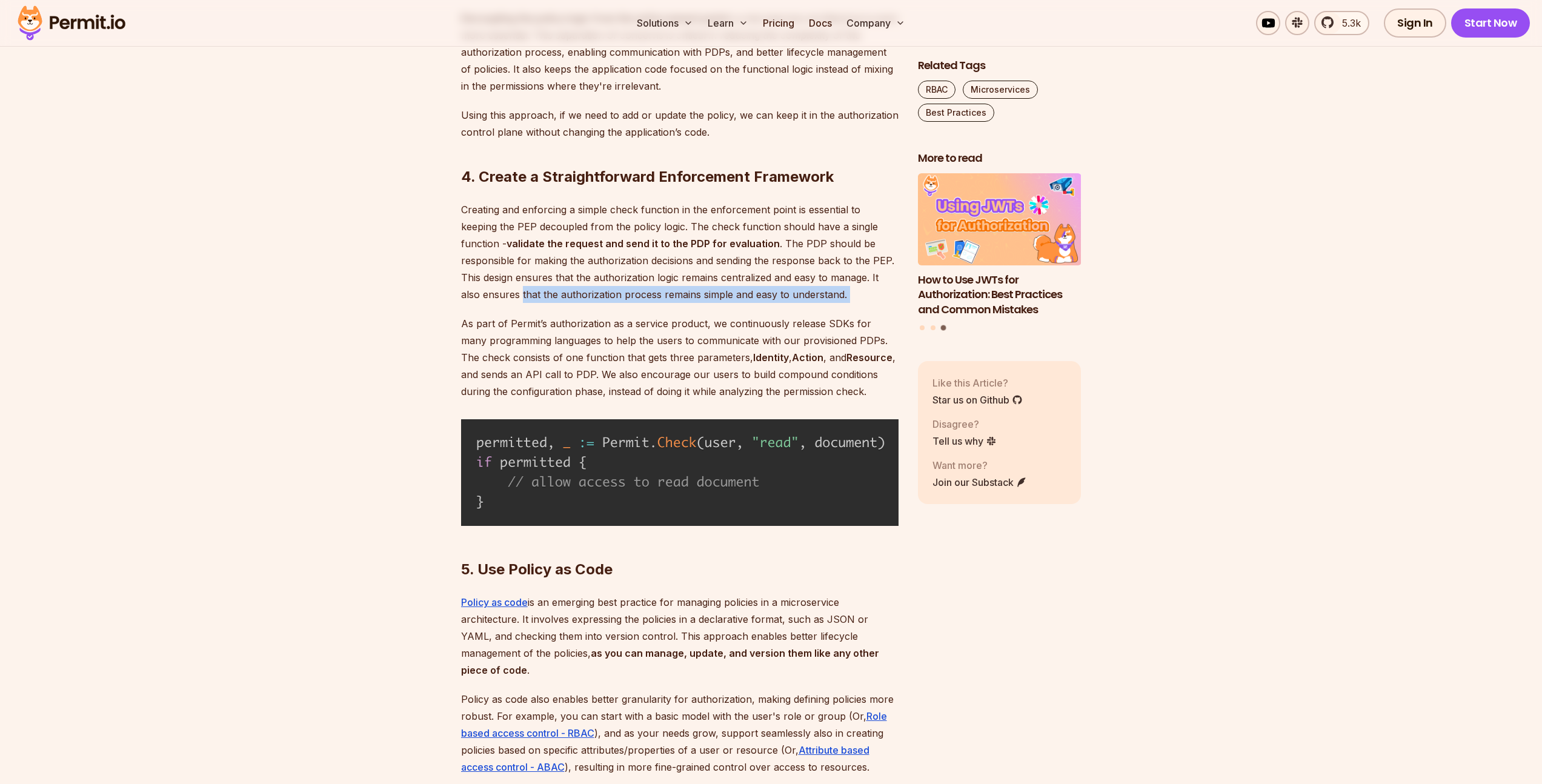 drag, startPoint x: 460, startPoint y: 291, endPoint x: 804, endPoint y: 301, distance: 344.1453 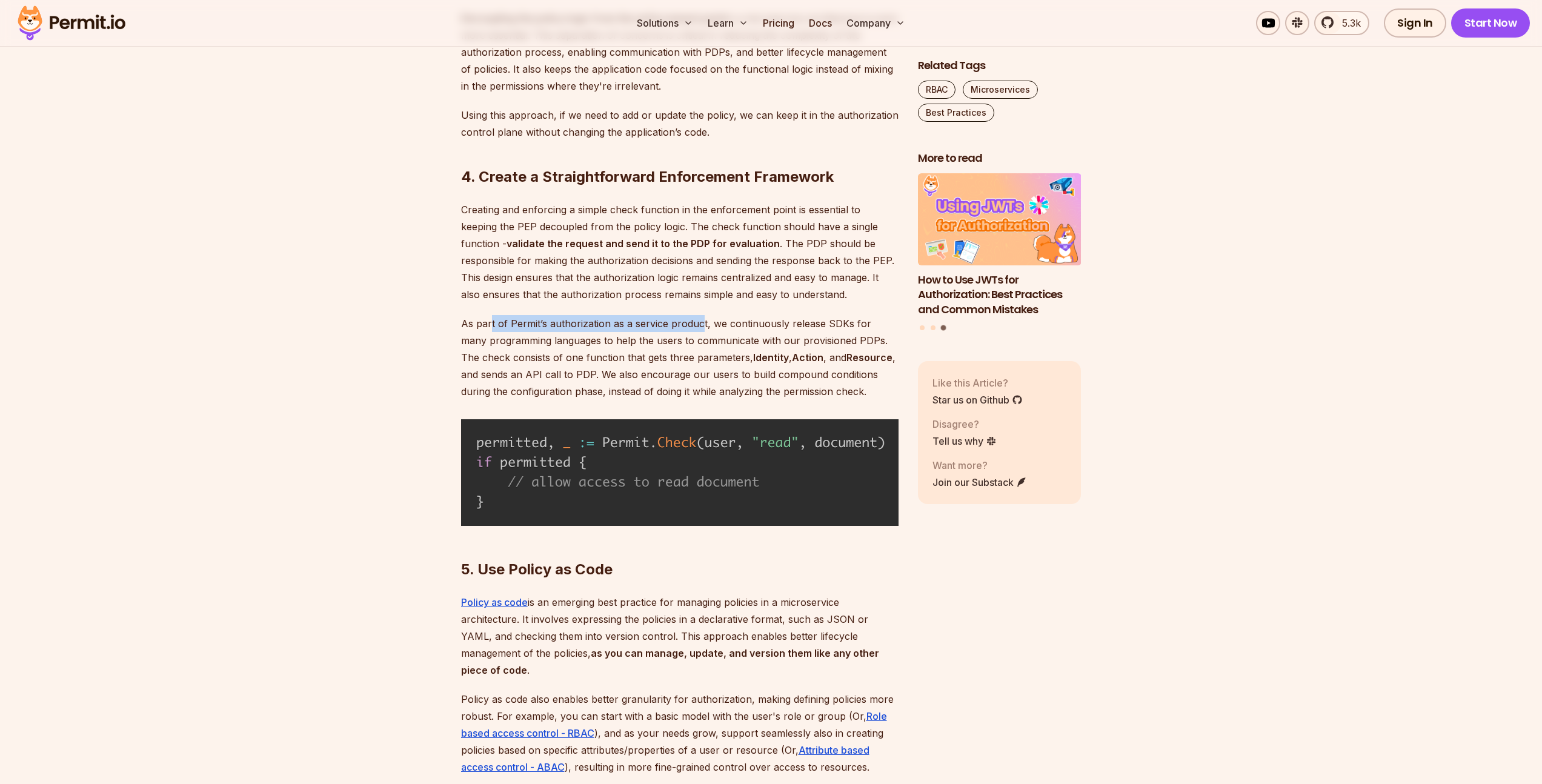 drag, startPoint x: 490, startPoint y: 320, endPoint x: 700, endPoint y: 321, distance: 210.00238 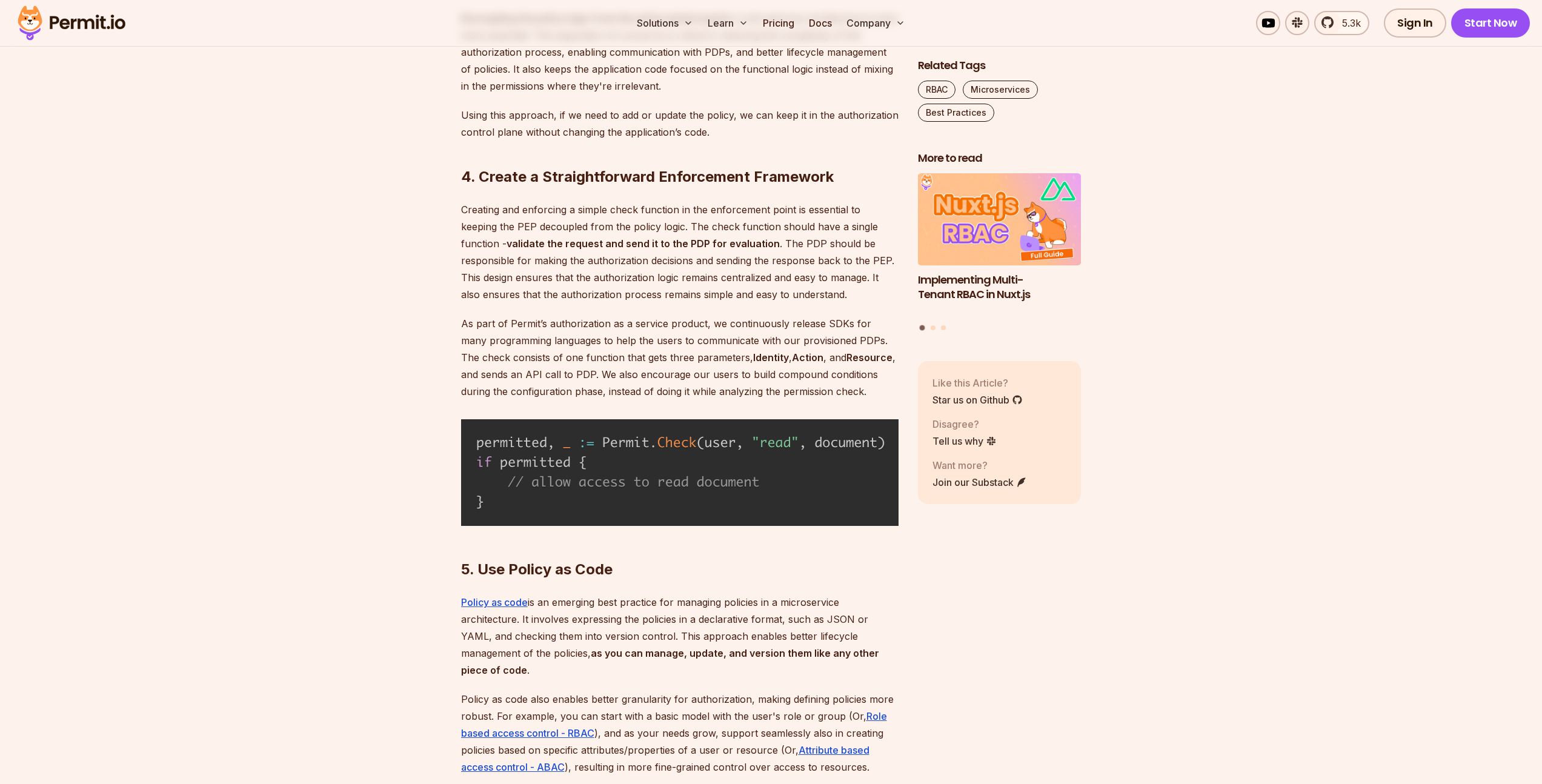 click on "As part of Permit’s authorization as a service product, we continuously release SDKs for many programming languages to help the users to communicate with our provisioned PDPs. The check consists of one function that gets three parameters,  Identity ,  Action , and  Resource , and sends an API call to PDP. We also encourage our users to build compound conditions during the configuration phase, instead of doing it while analyzing the permission check." at bounding box center (680, 357) 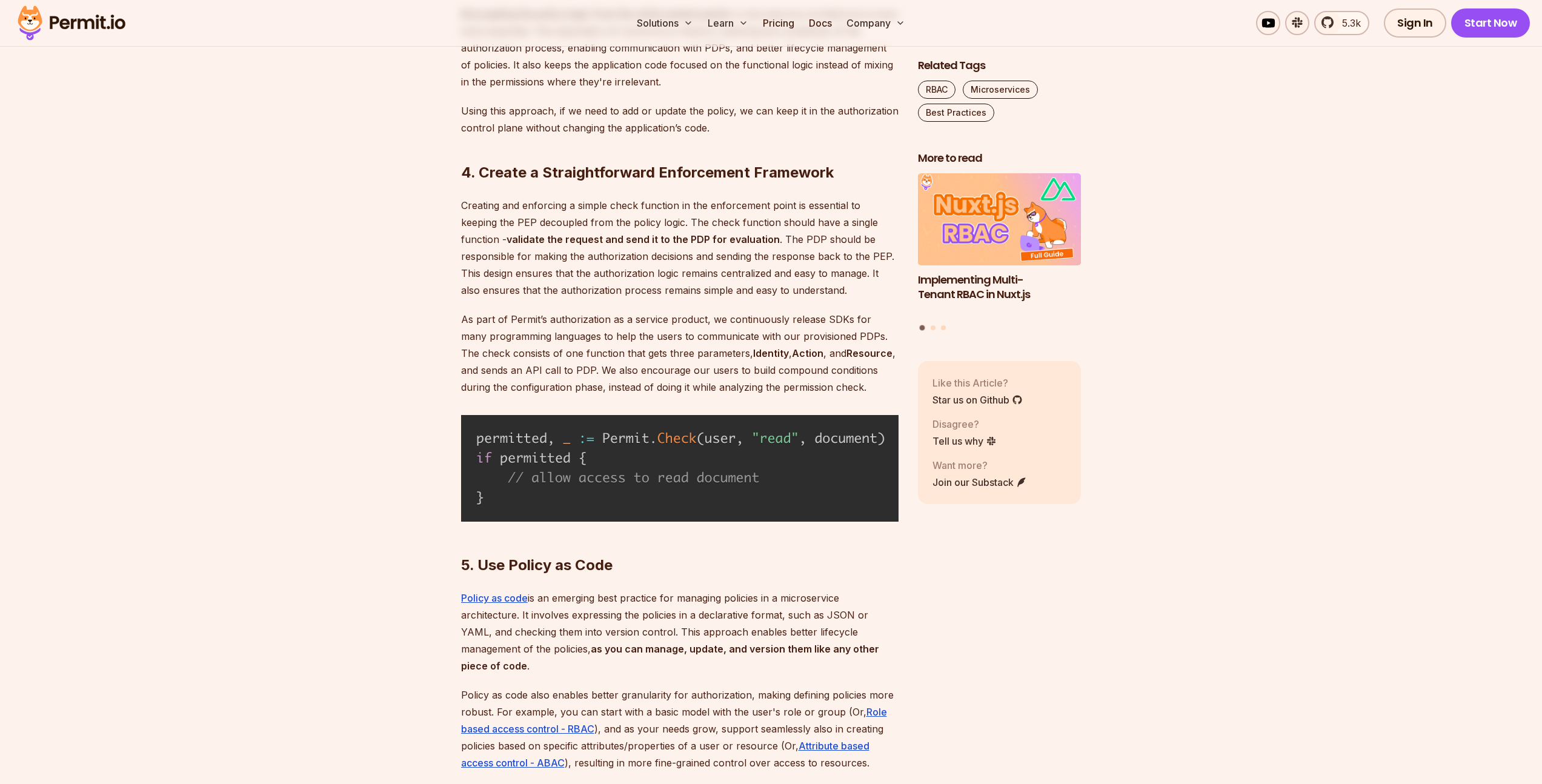 scroll, scrollTop: 2530, scrollLeft: 0, axis: vertical 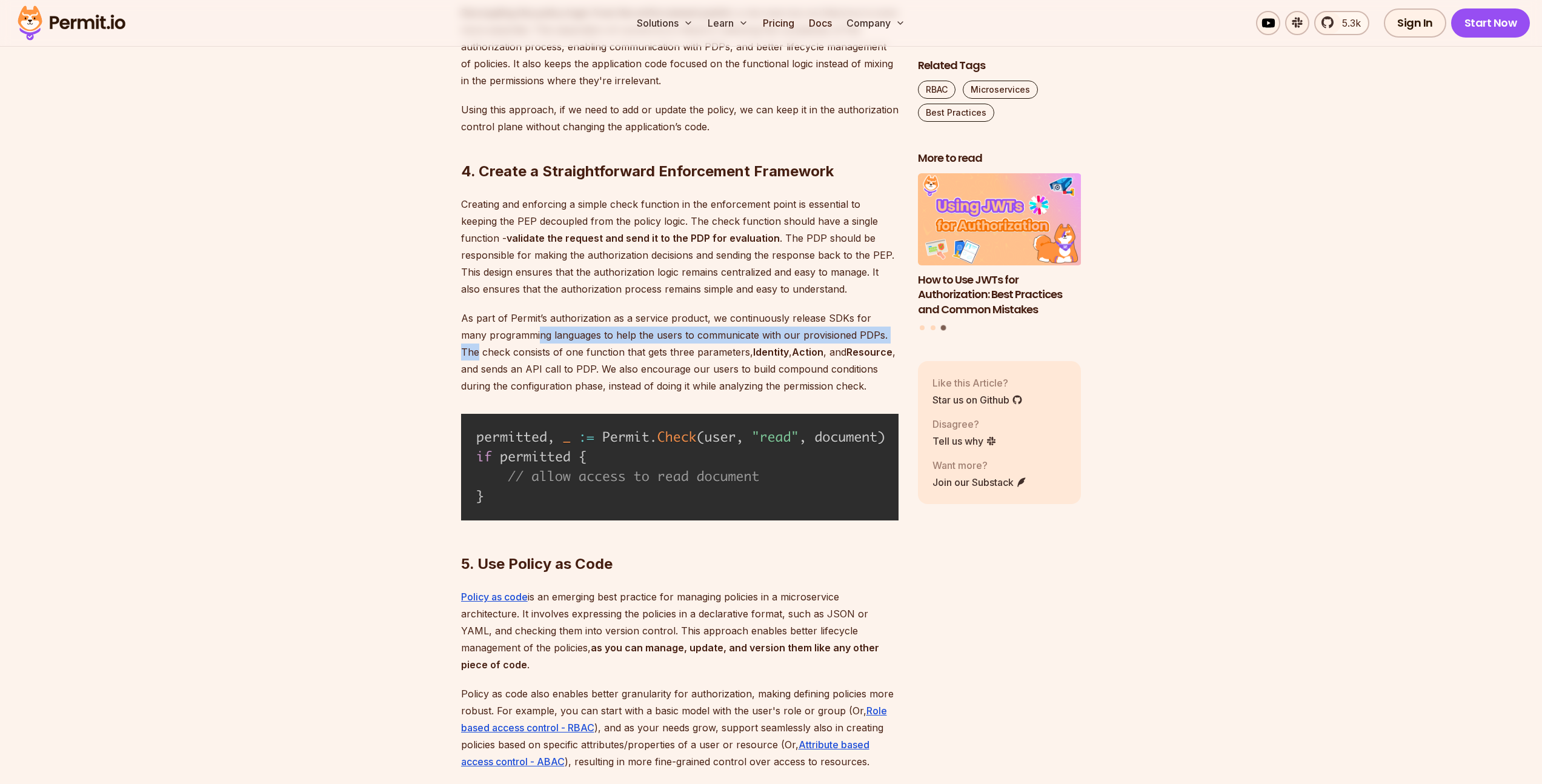 drag, startPoint x: 512, startPoint y: 333, endPoint x: 880, endPoint y: 330, distance: 368.01223 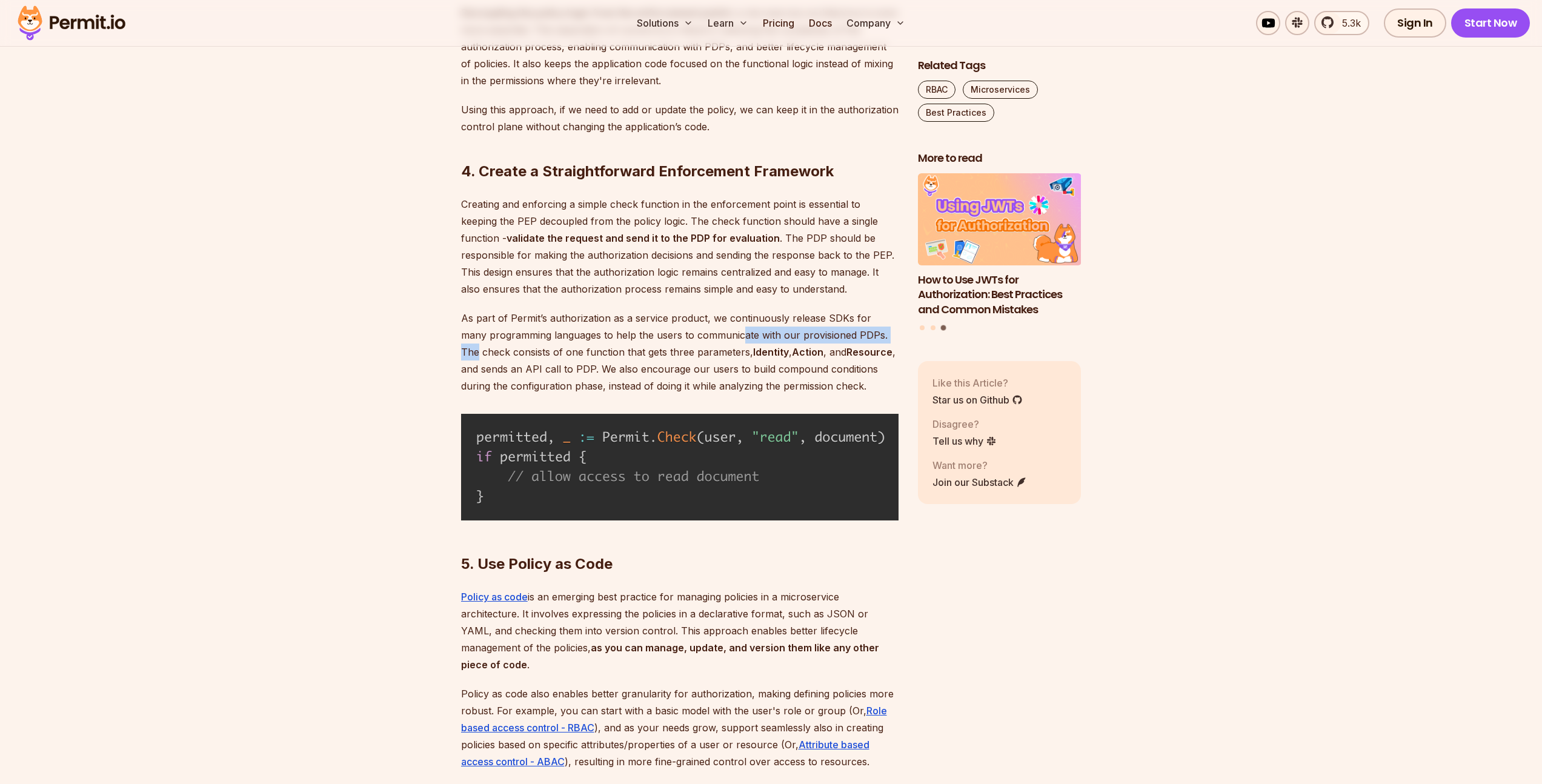 drag, startPoint x: 716, startPoint y: 329, endPoint x: 876, endPoint y: 333, distance: 160.04999 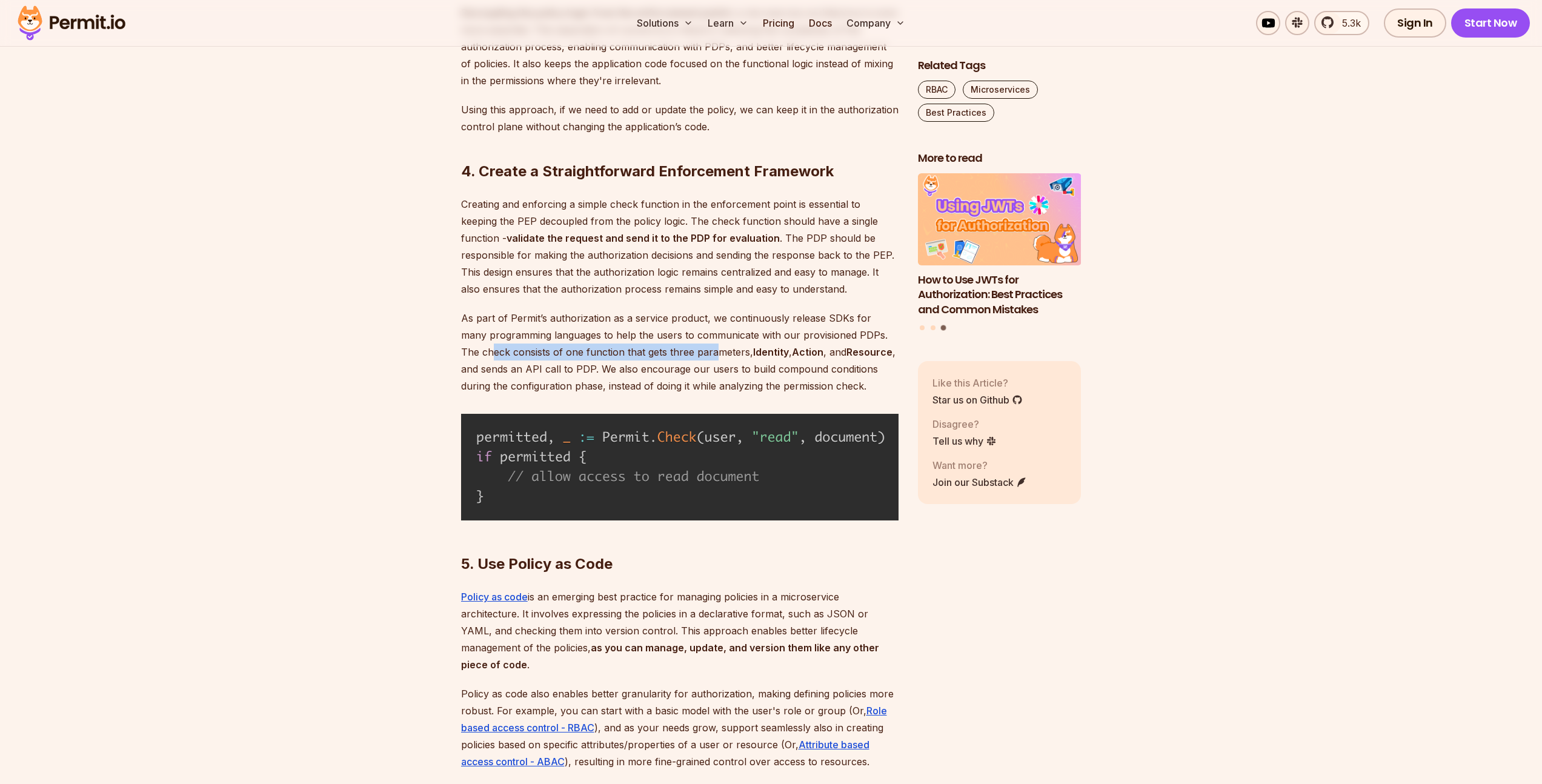 drag, startPoint x: 474, startPoint y: 351, endPoint x: 691, endPoint y: 348, distance: 217.02074 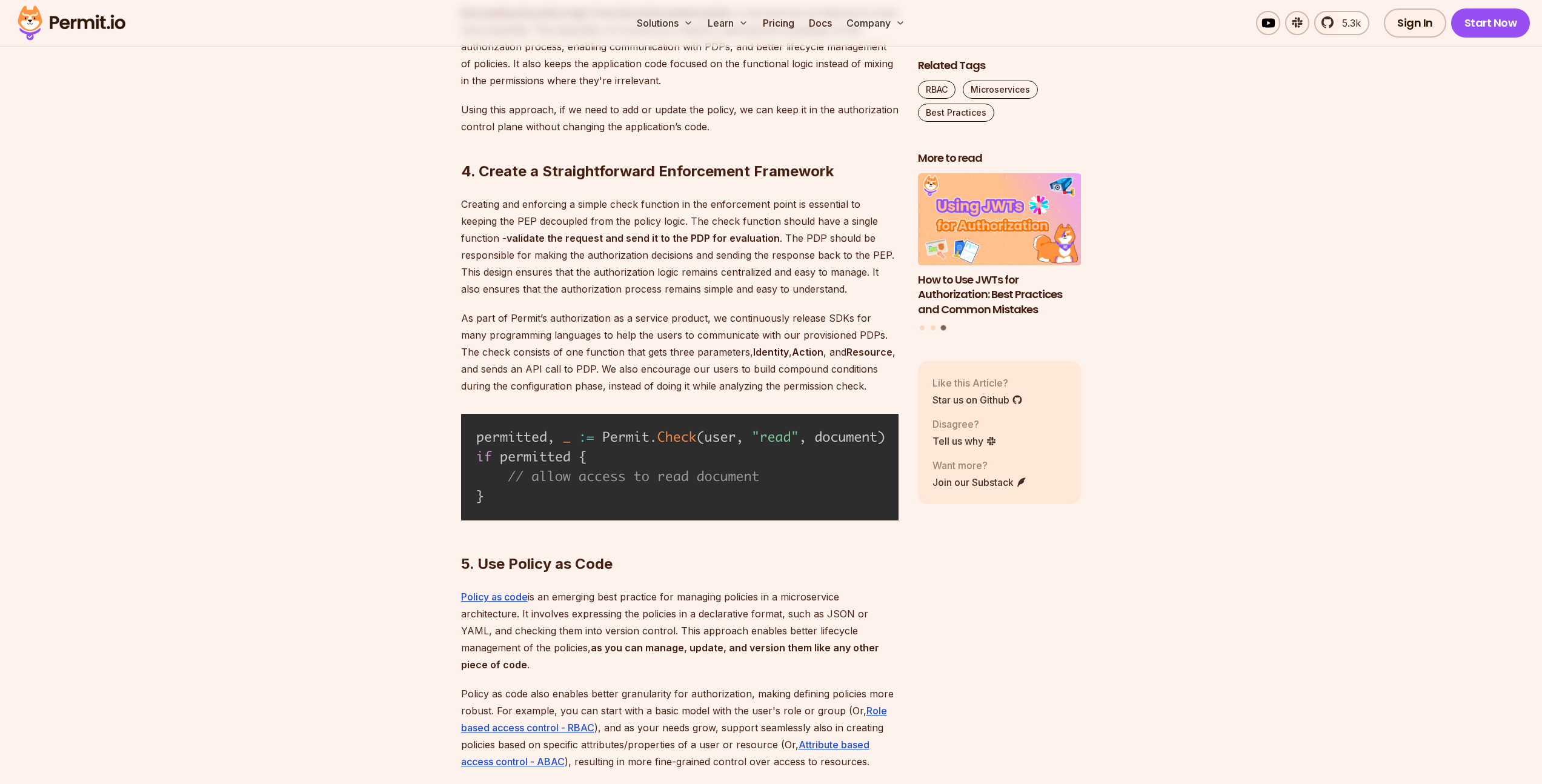 click on "As part of Permit’s authorization as a service product, we continuously release SDKs for many programming languages to help the users to communicate with our provisioned PDPs. The check consists of one function that gets three parameters,  Identity ,  Action , and  Resource , and sends an API call to PDP. We also encourage our users to build compound conditions during the configuration phase, instead of doing it while analyzing the permission check." at bounding box center [680, 352] 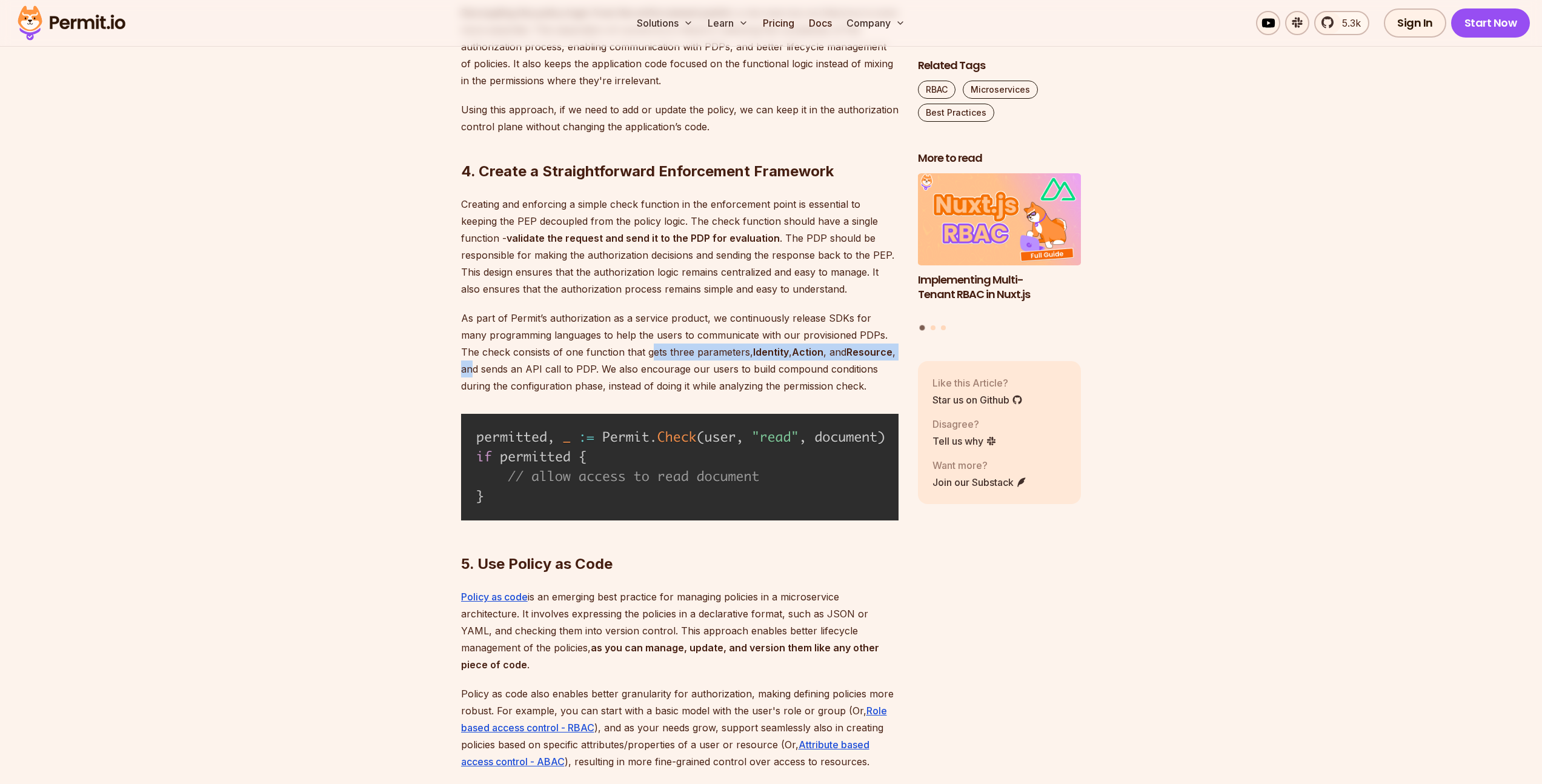 drag, startPoint x: 629, startPoint y: 351, endPoint x: 892, endPoint y: 351, distance: 263 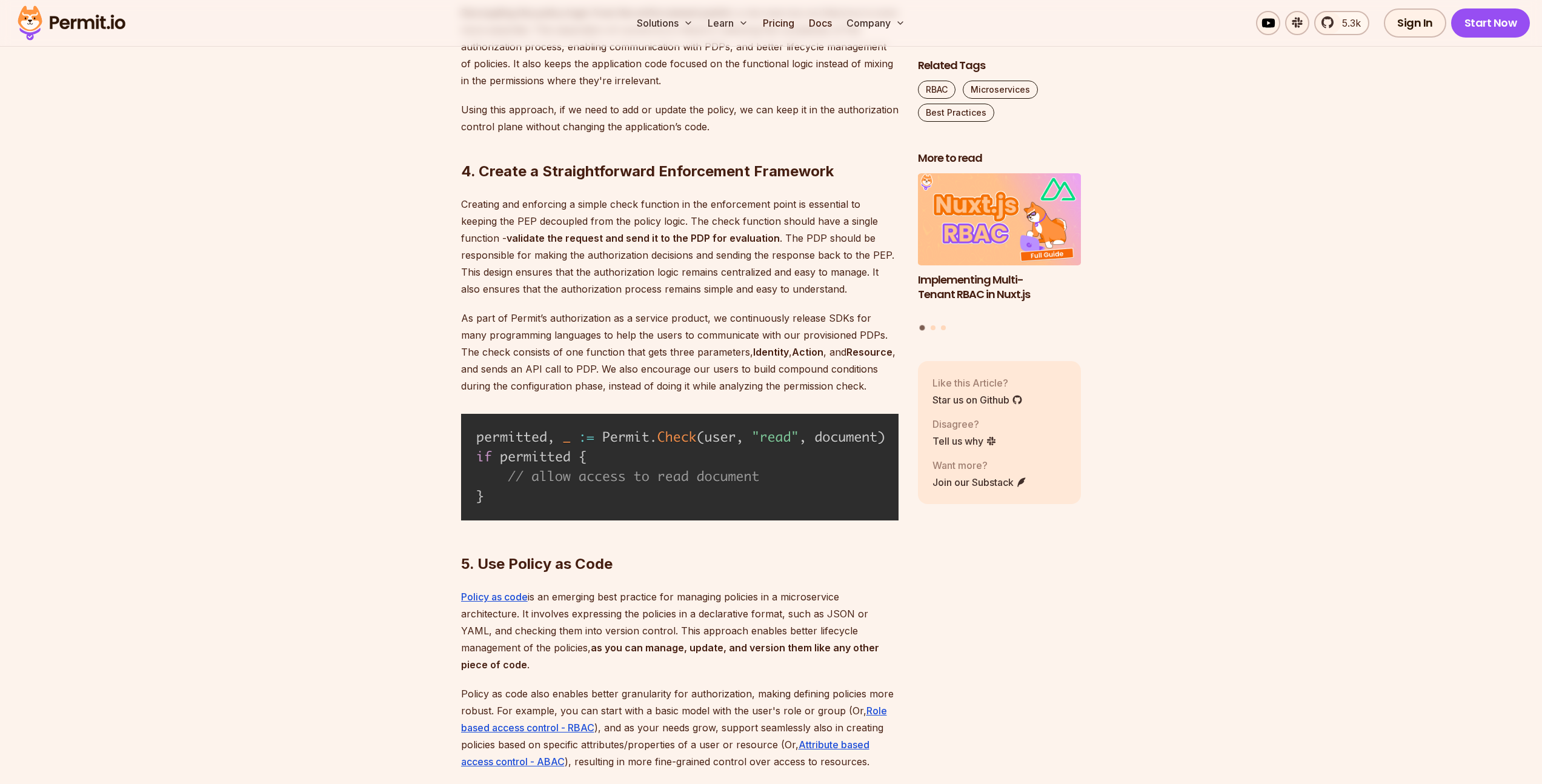 click on "As part of Permit’s authorization as a service product, we continuously release SDKs for many programming languages to help the users to communicate with our provisioned PDPs. The check consists of one function that gets three parameters,  Identity ,  Action , and  Resource , and sends an API call to PDP. We also encourage our users to build compound conditions during the configuration phase, instead of doing it while analyzing the permission check." at bounding box center (680, 352) 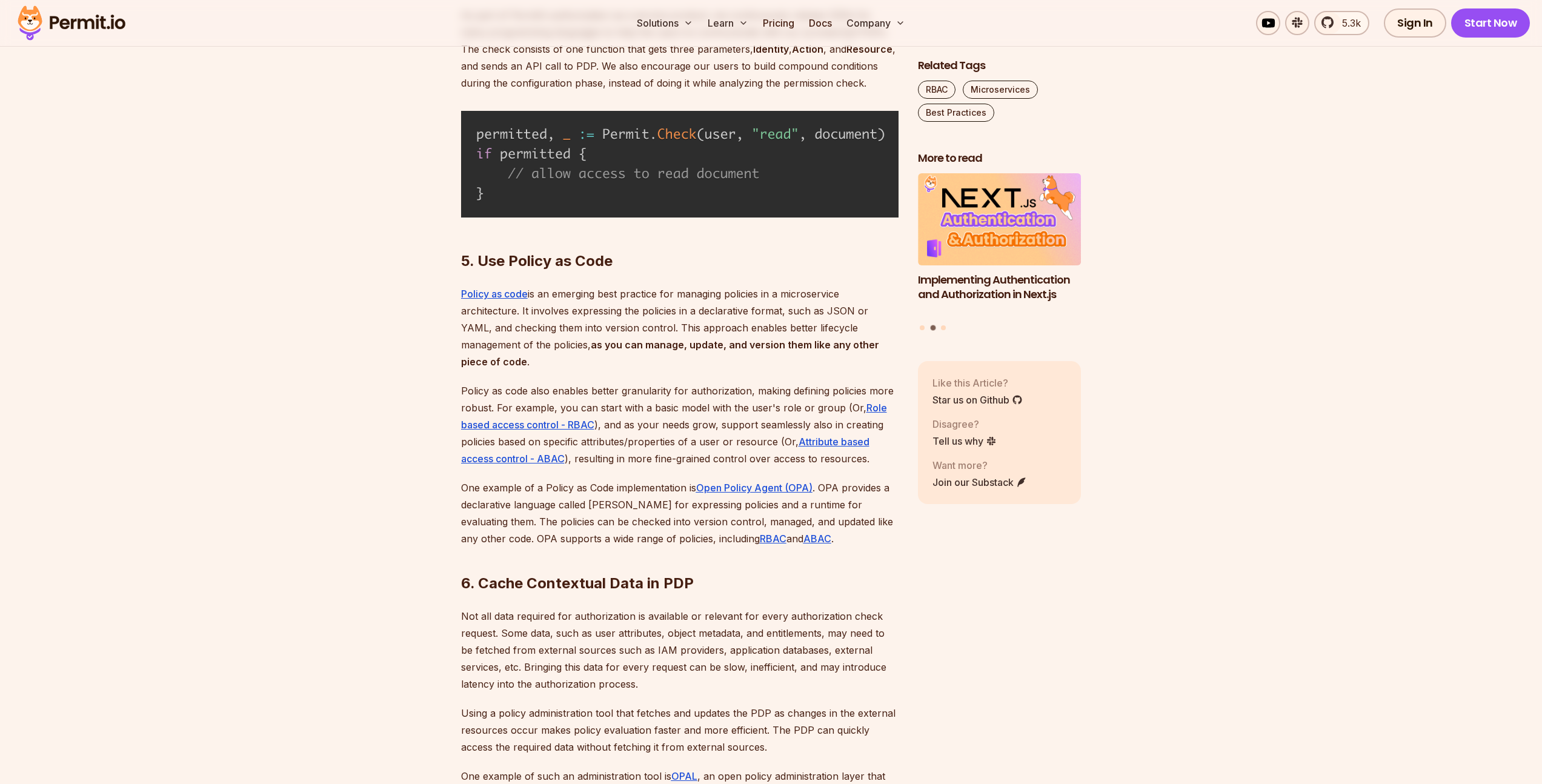 scroll, scrollTop: 2837, scrollLeft: 0, axis: vertical 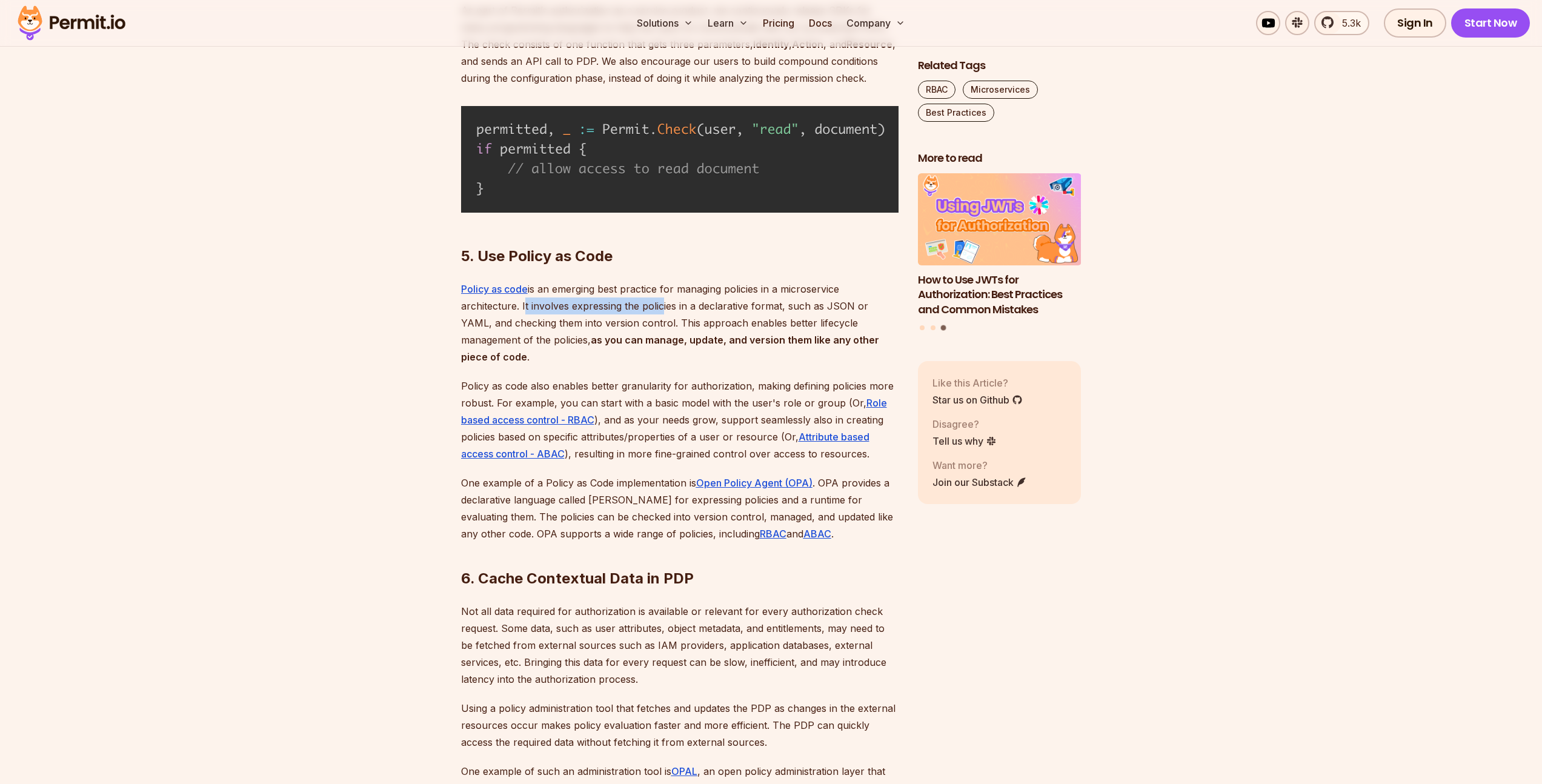 drag, startPoint x: 522, startPoint y: 302, endPoint x: 656, endPoint y: 304, distance: 134.01492 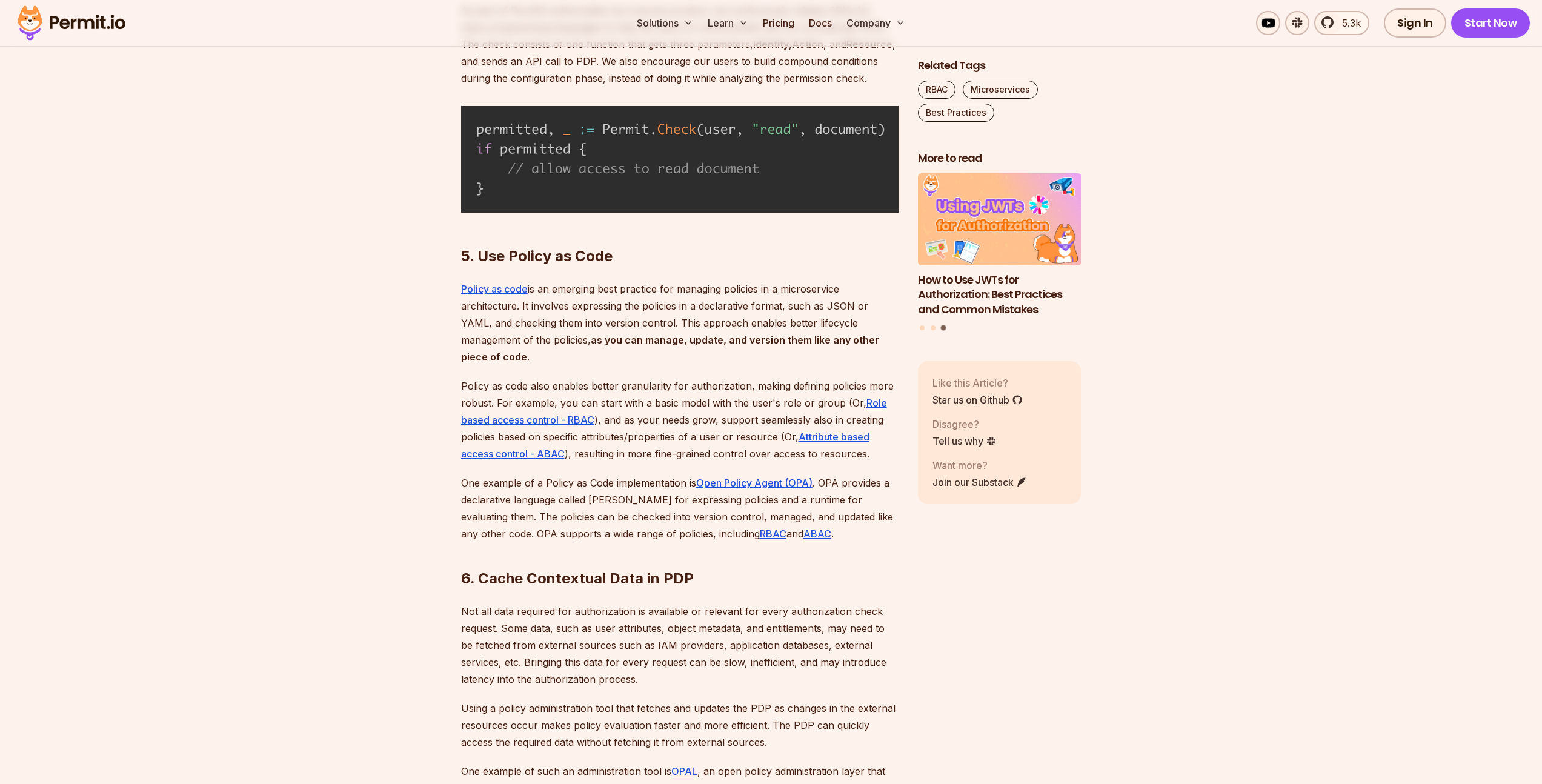 click on "Policy as code  is an emerging best practice for managing policies in a microservice architecture. It involves expressing the policies in a declarative format, such as JSON or YAML, and checking them into version control. This approach enables better lifecycle management of the policies,  as you can manage, update, and version them like any other piece of code ." at bounding box center (680, 323) 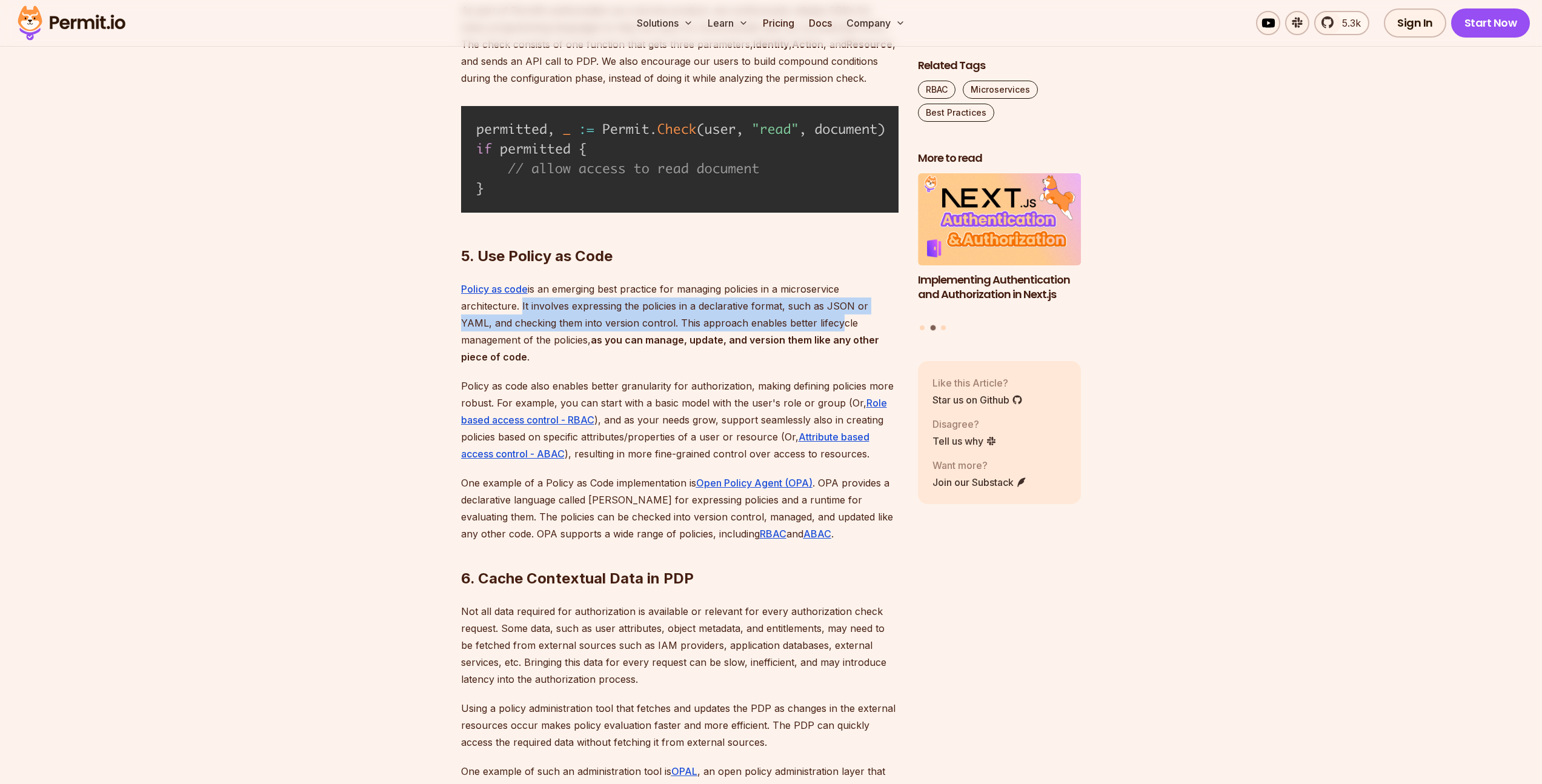 drag, startPoint x: 519, startPoint y: 302, endPoint x: 782, endPoint y: 324, distance: 263.91855 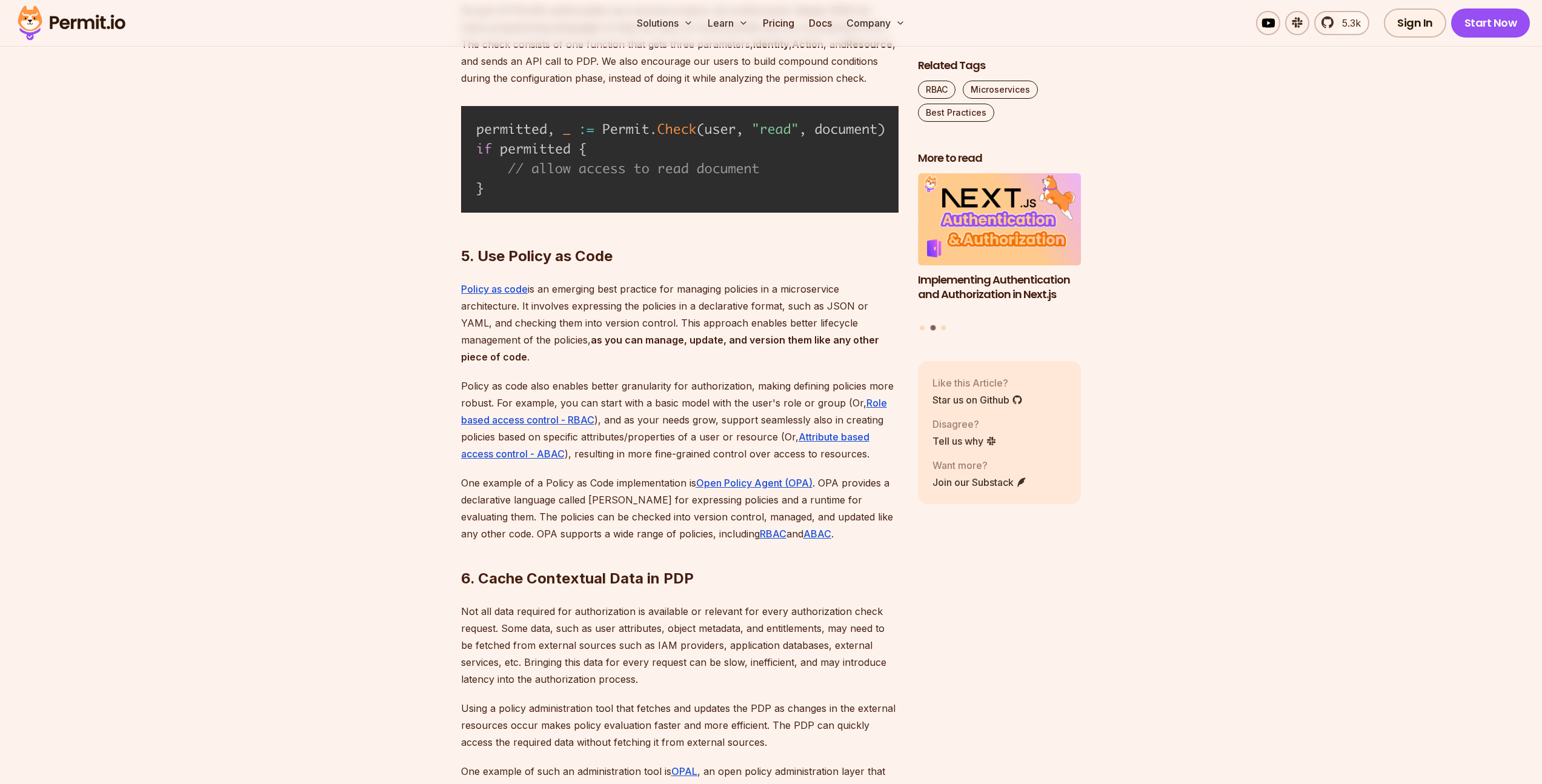 click on "As microservice architecture gains popularity, it becomes increasingly important to ensure that the services and their interactions are secure. One critical security aspect is  authorization , which refers to determining whether  a user or service  has permission to  access a particular resource  or  perform a specific action . Authorization in a microservice architecture is more complex than in a monolithic one. In a monolithic architecture, a single authorization point typically controls access to all resources. Instead, a microservice architecture has multiple services, each with protected resources. Furthermore, each service may have different, independent authorization requirements, and enforcing these requirements in a consistent and scalable manner can be a challenge. For example, a user with permission to access resources from one service may not have permission to access another, even though both services belong to the same application. Let’s dive in! 1. Create Standalone PDPs A  policies  ." at bounding box center [680, -119] 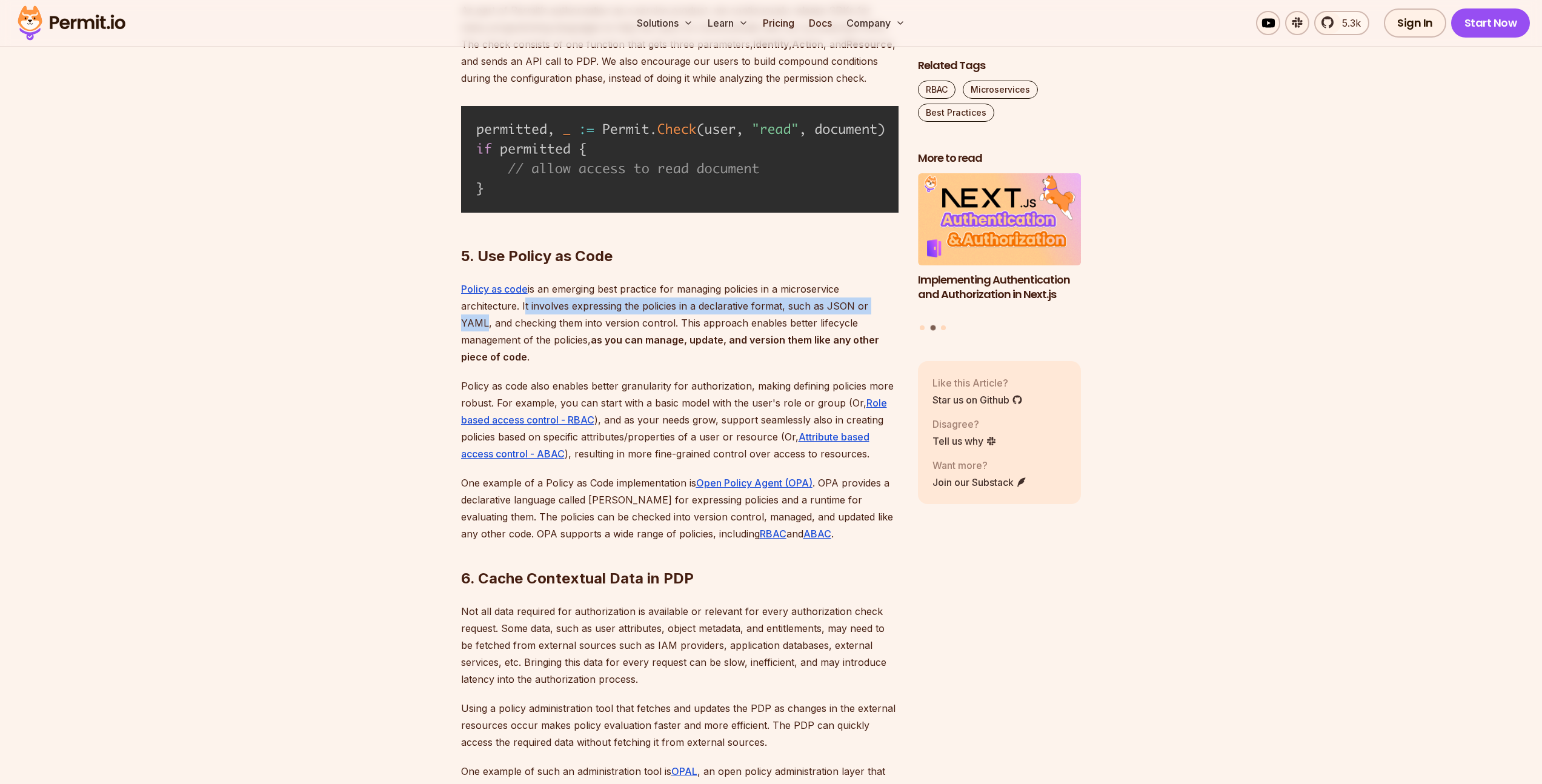 drag, startPoint x: 521, startPoint y: 304, endPoint x: 887, endPoint y: 310, distance: 366.04918 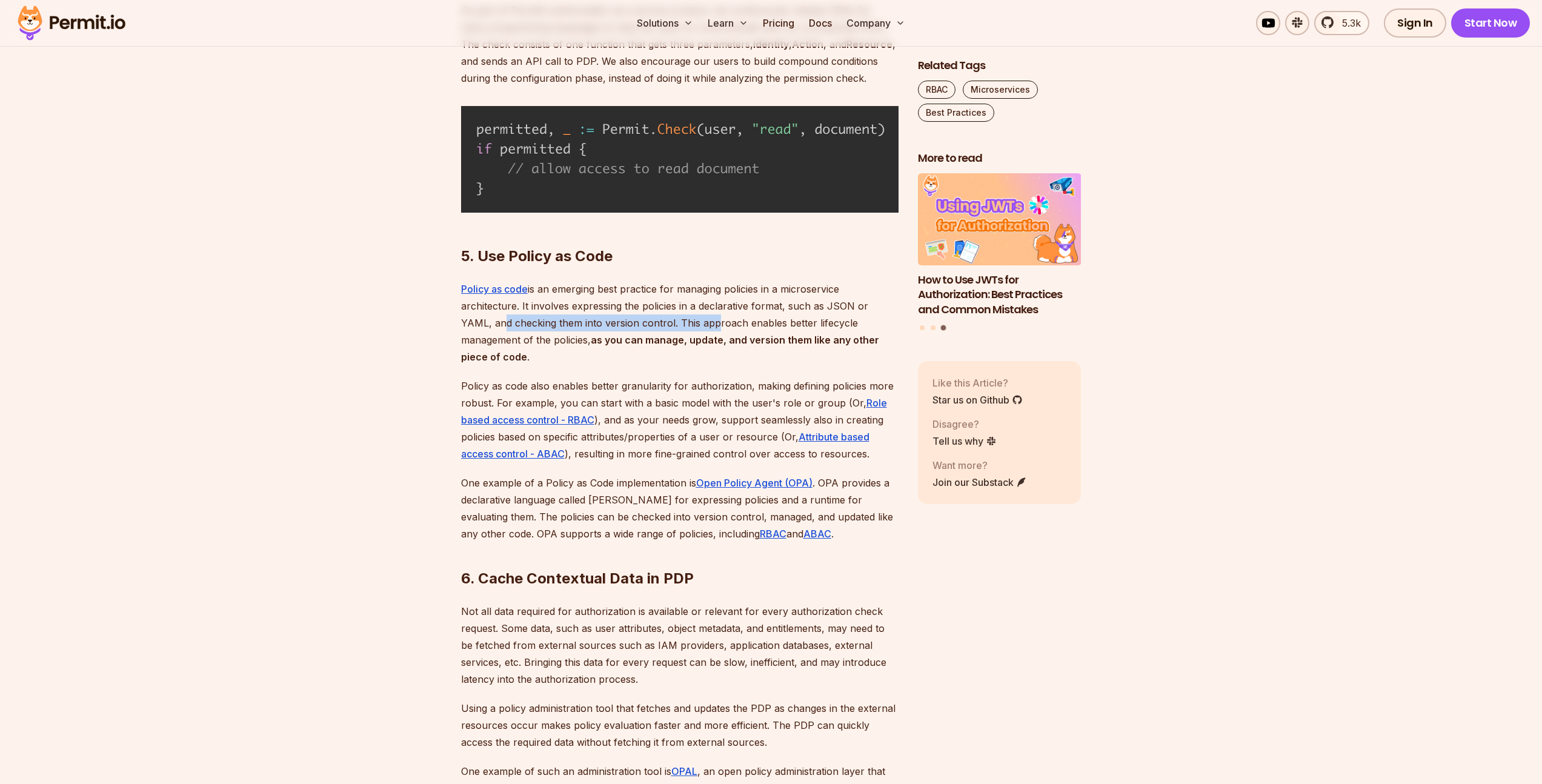 drag, startPoint x: 464, startPoint y: 322, endPoint x: 678, endPoint y: 325, distance: 214.021 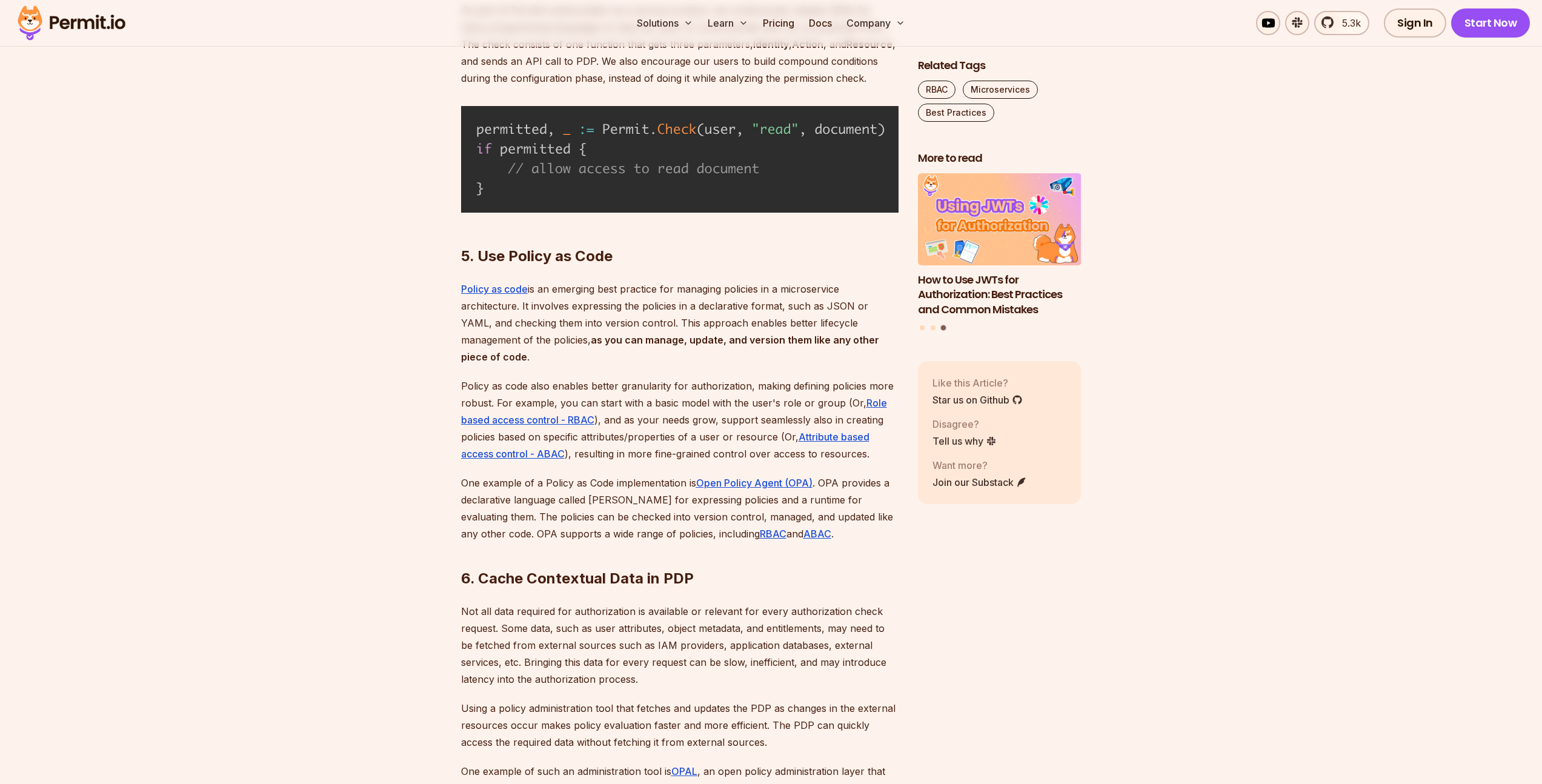 click on "Policy as code  is an emerging best practice for managing policies in a microservice architecture. It involves expressing the policies in a declarative format, such as JSON or YAML, and checking them into version control. This approach enables better lifecycle management of the policies,  as you can manage, update, and version them like any other piece of code ." at bounding box center [680, 323] 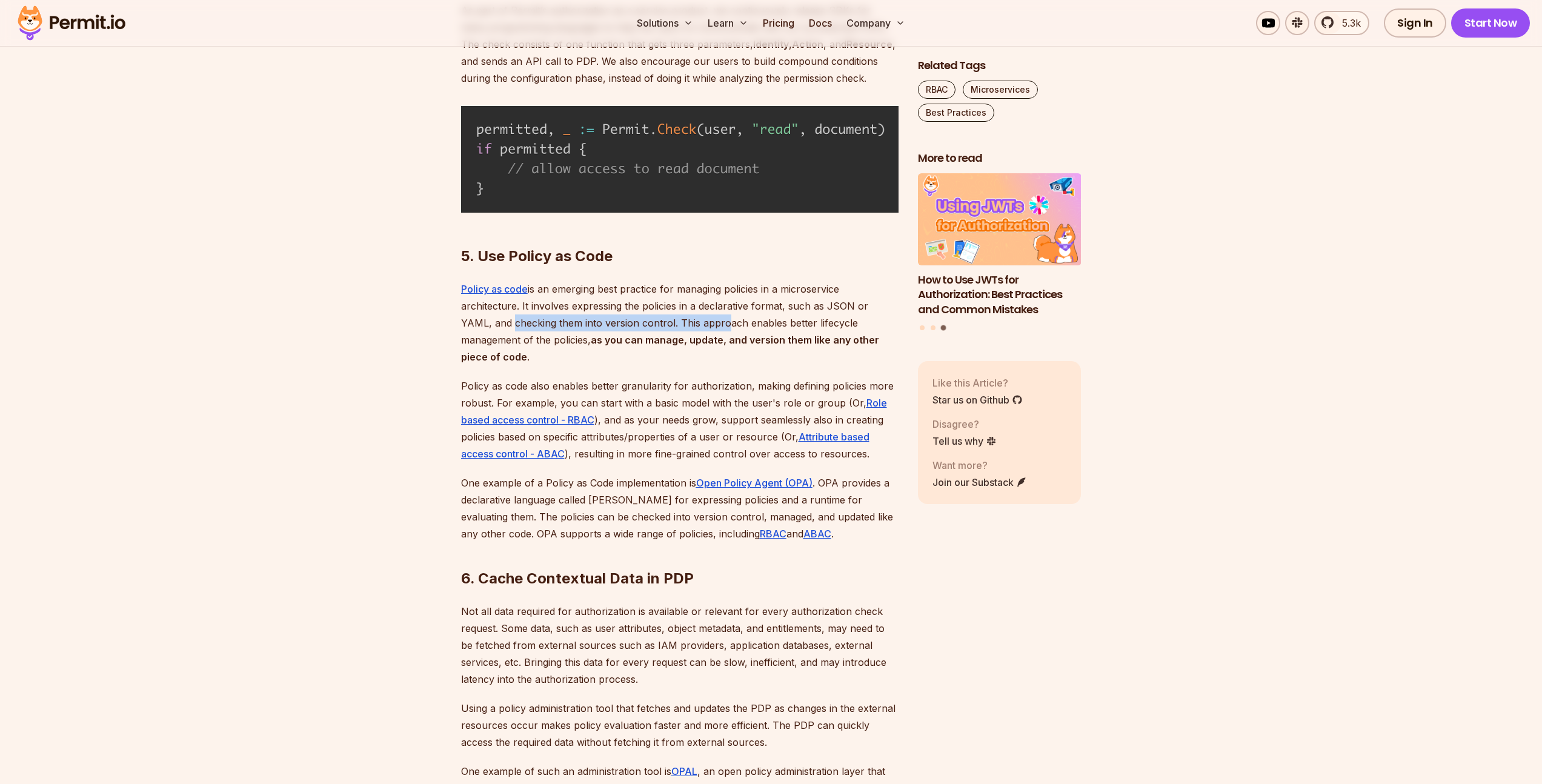 drag, startPoint x: 478, startPoint y: 321, endPoint x: 689, endPoint y: 321, distance: 211 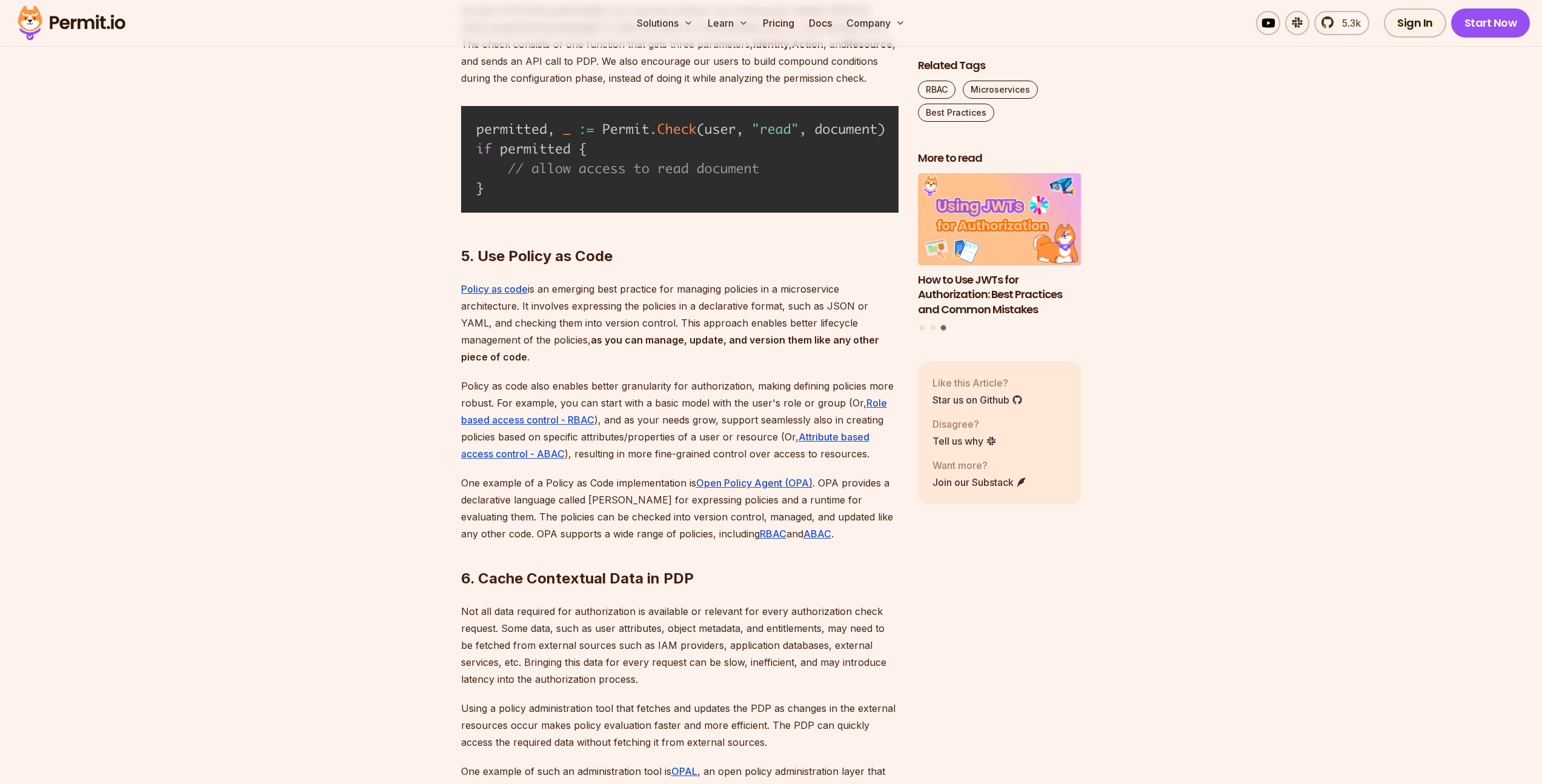 click on "Policy as code  is an emerging best practice for managing policies in a microservice architecture. It involves expressing the policies in a declarative format, such as JSON or YAML, and checking them into version control. This approach enables better lifecycle management of the policies,  as you can manage, update, and version them like any other piece of code ." at bounding box center (680, 323) 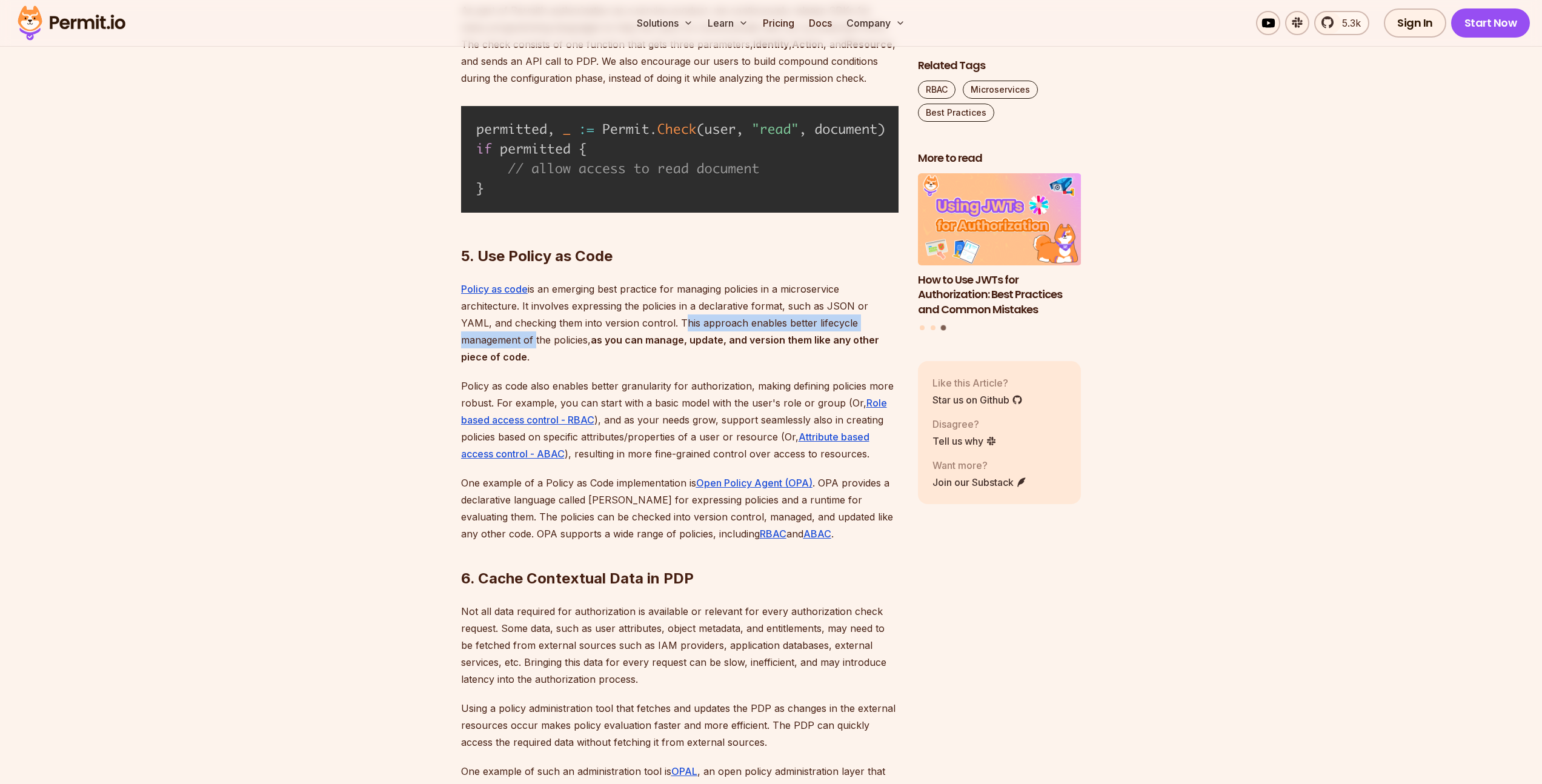 drag, startPoint x: 643, startPoint y: 321, endPoint x: 896, endPoint y: 325, distance: 253.0316 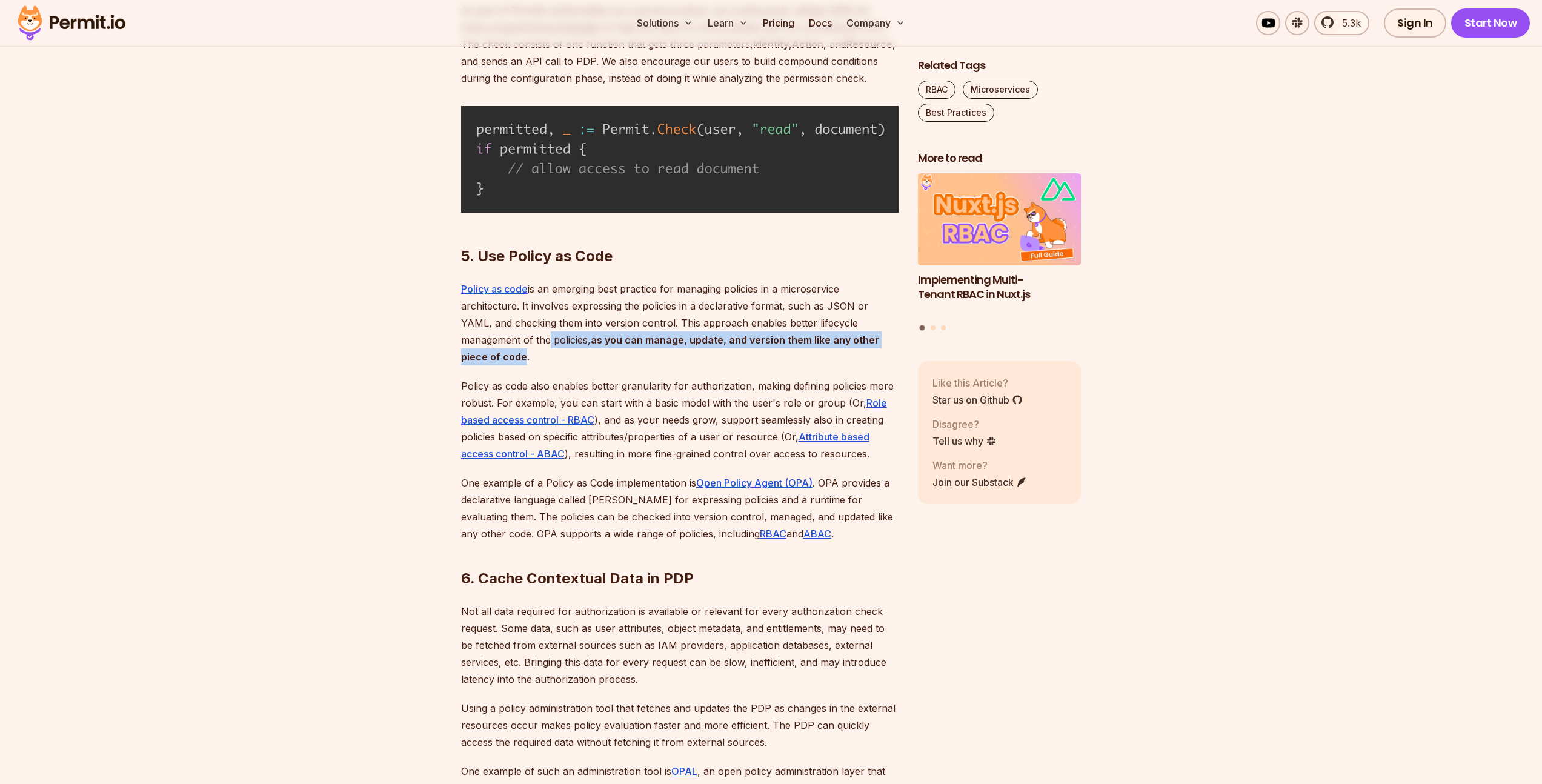 drag, startPoint x: 471, startPoint y: 339, endPoint x: 865, endPoint y: 341, distance: 394.0051 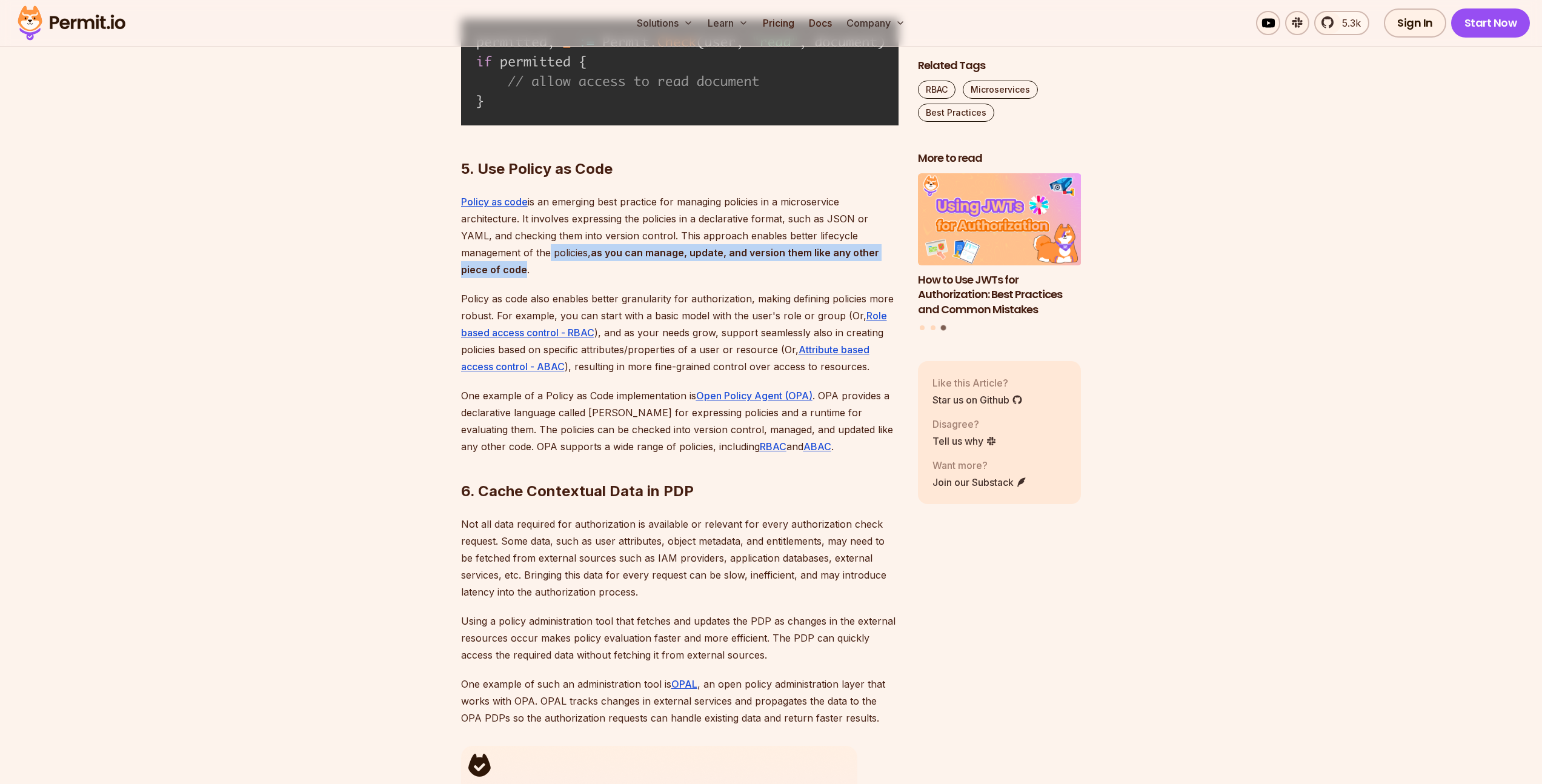 scroll, scrollTop: 2925, scrollLeft: 0, axis: vertical 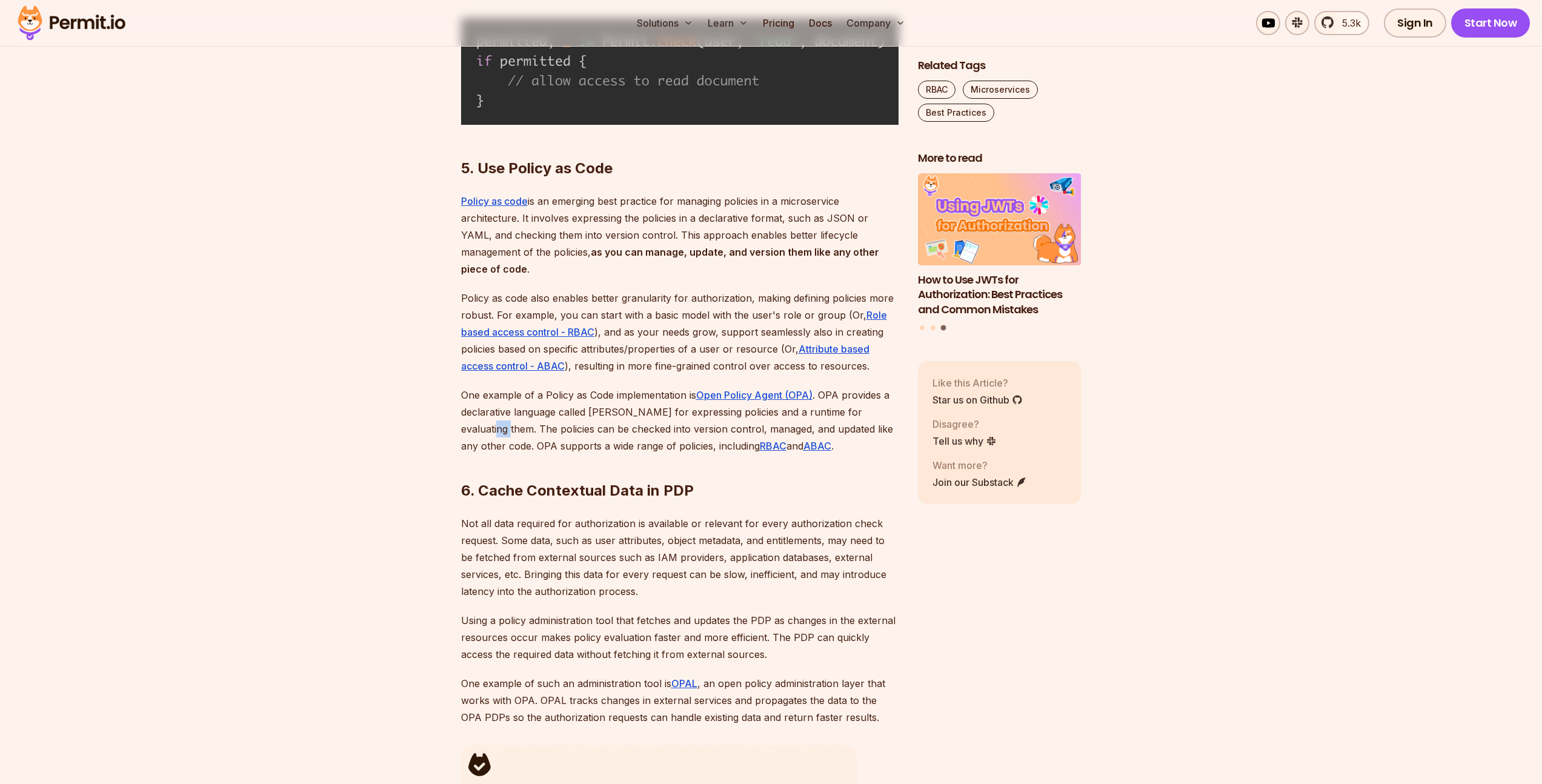 drag, startPoint x: 881, startPoint y: 391, endPoint x: 896, endPoint y: 393, distance: 15.132746 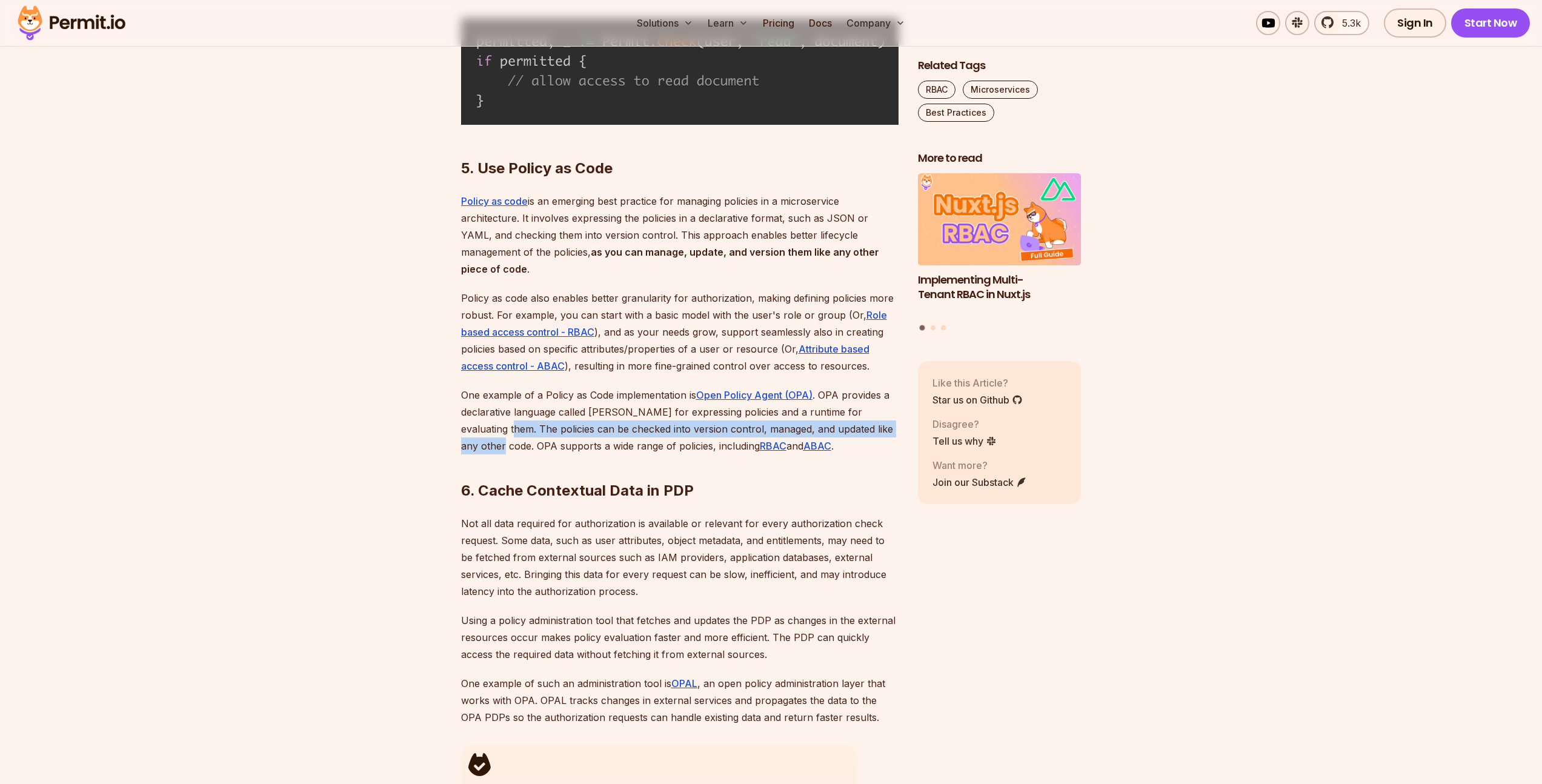 drag, startPoint x: 464, startPoint y: 411, endPoint x: 884, endPoint y: 411, distance: 420 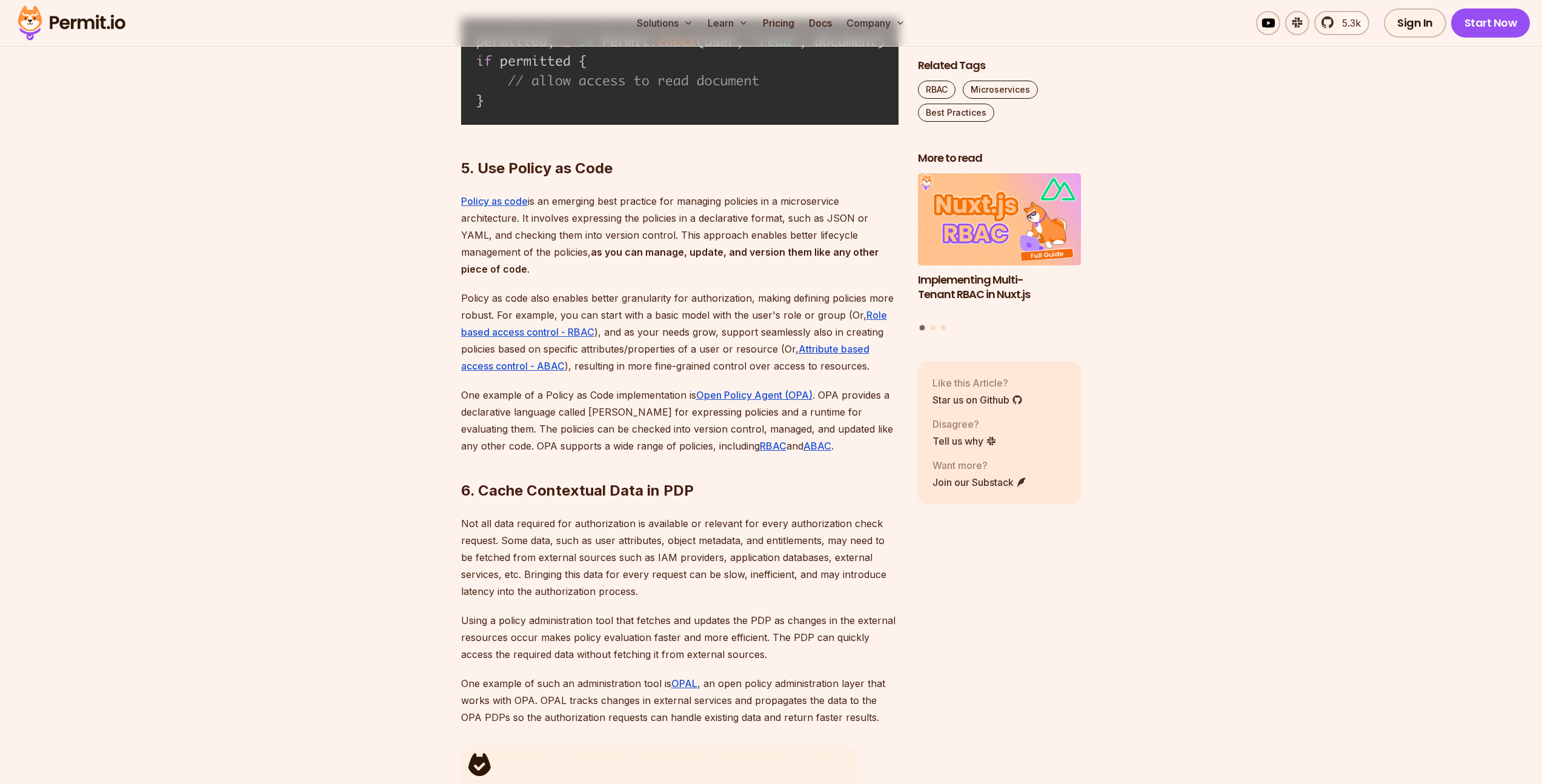 drag, startPoint x: 607, startPoint y: 493, endPoint x: 588, endPoint y: 494, distance: 19.0263 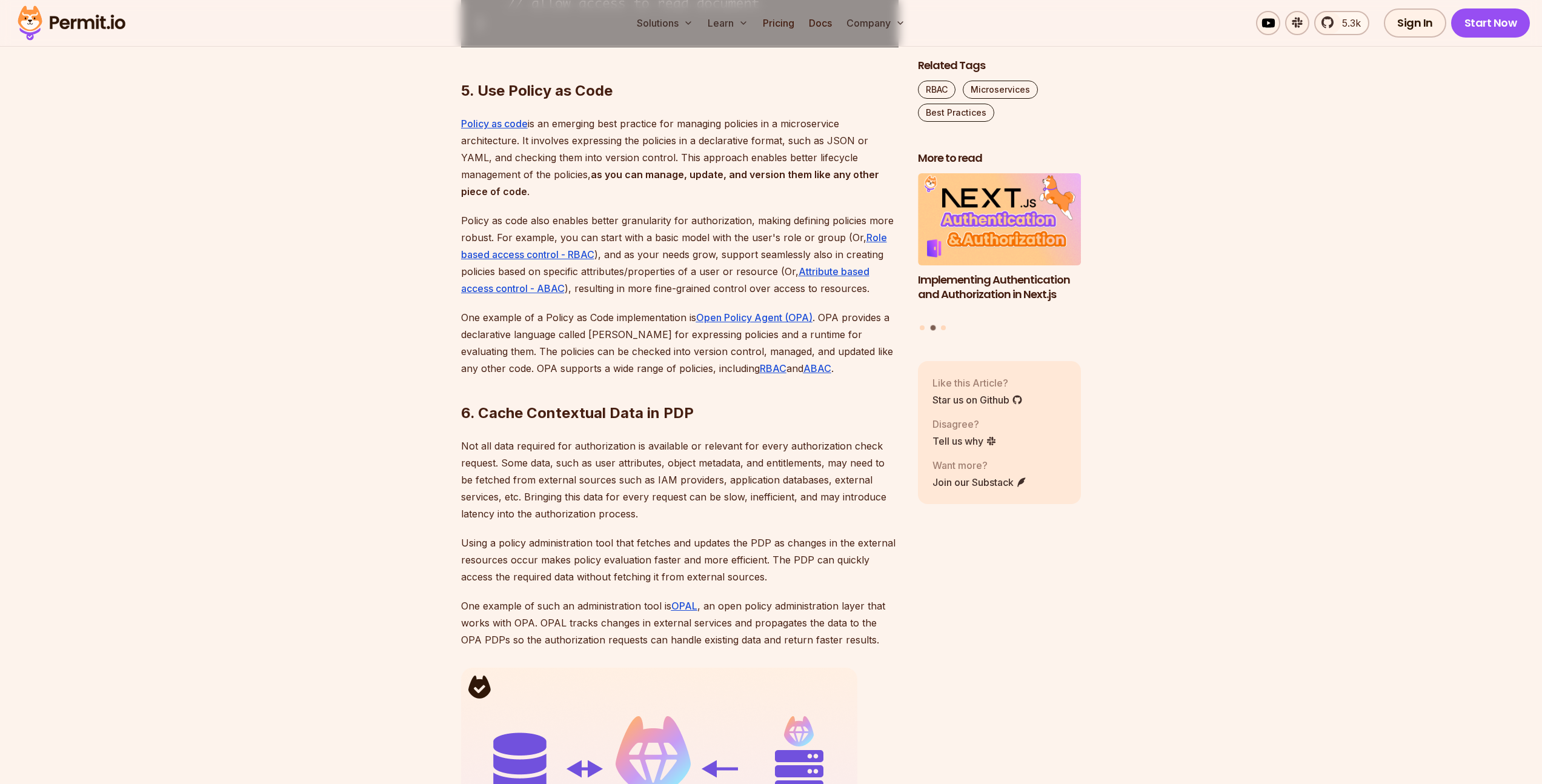 scroll, scrollTop: 3004, scrollLeft: 0, axis: vertical 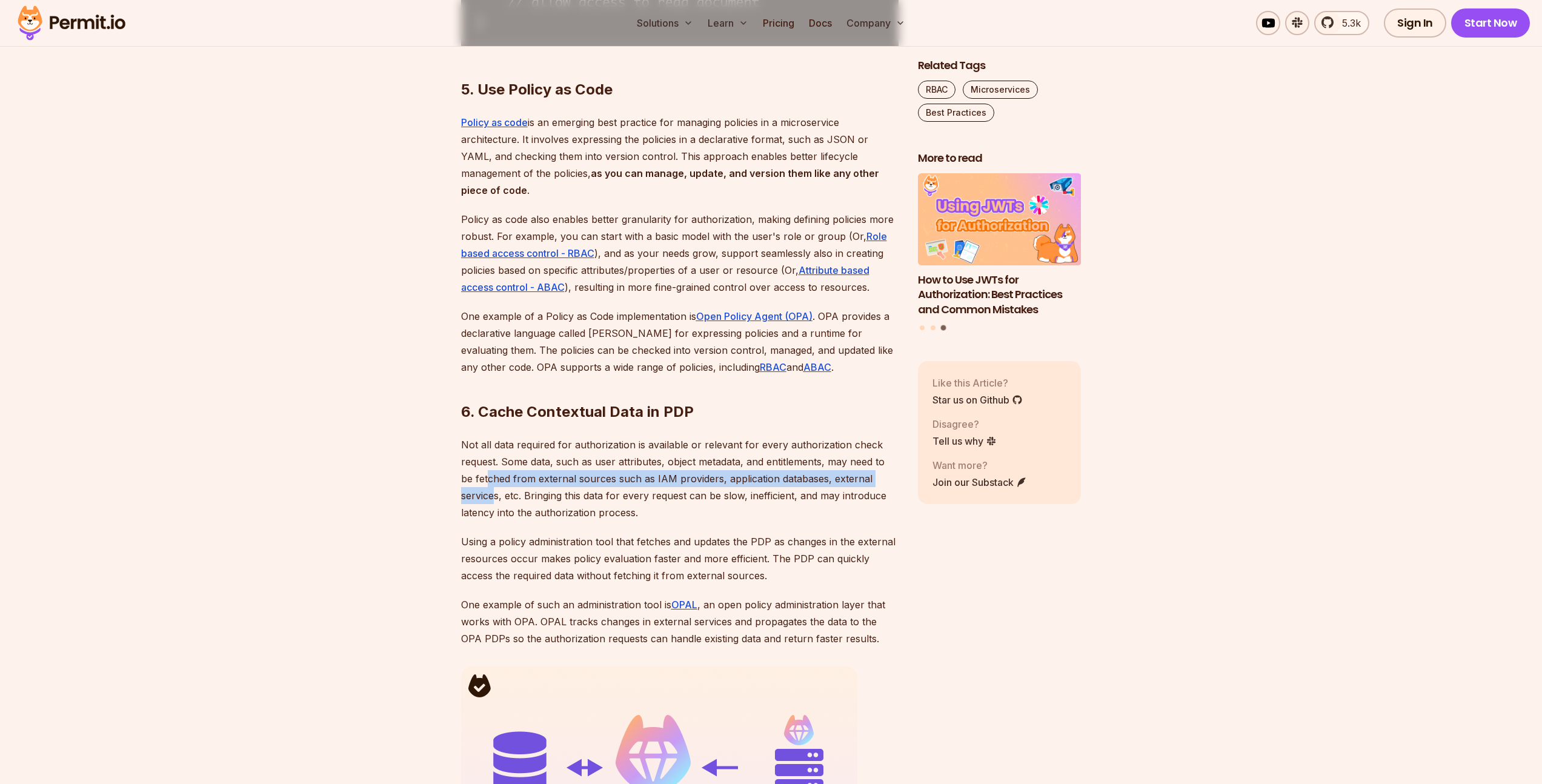 drag, startPoint x: 474, startPoint y: 459, endPoint x: 888, endPoint y: 454, distance: 414.0302 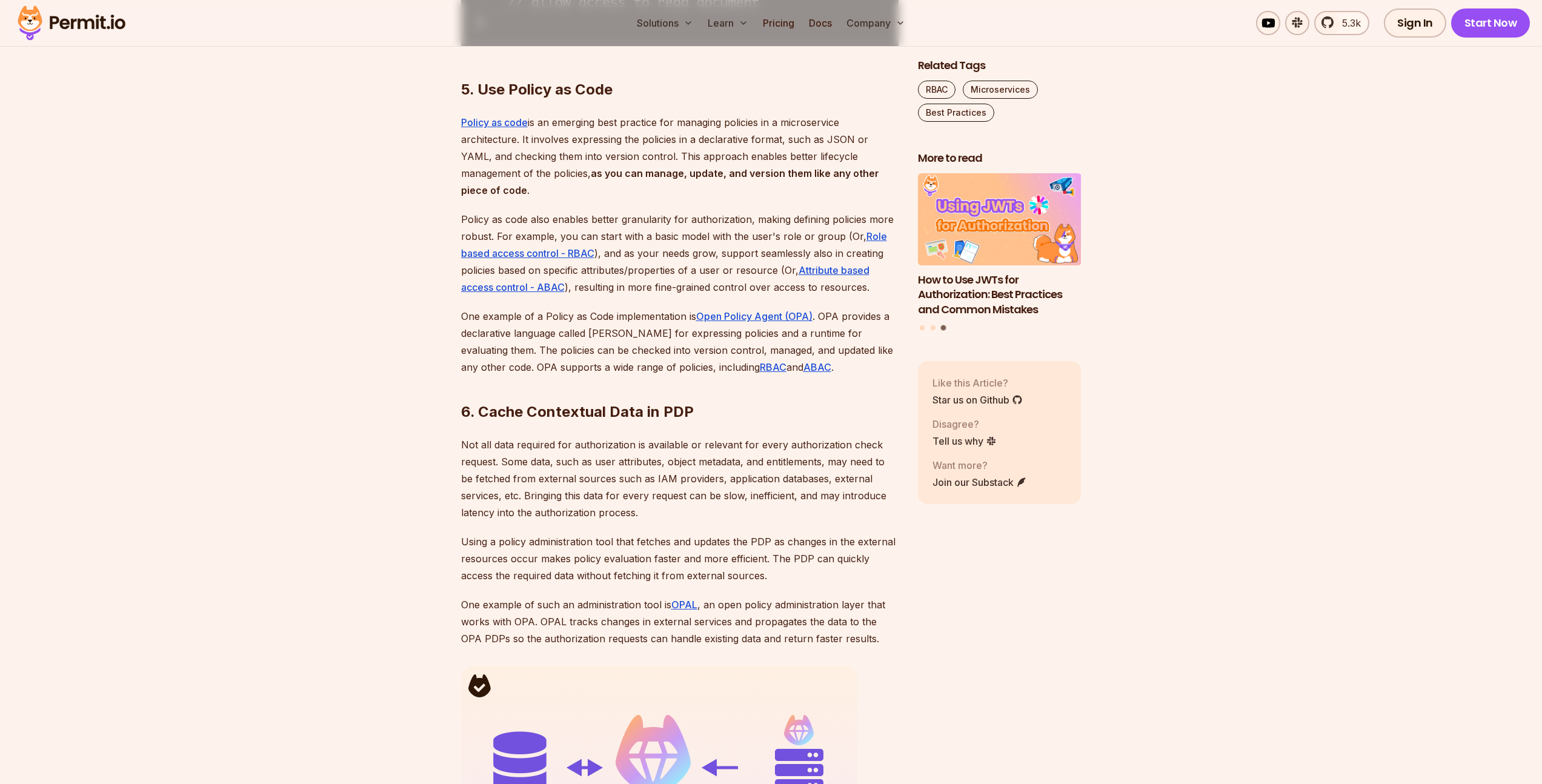 click on "Not all data required for authorization is available or relevant for every authorization check request. Some data, such as user attributes, object metadata, and entitlements, may need to be fetched from external sources such as IAM providers, application databases, external services, etc. Bringing this data for every request can be slow, inefficient, and may introduce latency into the authorization process." at bounding box center [680, 479] 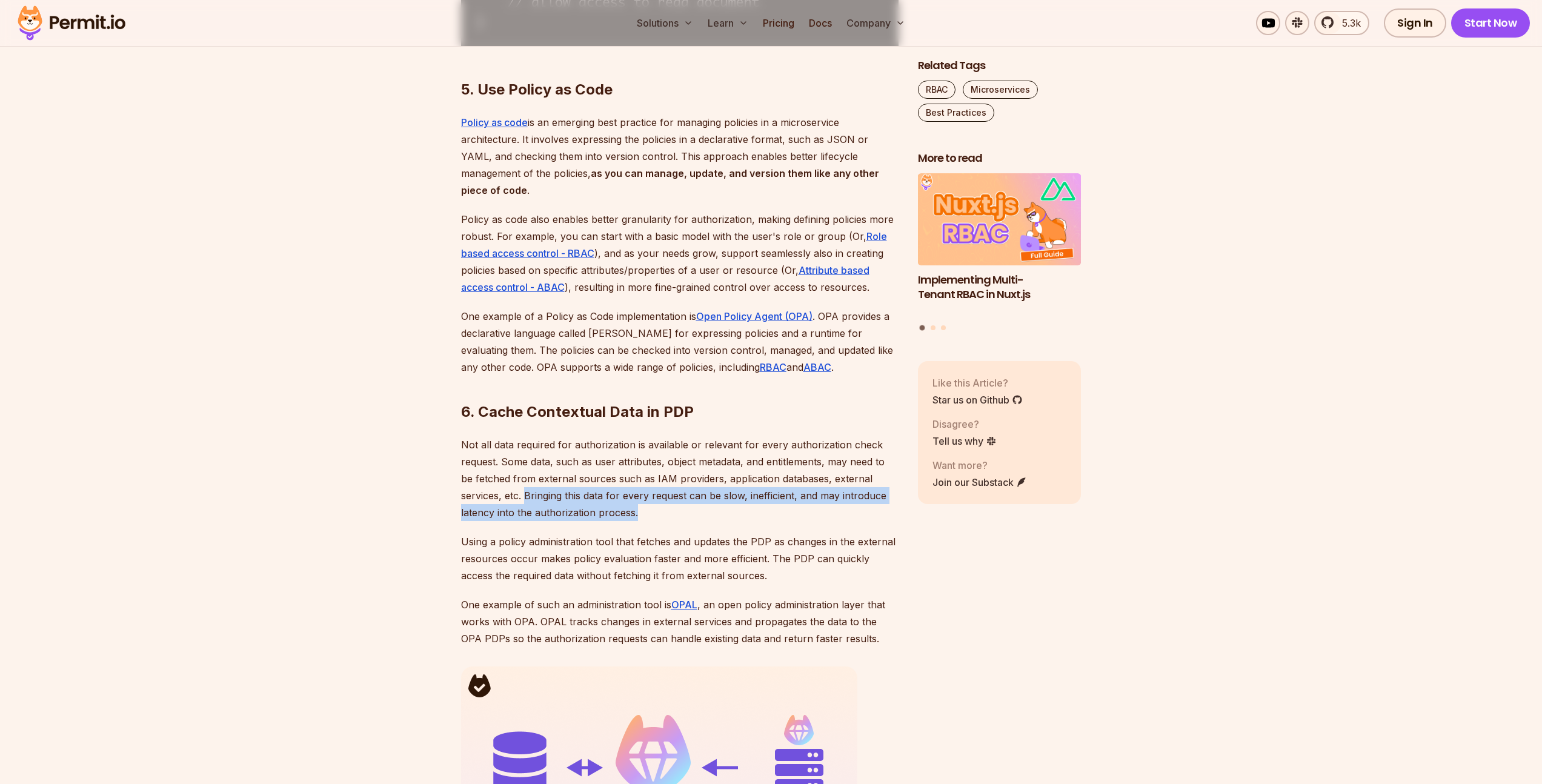 drag, startPoint x: 479, startPoint y: 480, endPoint x: 832, endPoint y: 483, distance: 353.0127 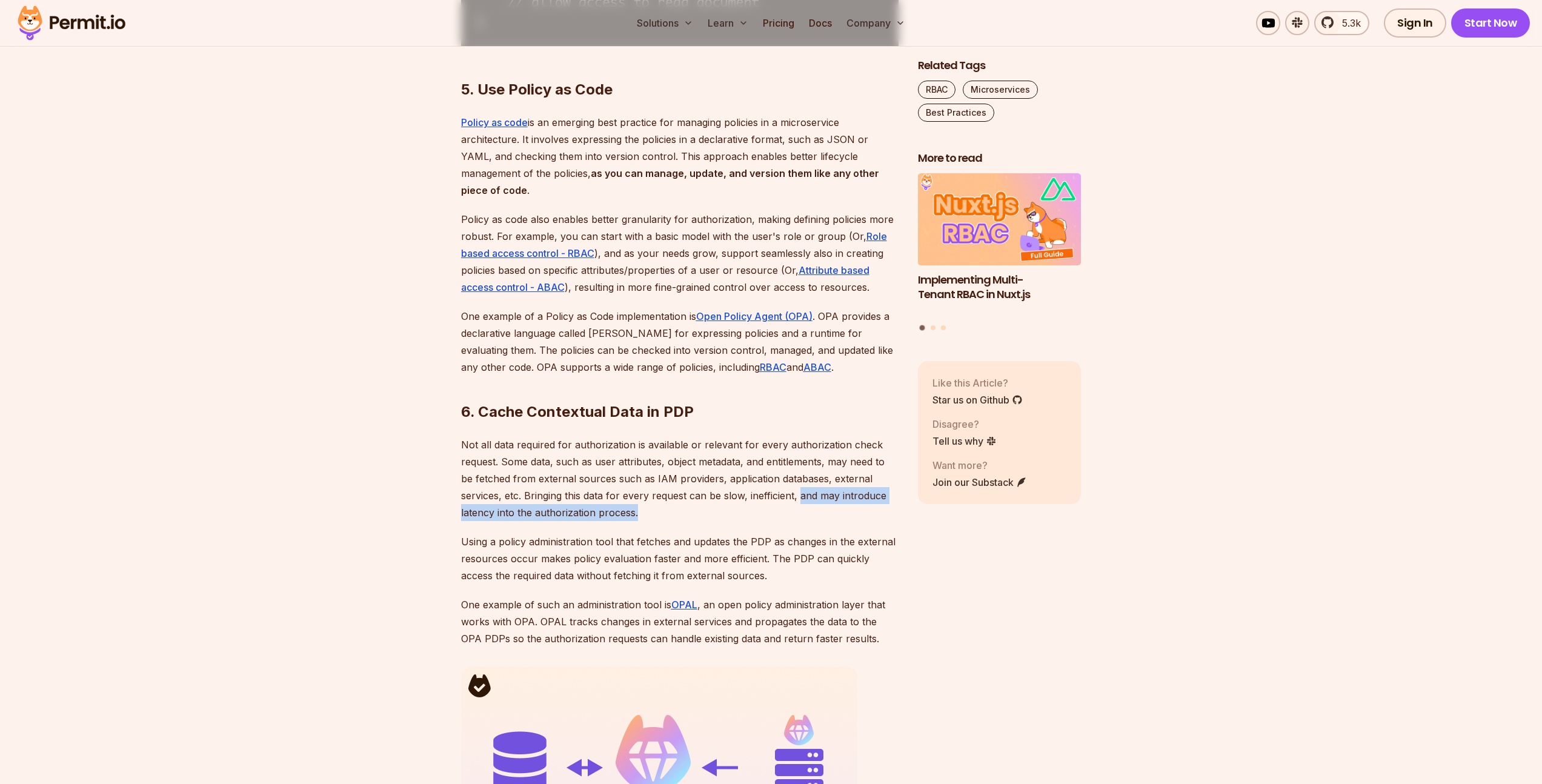 drag, startPoint x: 757, startPoint y: 478, endPoint x: 882, endPoint y: 483, distance: 125.09996 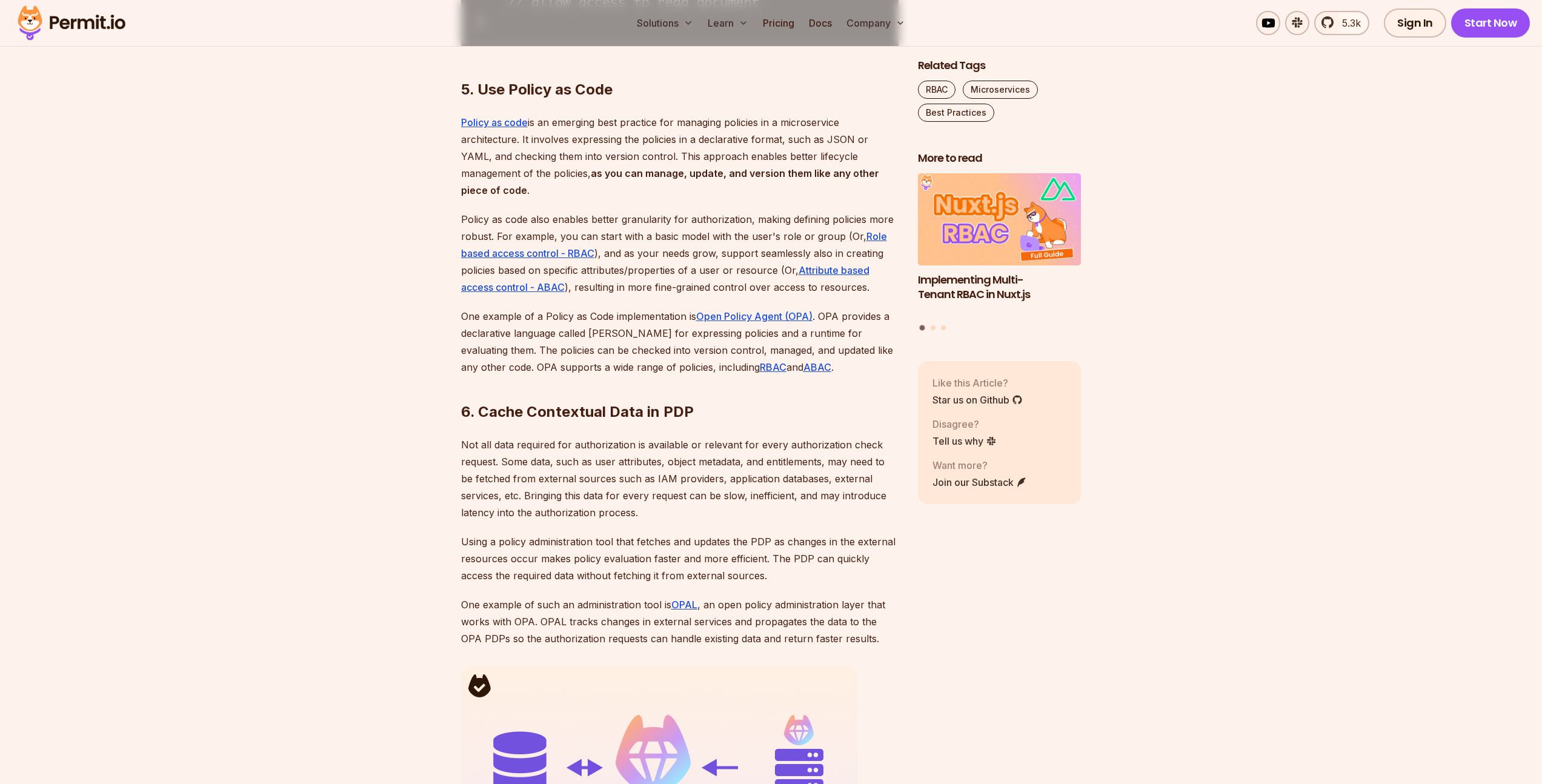 click on "Using a policy administration tool that fetches and updates the PDP as changes in the external resources occur makes policy evaluation faster and more efficient. The PDP can quickly access the required data without fetching it from external sources." at bounding box center (680, 559) 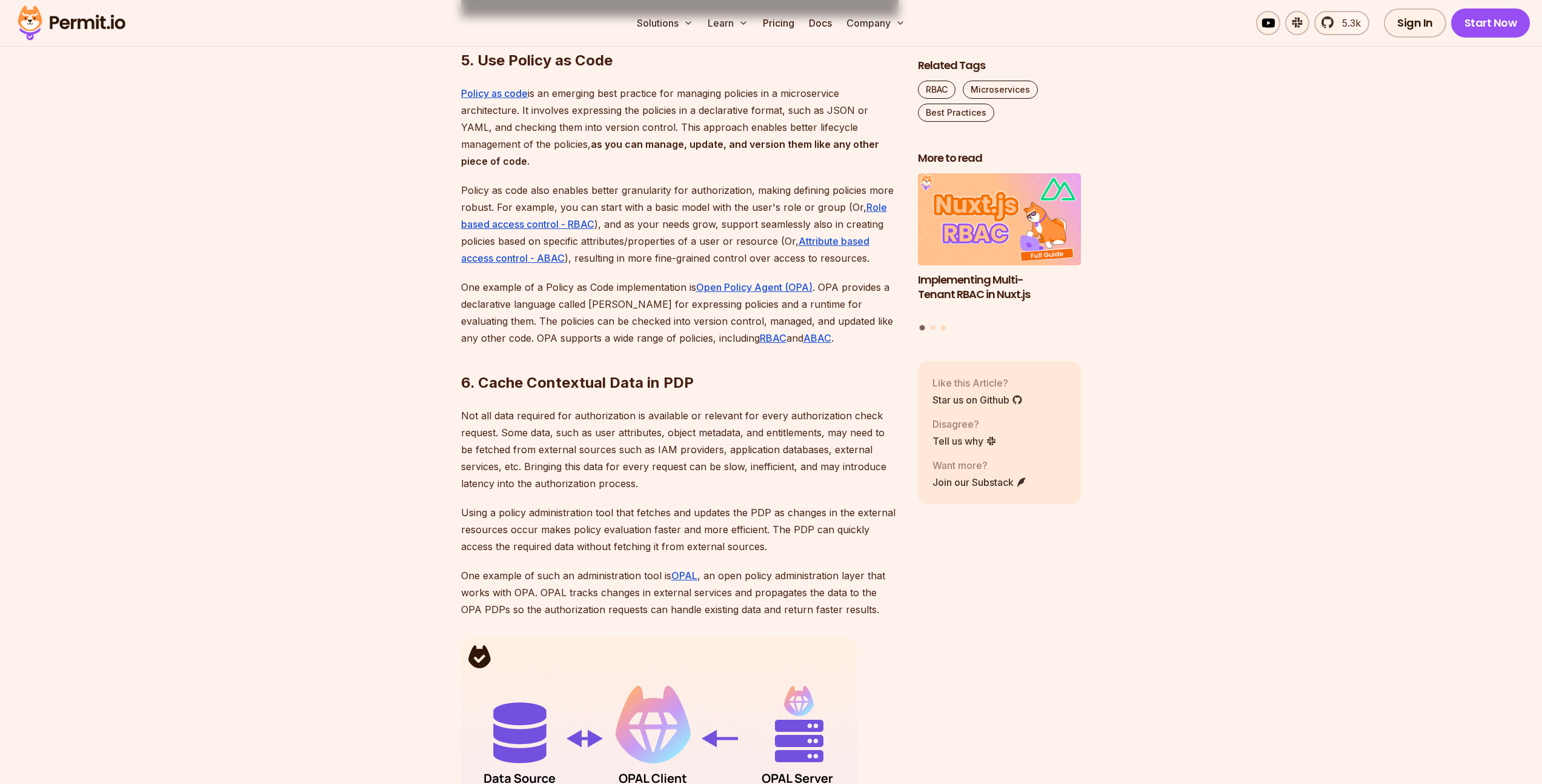 scroll, scrollTop: 3037, scrollLeft: 0, axis: vertical 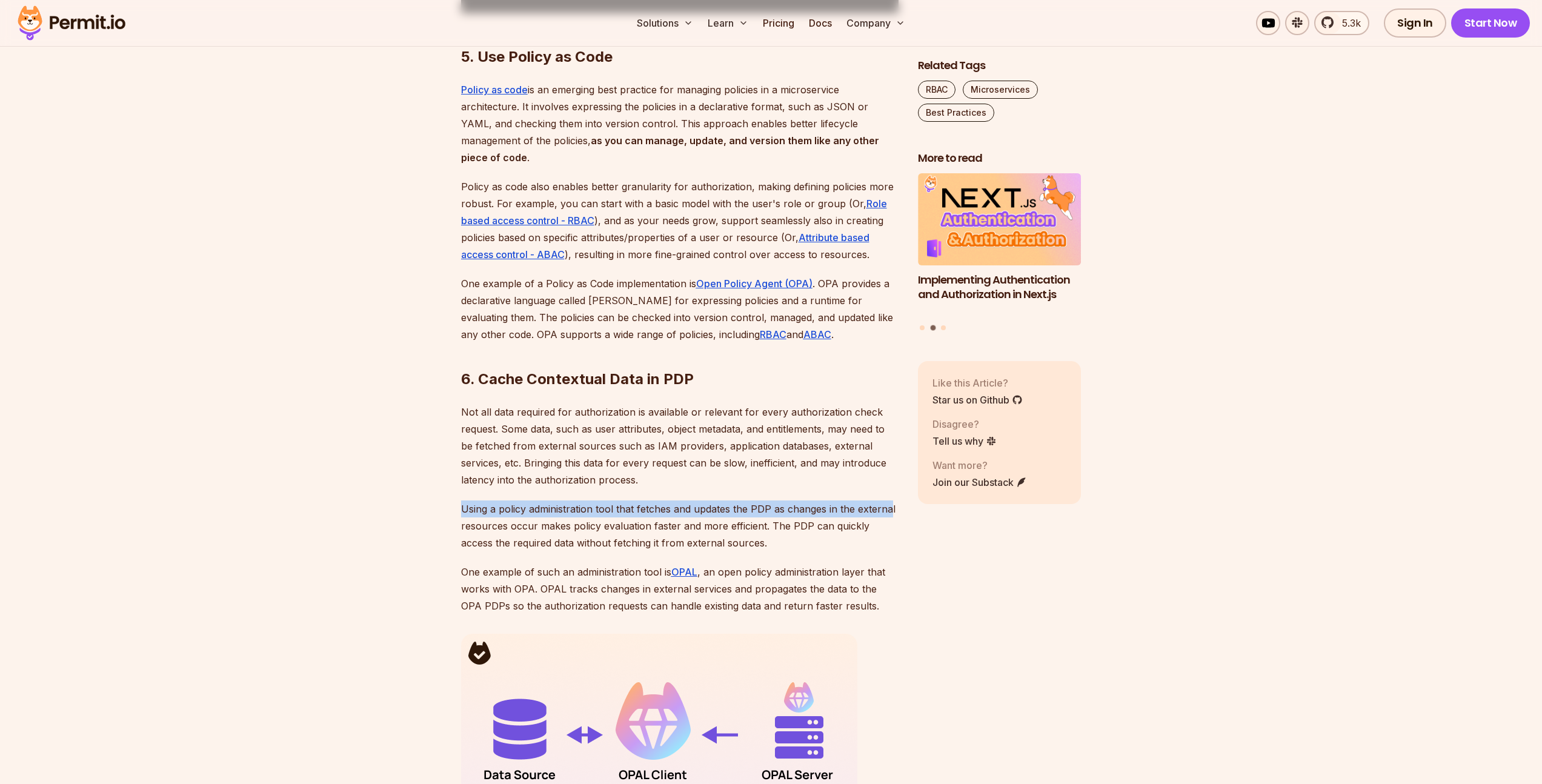 drag, startPoint x: 464, startPoint y: 488, endPoint x: 889, endPoint y: 494, distance: 425.0424 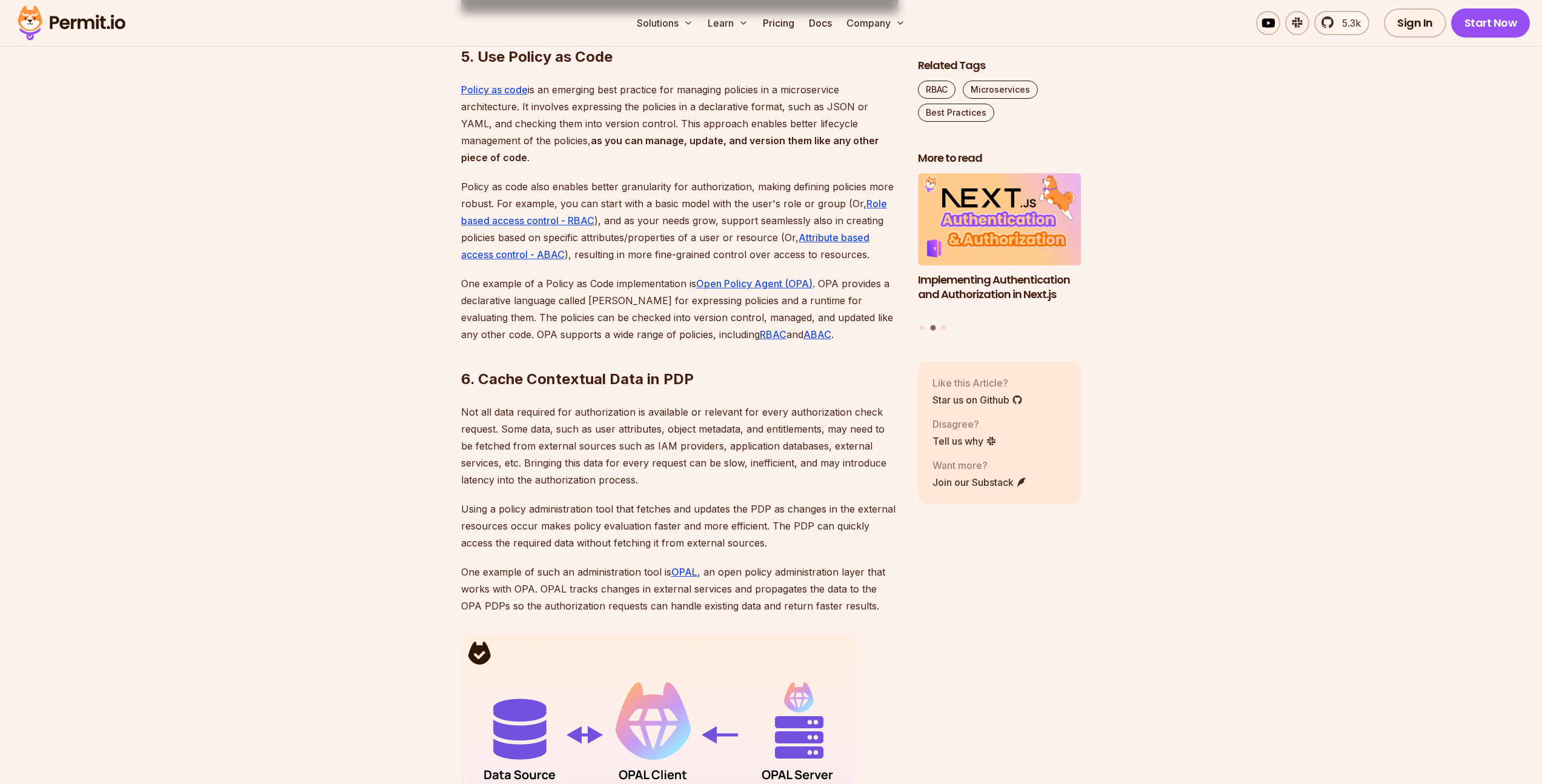 click on "Using a policy administration tool that fetches and updates the PDP as changes in the external resources occur makes policy evaluation faster and more efficient. The PDP can quickly access the required data without fetching it from external sources." at bounding box center (680, 526) 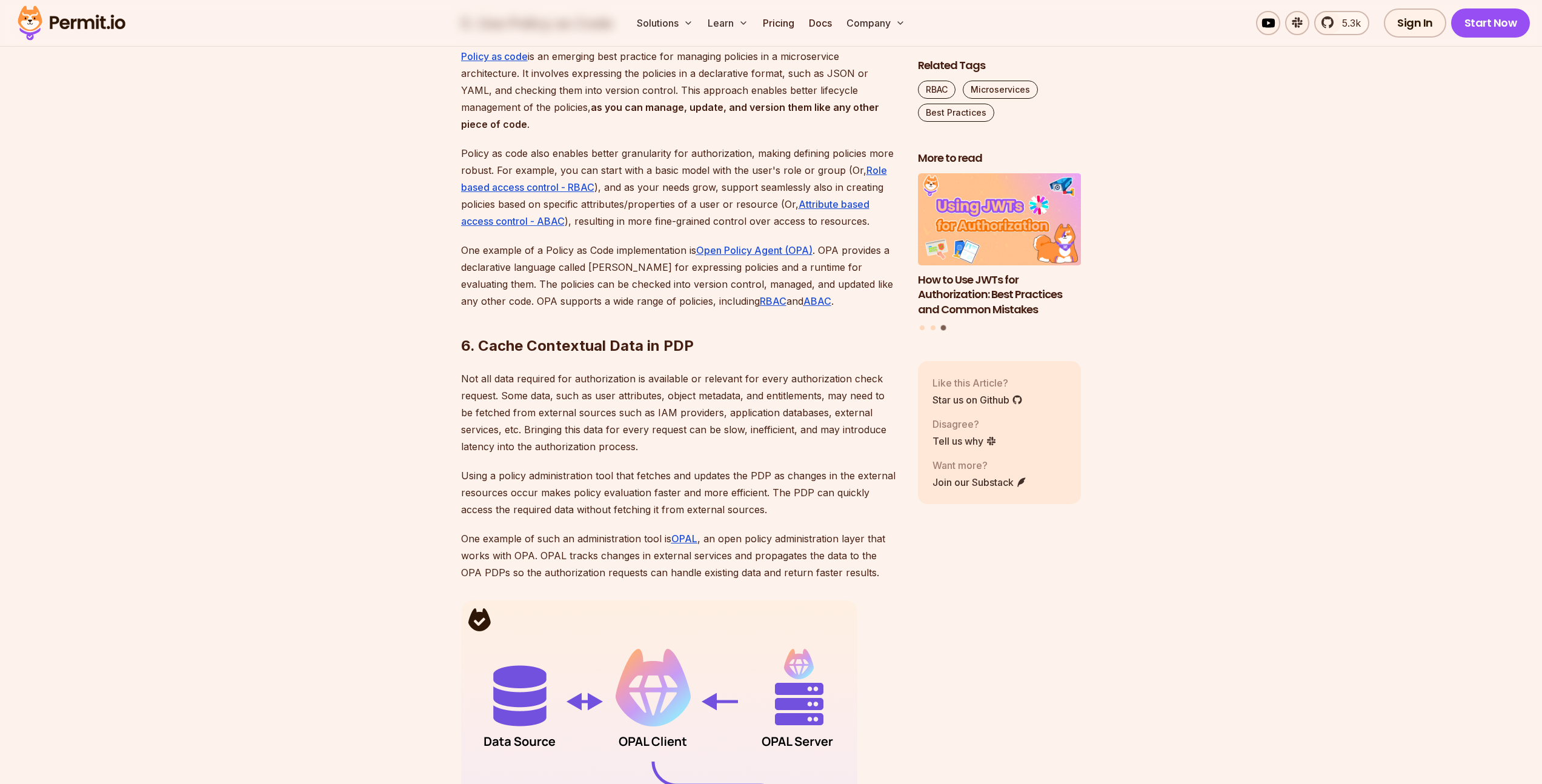 scroll, scrollTop: 3076, scrollLeft: 0, axis: vertical 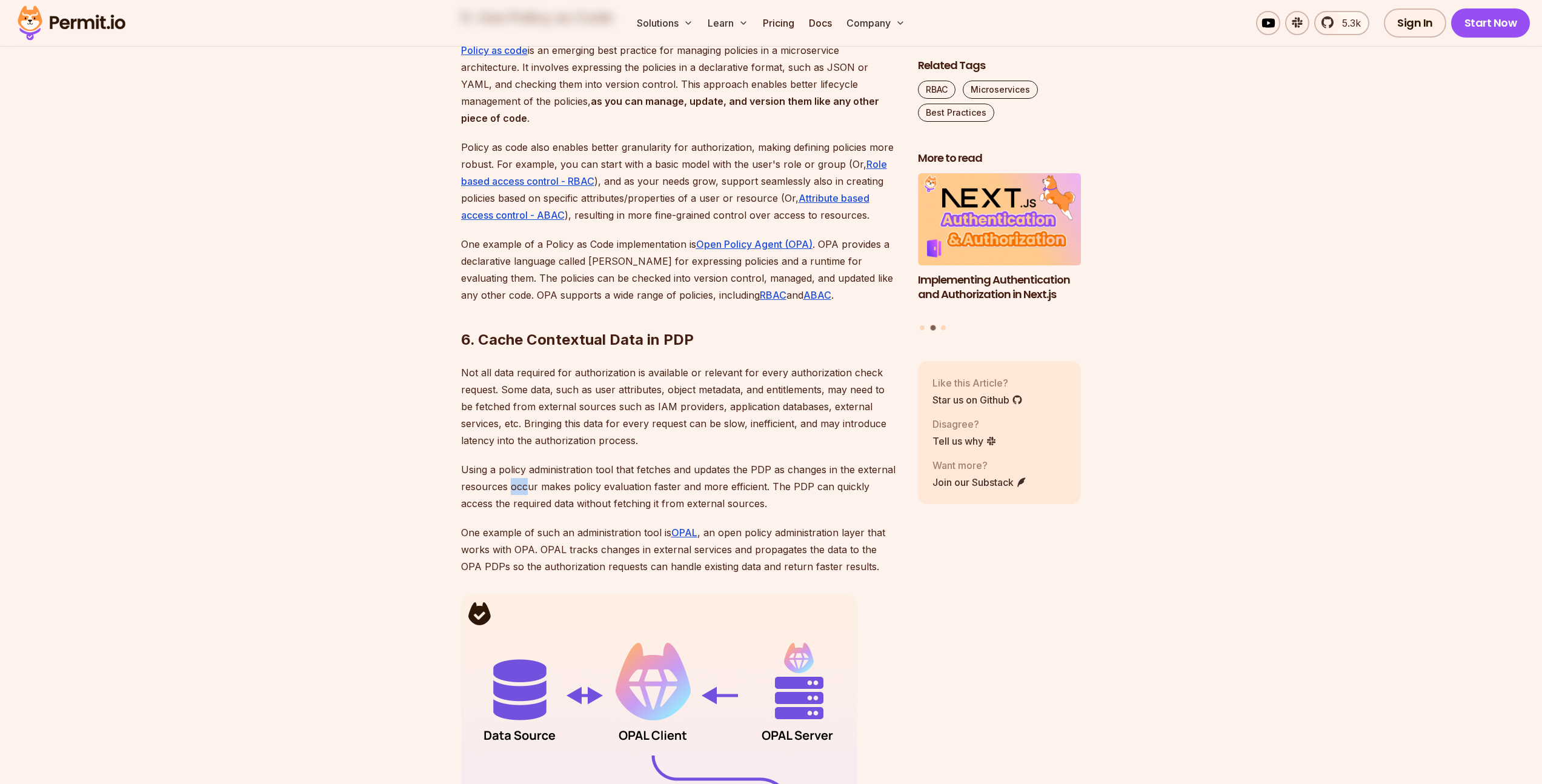drag, startPoint x: 510, startPoint y: 468, endPoint x: 524, endPoint y: 469, distance: 14.035669 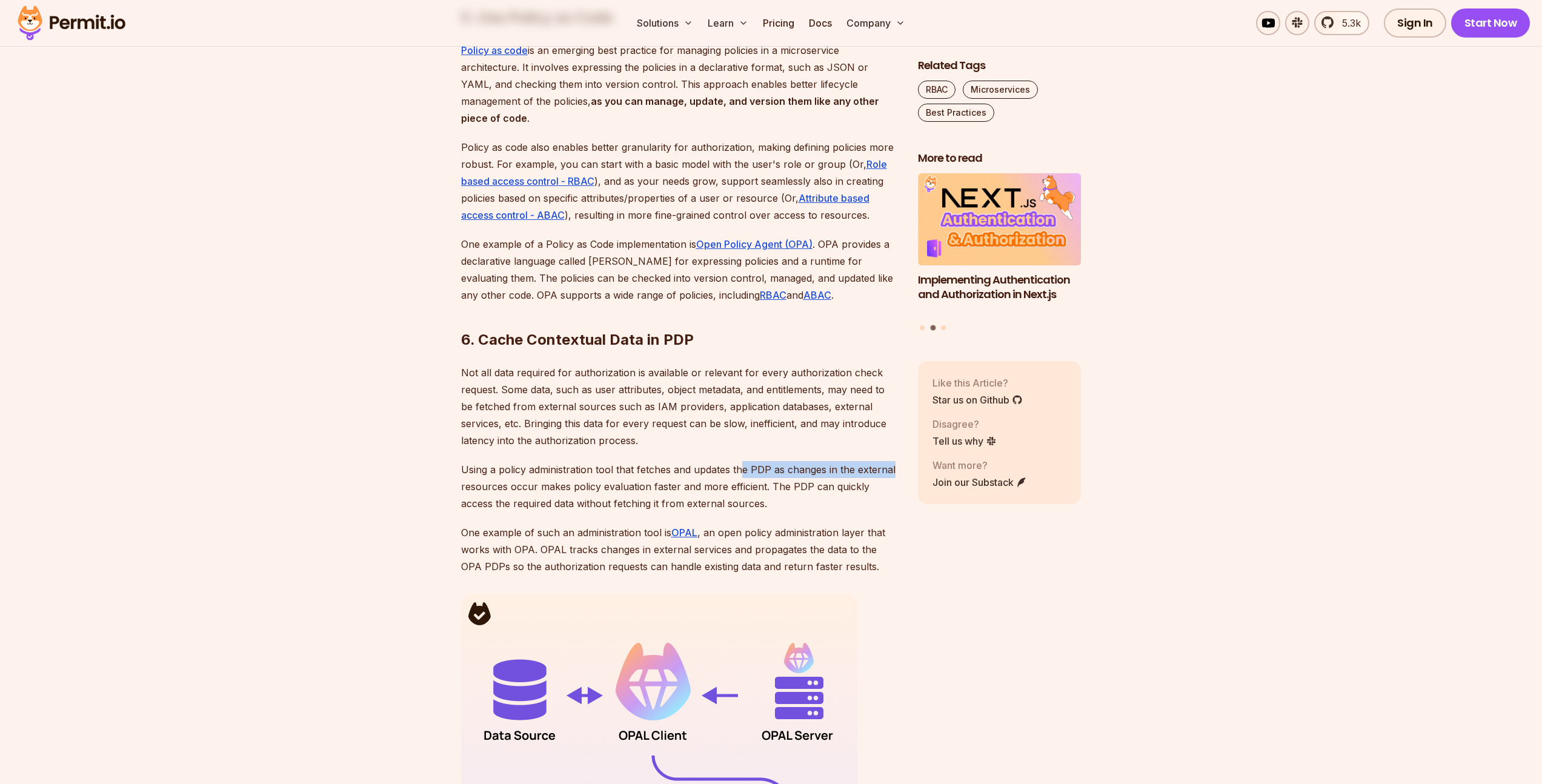 drag, startPoint x: 742, startPoint y: 448, endPoint x: 895, endPoint y: 451, distance: 153.02941 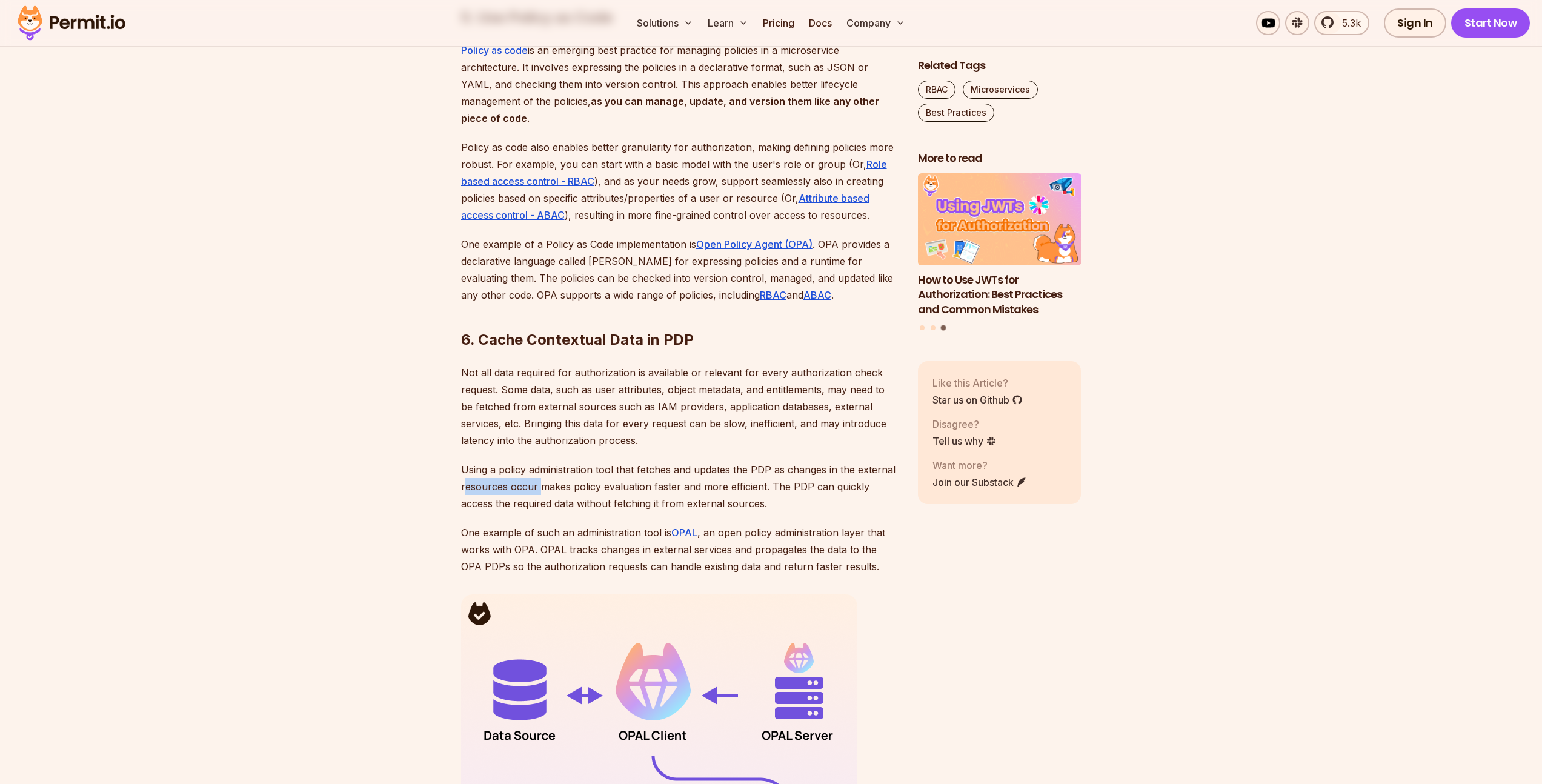 drag, startPoint x: 465, startPoint y: 468, endPoint x: 555, endPoint y: 470, distance: 90.0222 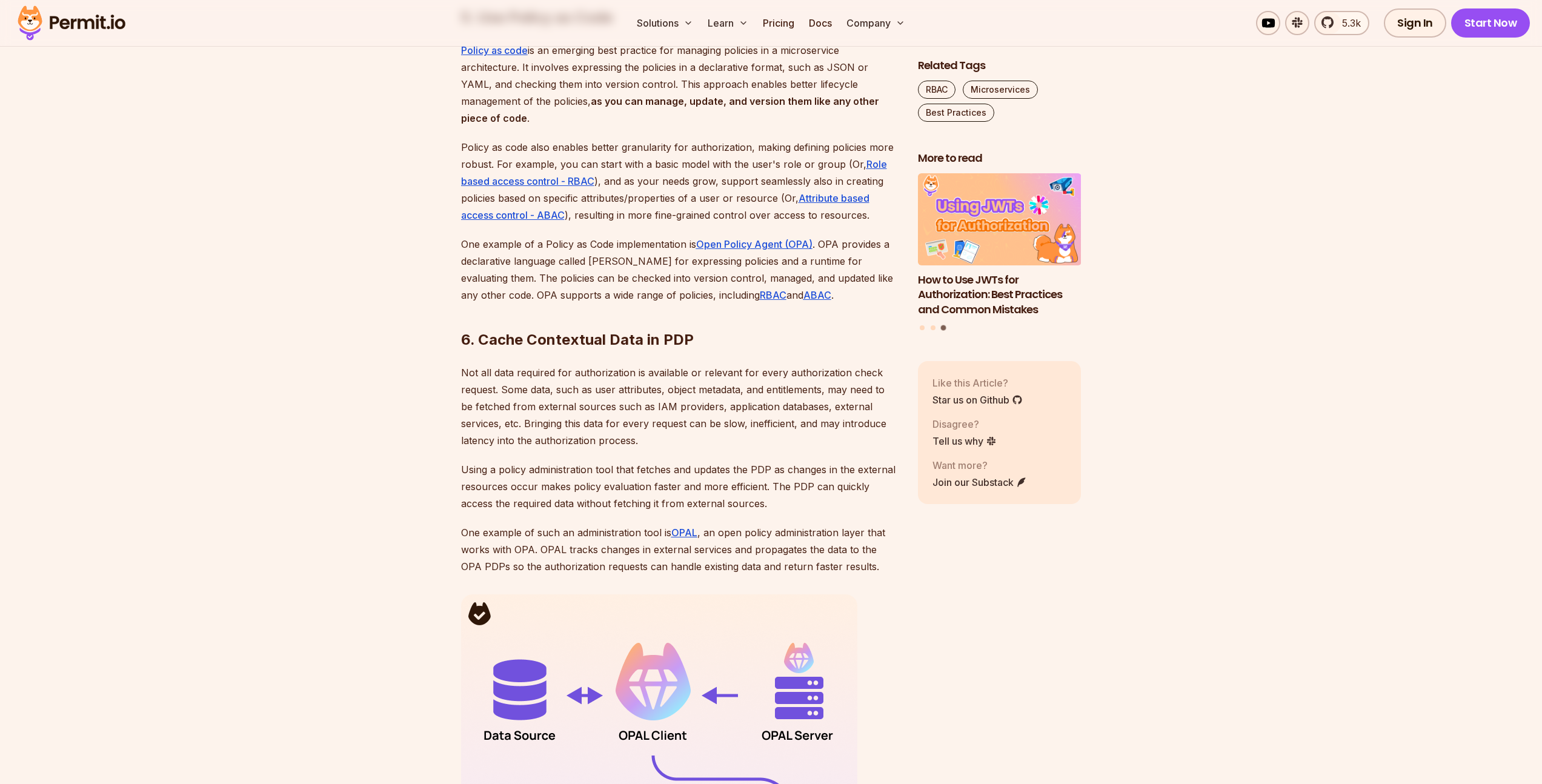 click on "Using a policy administration tool that fetches and updates the PDP as changes in the external resources occur makes policy evaluation faster and more efficient. The PDP can quickly access the required data without fetching it from external sources." at bounding box center (680, 487) 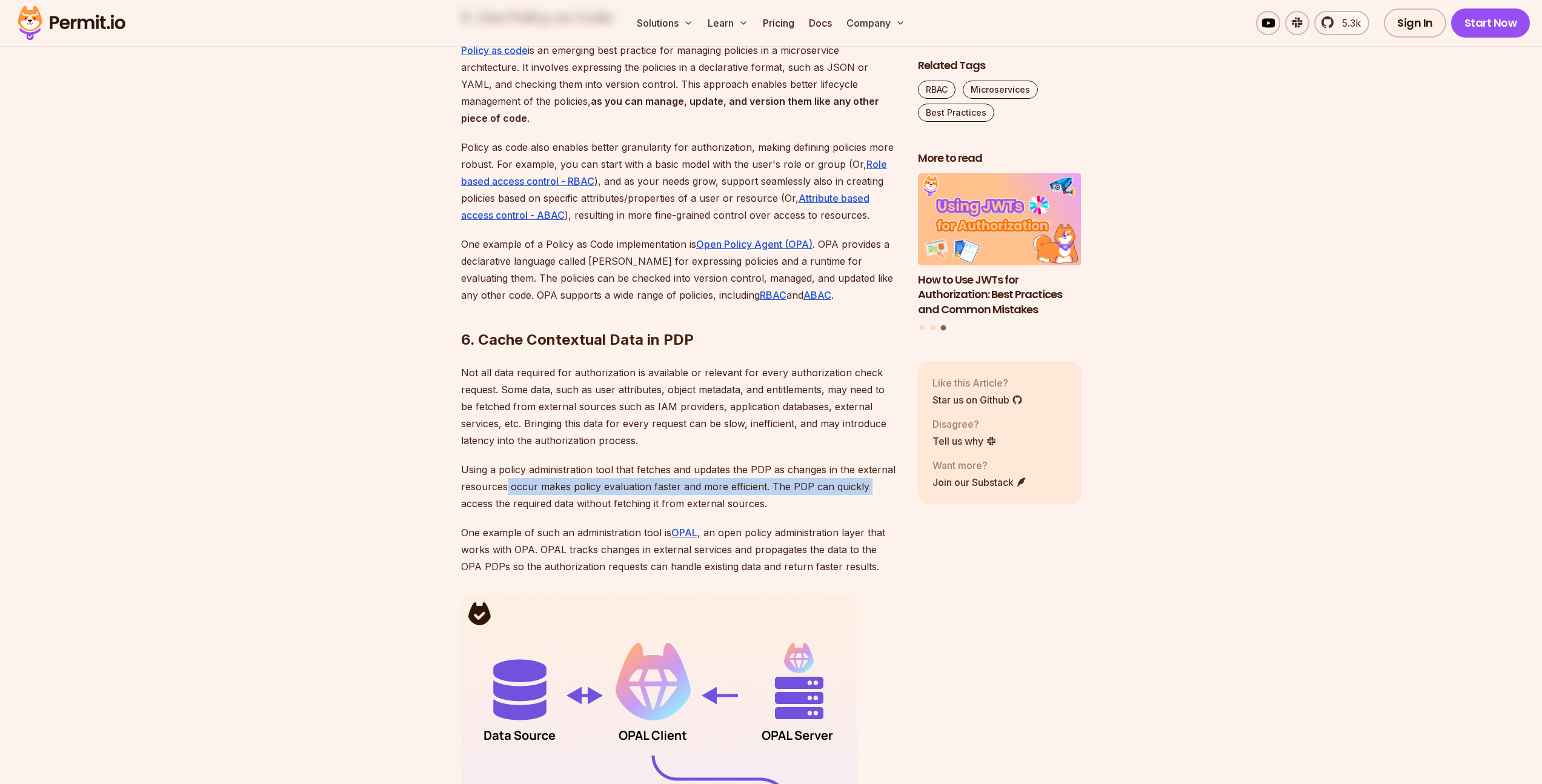 drag, startPoint x: 533, startPoint y: 466, endPoint x: 866, endPoint y: 470, distance: 333.02402 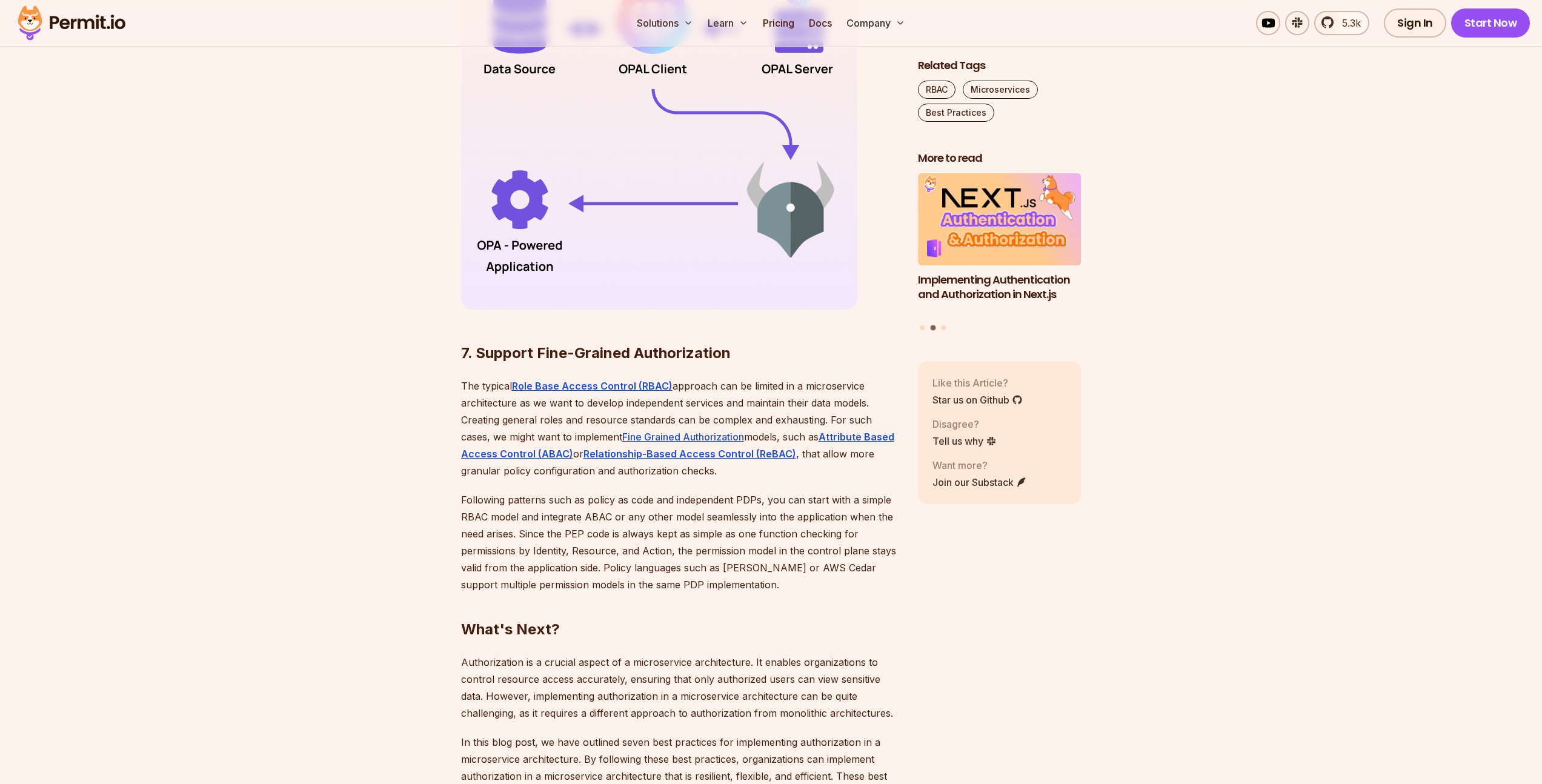 scroll, scrollTop: 3766, scrollLeft: 0, axis: vertical 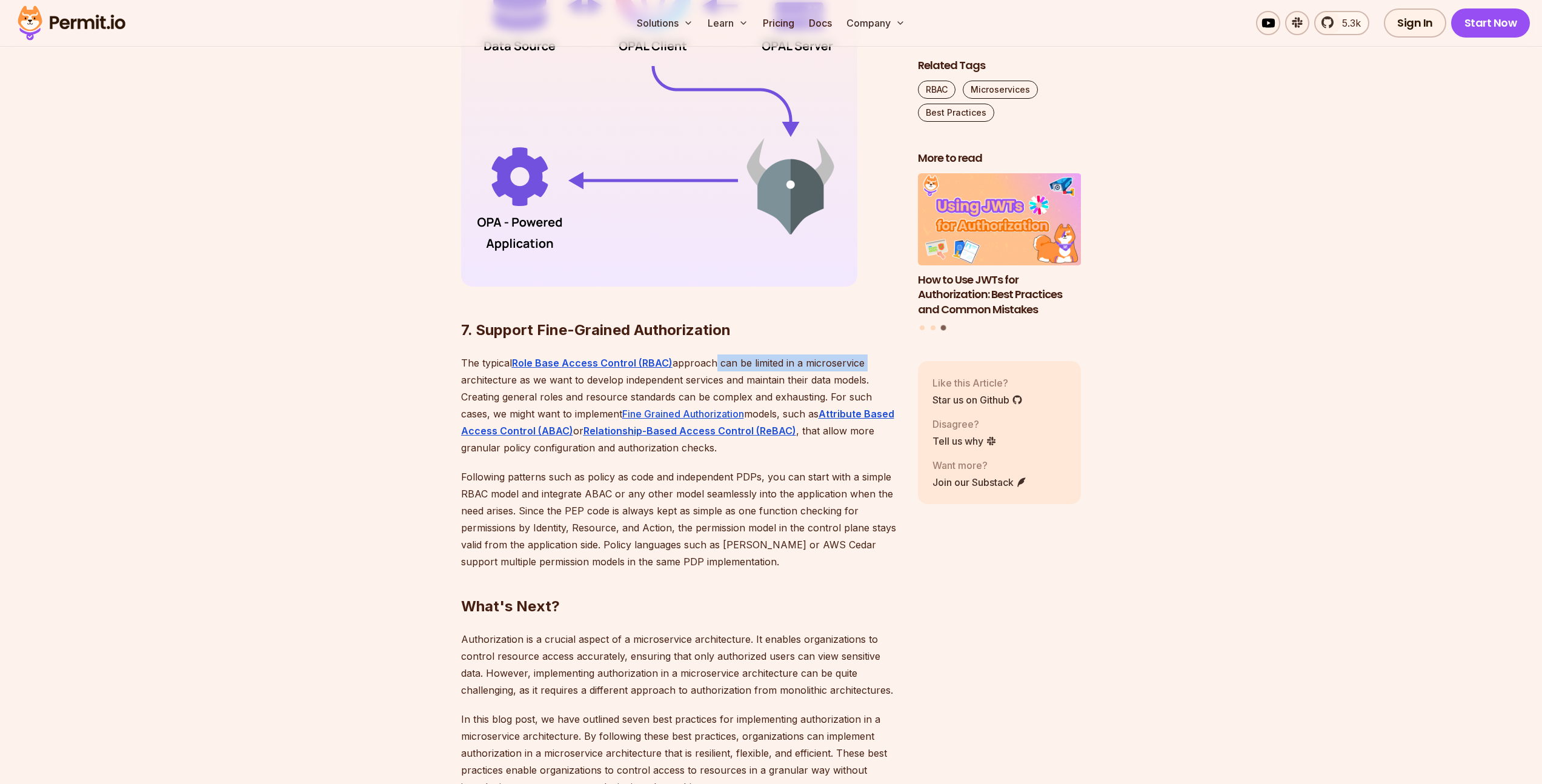 drag, startPoint x: 712, startPoint y: 345, endPoint x: 866, endPoint y: 345, distance: 154 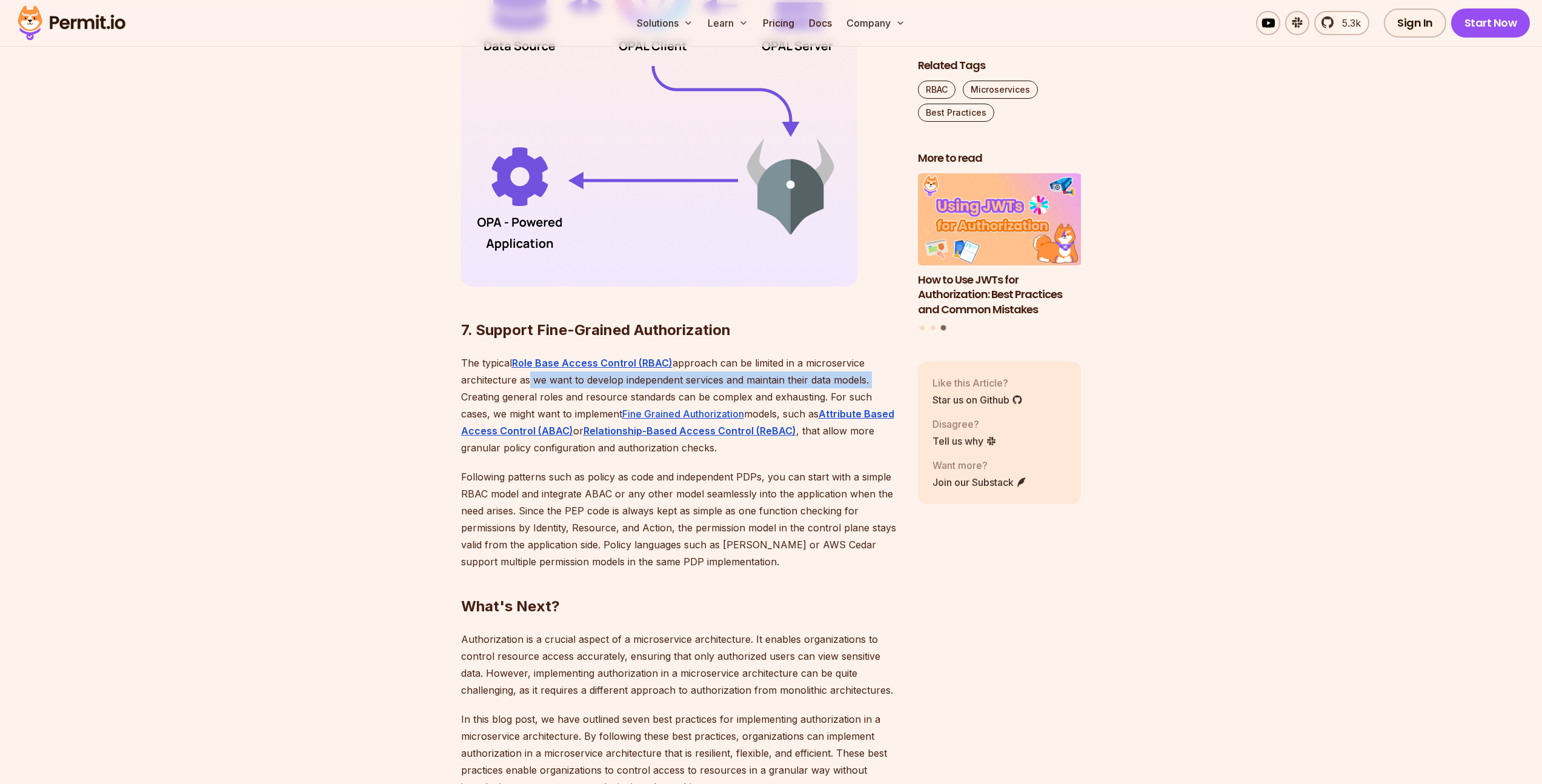 drag, startPoint x: 542, startPoint y: 362, endPoint x: 871, endPoint y: 364, distance: 329.0061 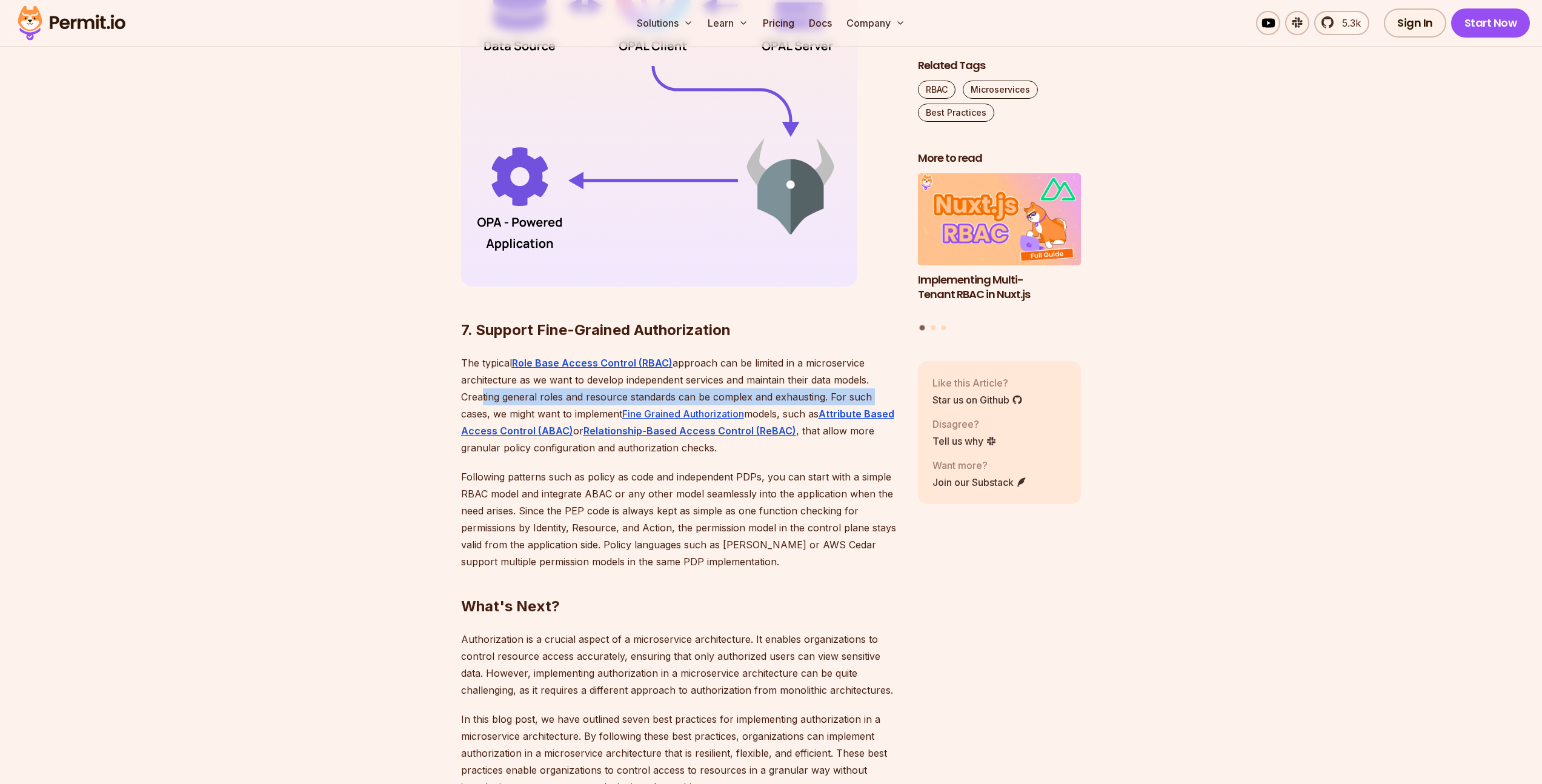 drag, startPoint x: 476, startPoint y: 378, endPoint x: 873, endPoint y: 376, distance: 397.00504 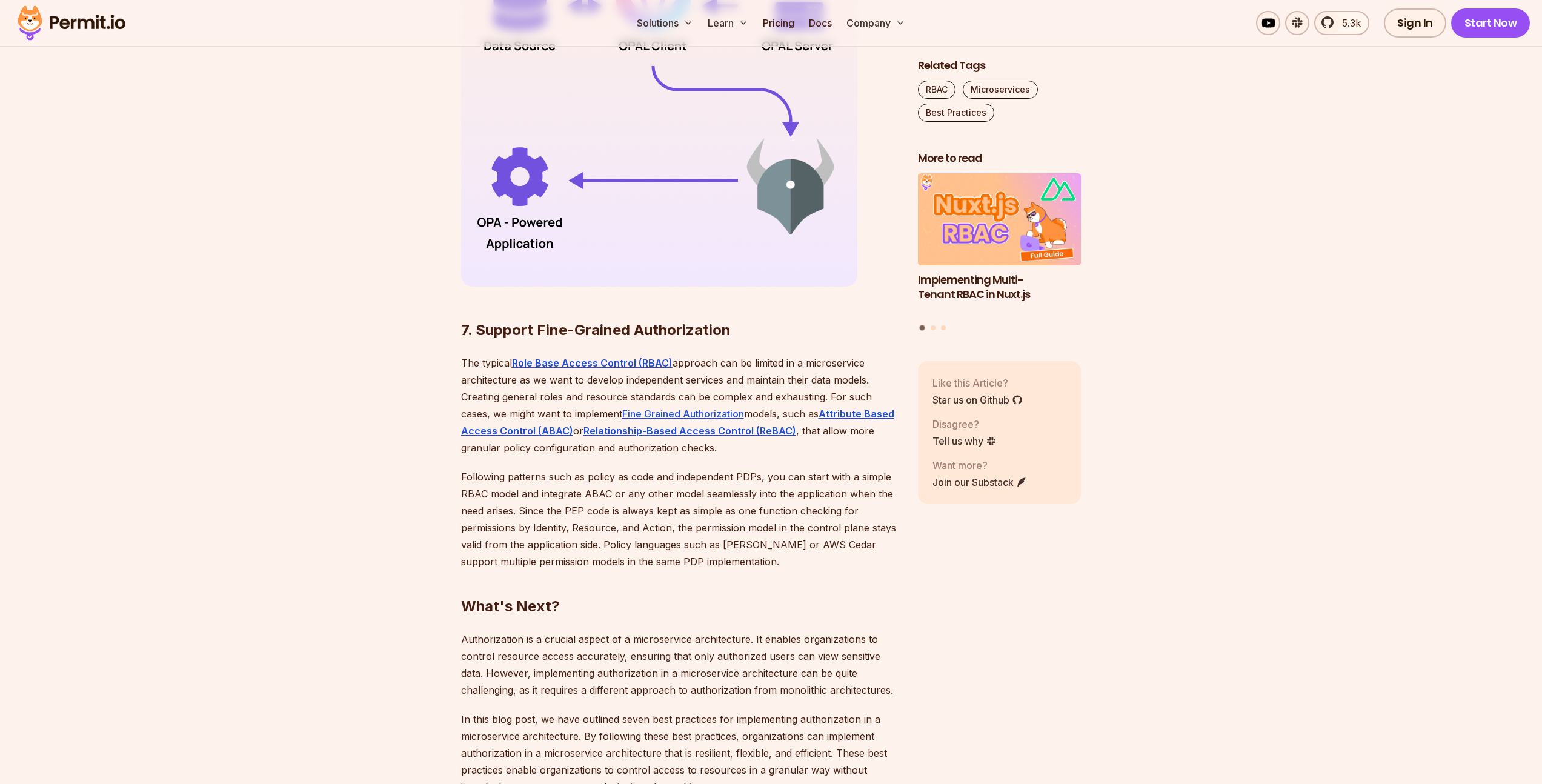 click on "Following patterns such as policy as code and independent PDPs, you can start with a simple RBAC model and integrate ABAC or any other model seamlessly into the application when the need arises. Since the PEP code is always kept as simple as one function checking for permissions by Identity, Resource, and Action, the permission model in the control plane stays valid from the application side. Policy languages such as [PERSON_NAME] or AWS Cedar support multiple permission models in the same PDP implementation." at bounding box center (680, 519) 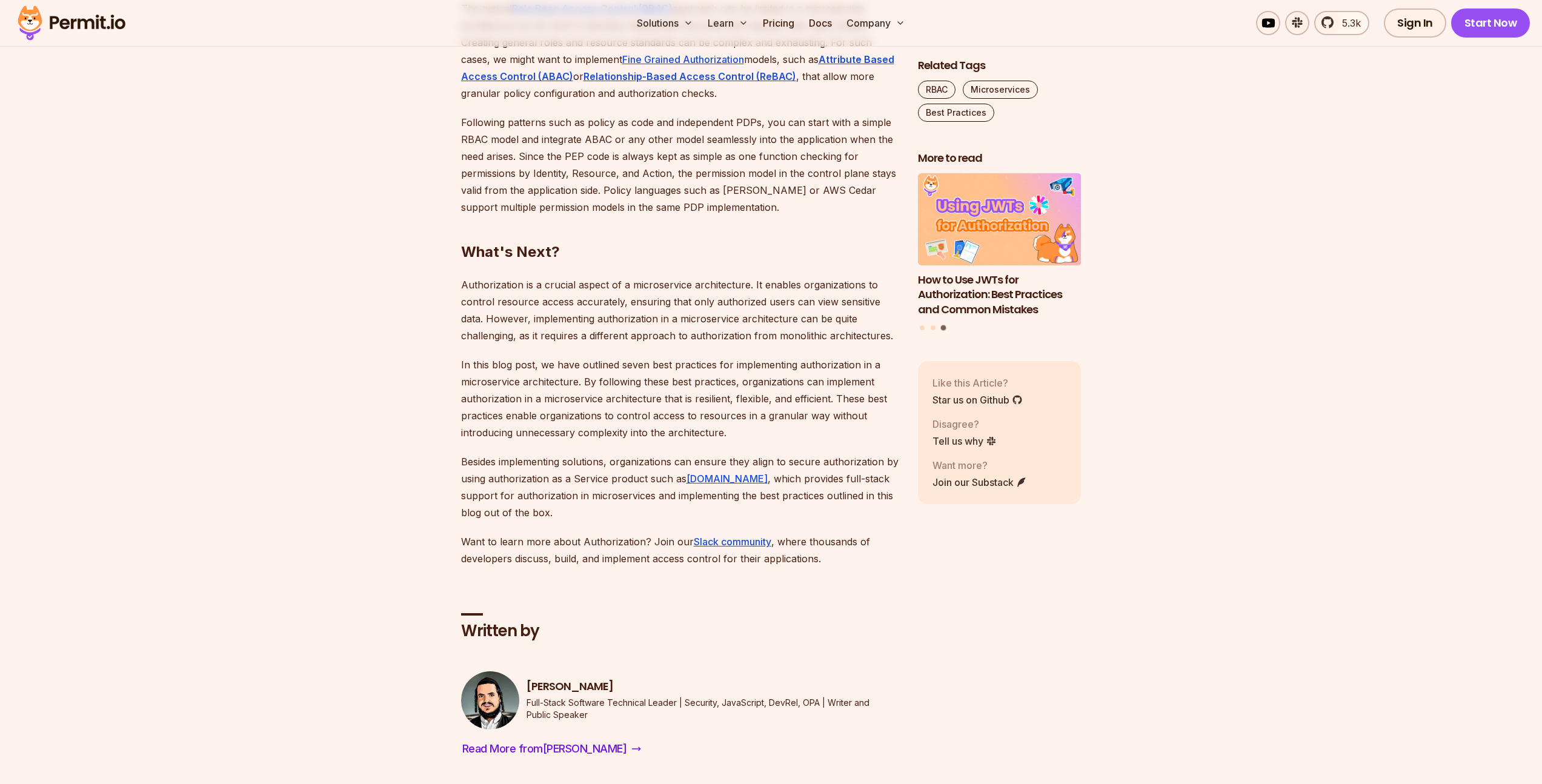 scroll, scrollTop: 3297, scrollLeft: 0, axis: vertical 